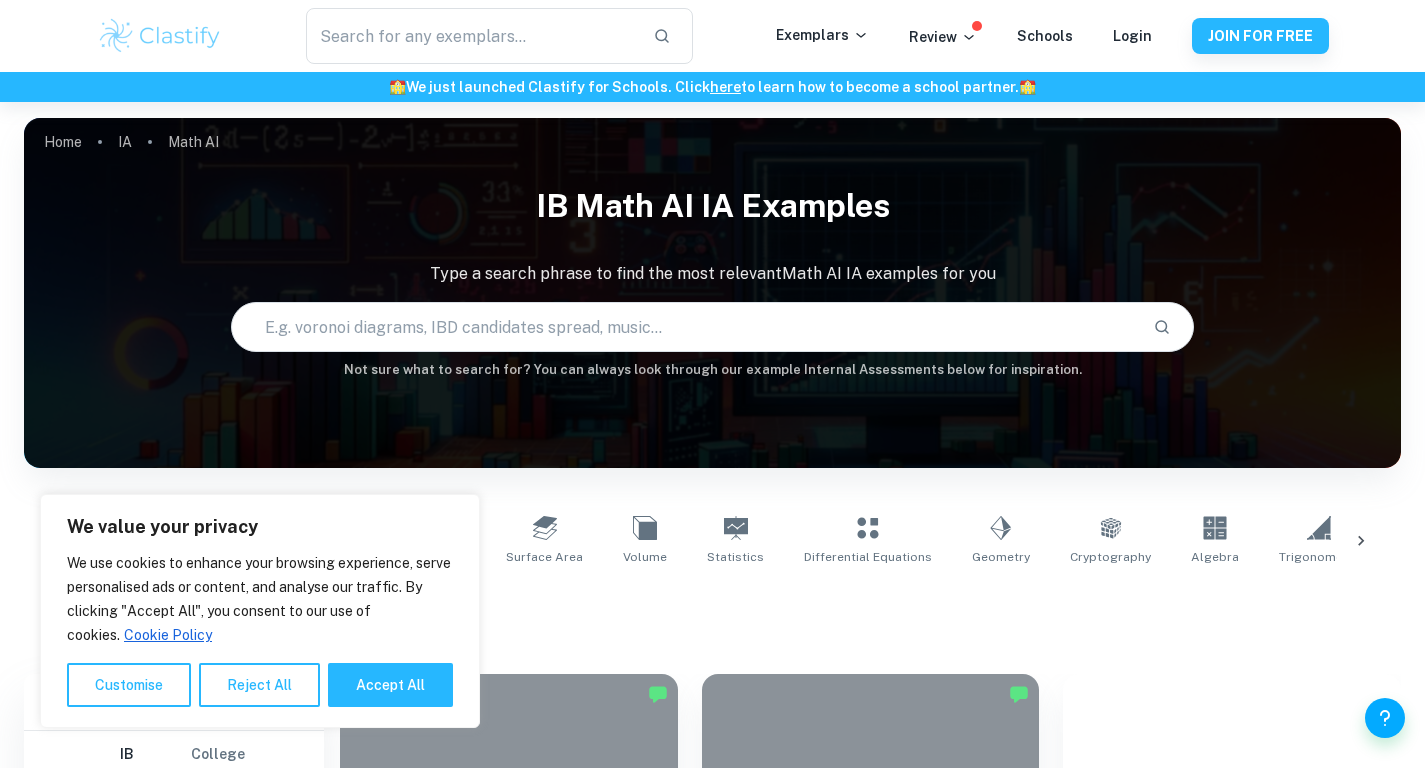 scroll, scrollTop: 0, scrollLeft: 0, axis: both 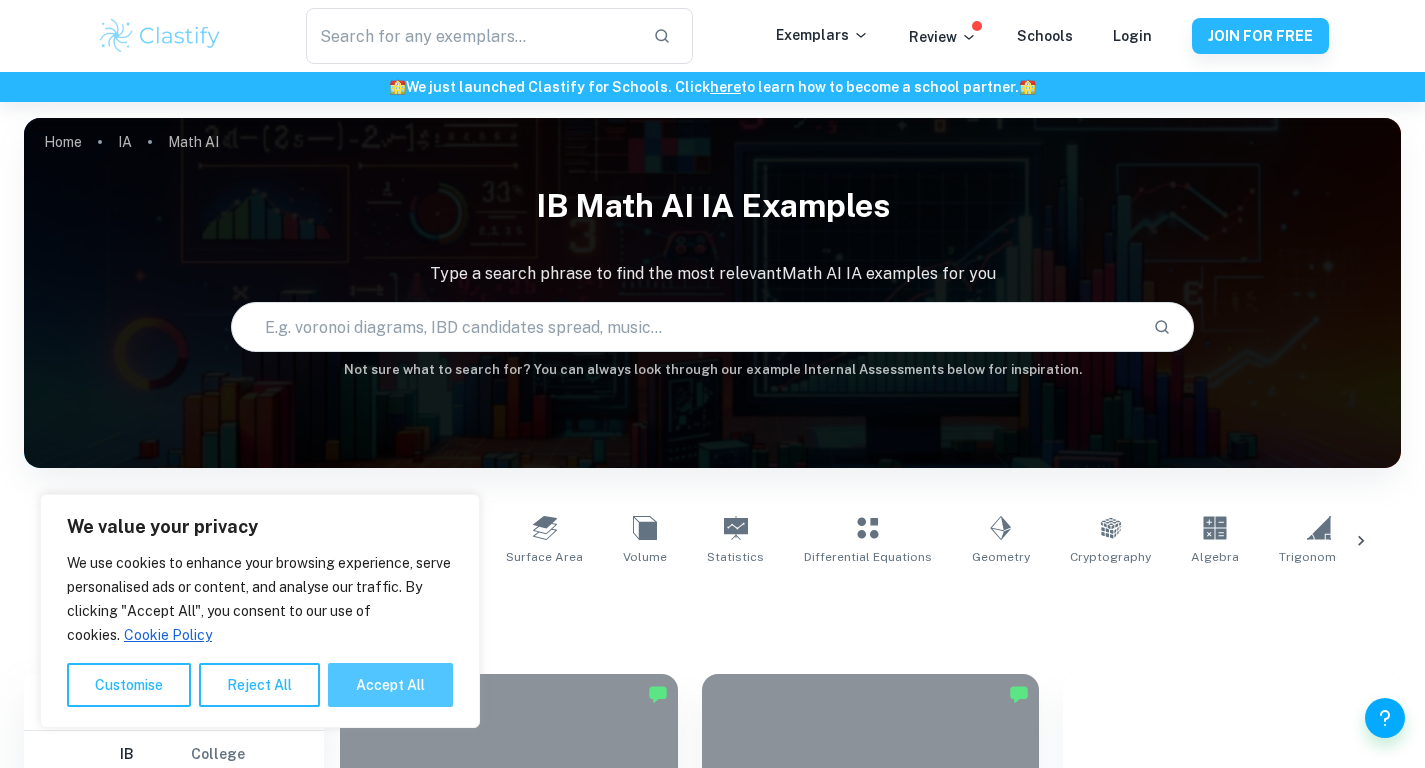 click on "Accept All" at bounding box center (390, 685) 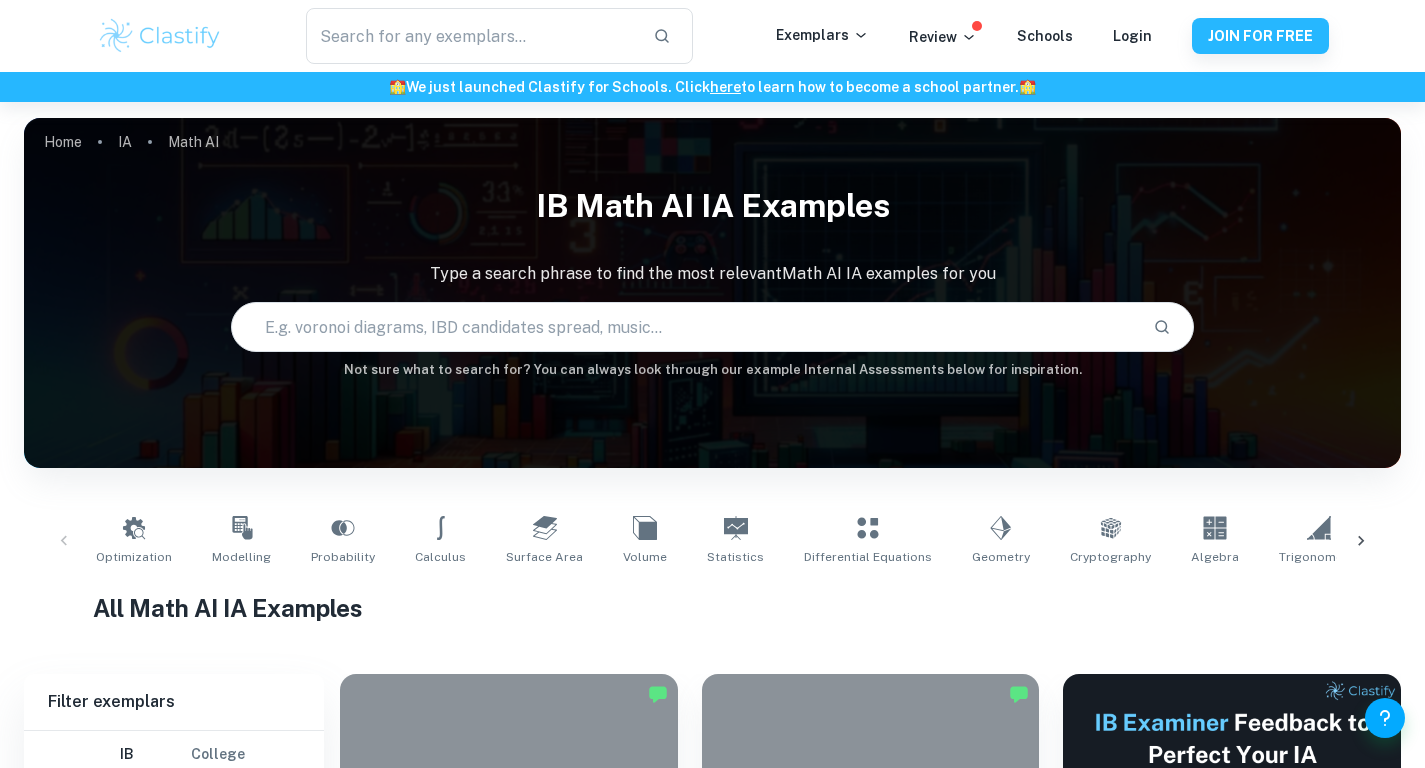 scroll, scrollTop: 24, scrollLeft: 0, axis: vertical 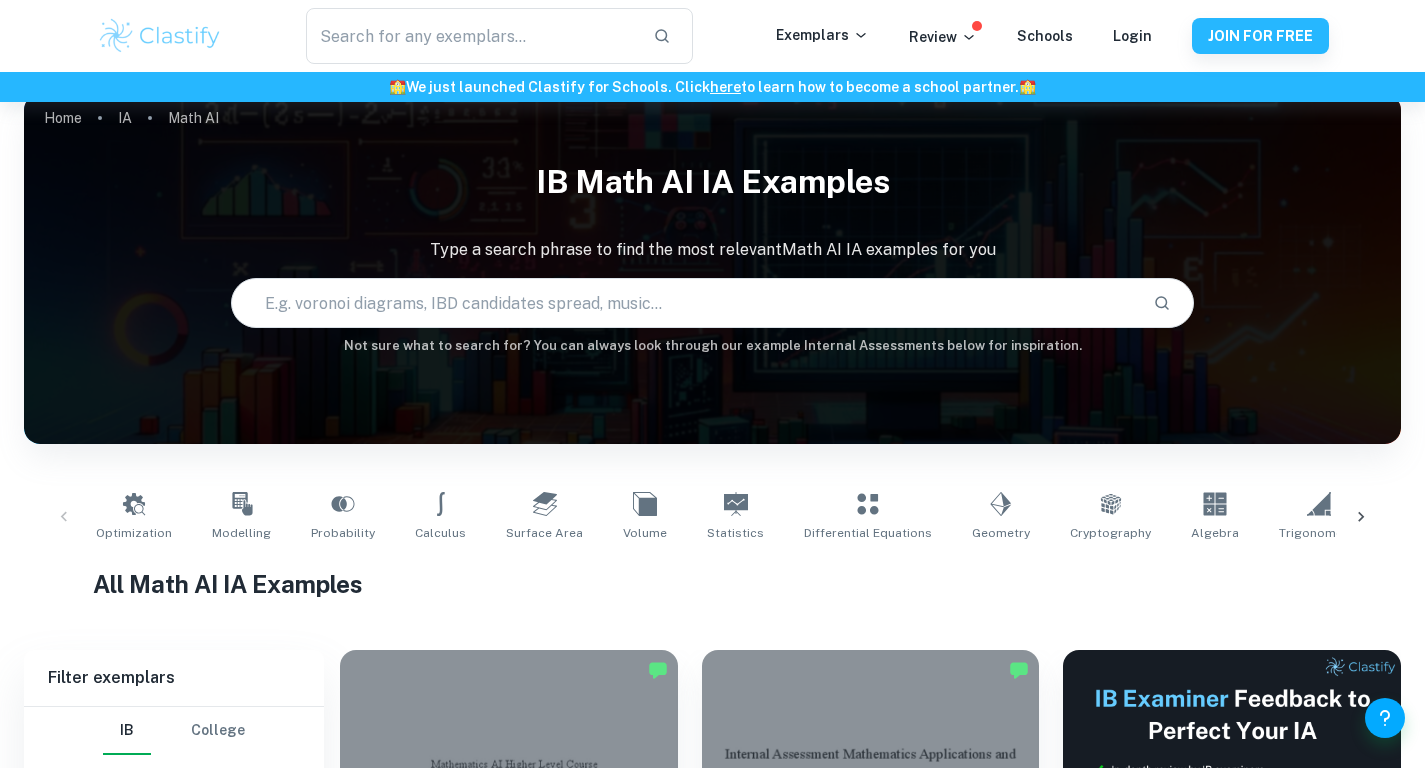 click on "Optimization Modelling Probability Calculus Surface Area Volume Statistics Differential Equations Geometry Cryptography Algebra Trigonometry Complex Numbers Kinematics Functions Correlation" at bounding box center [712, 517] 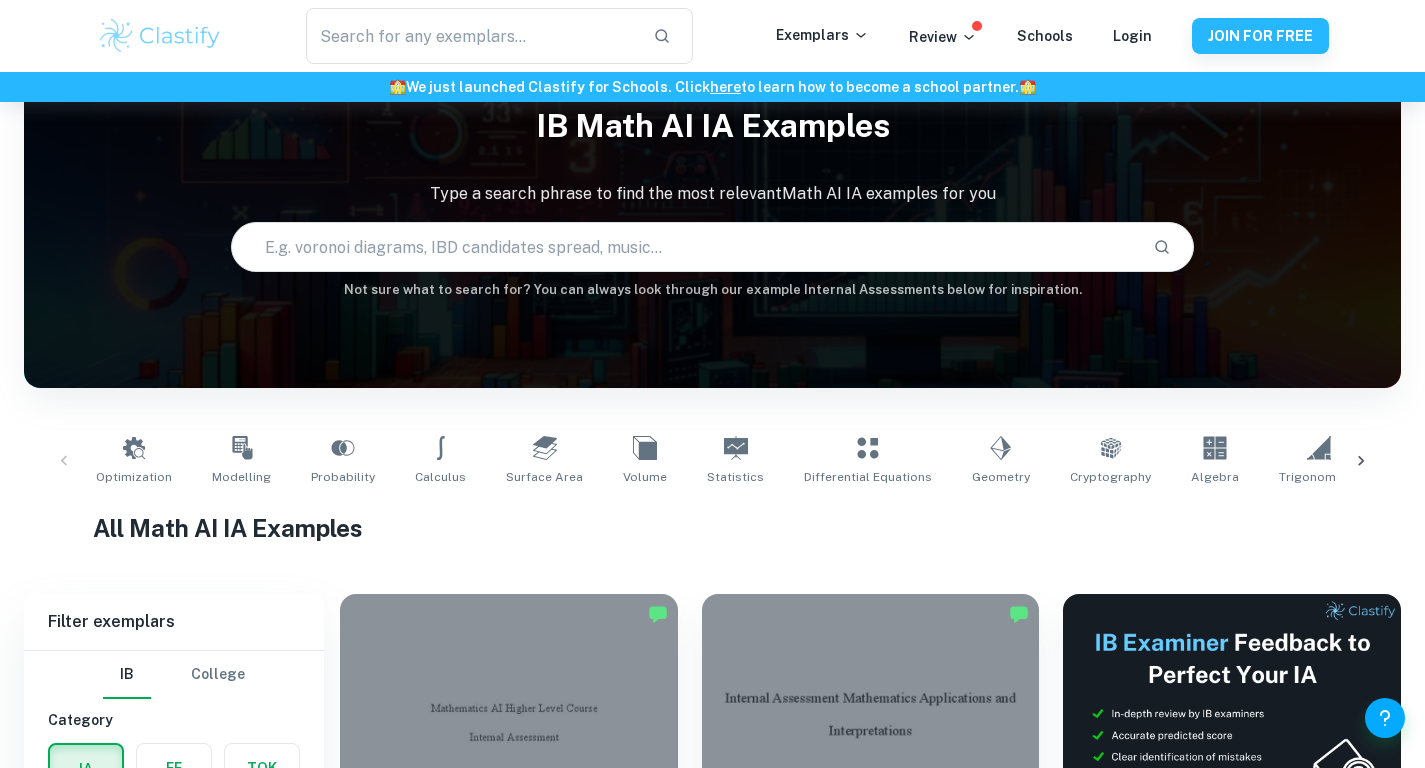 scroll, scrollTop: 83, scrollLeft: 0, axis: vertical 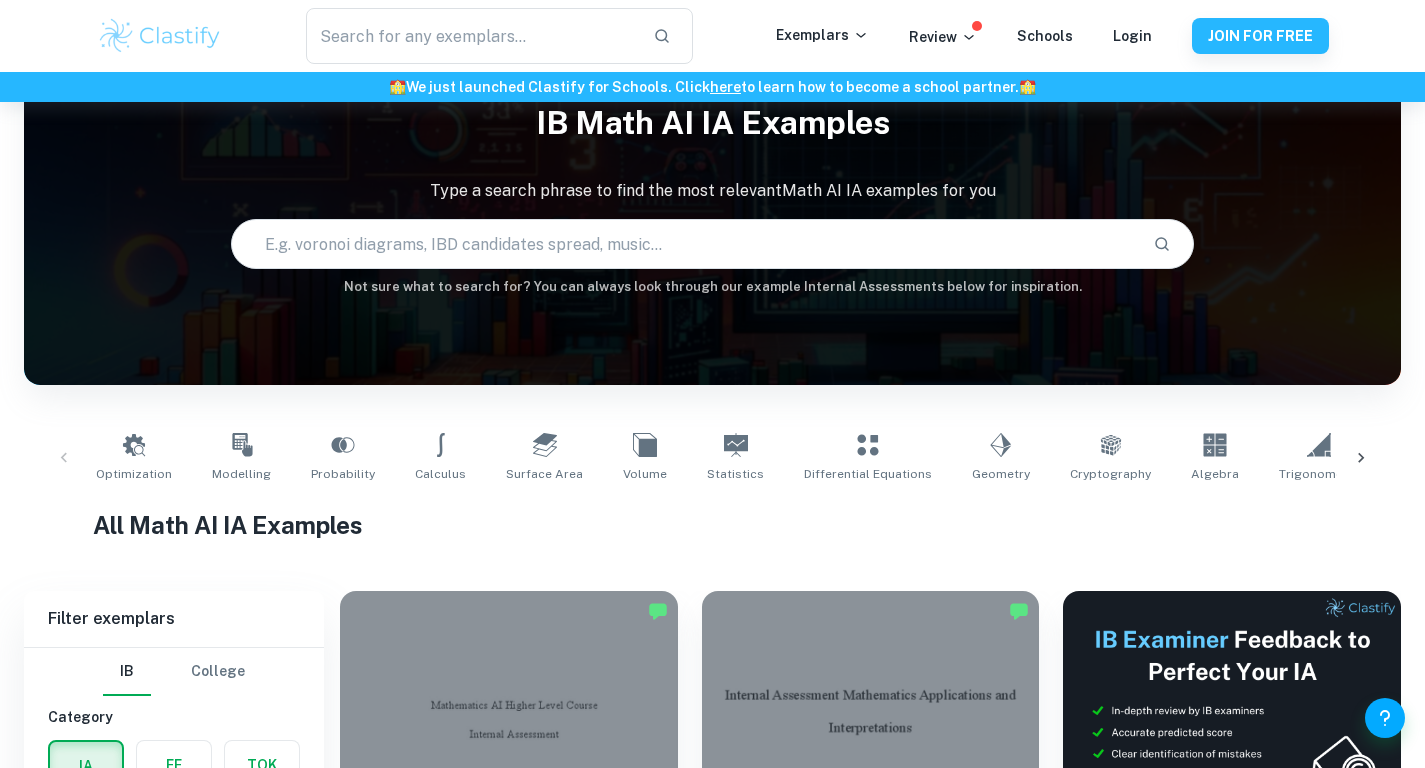 click 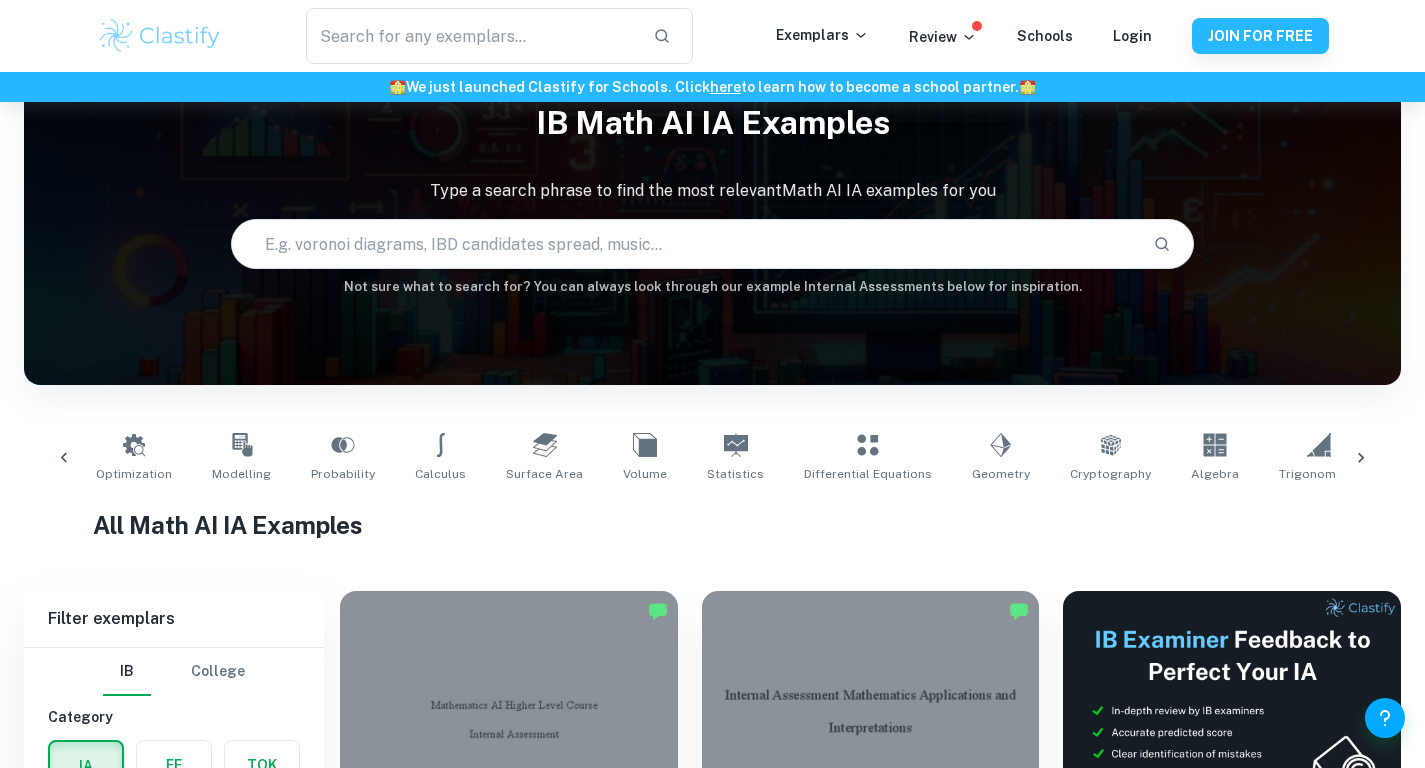 scroll, scrollTop: 0, scrollLeft: 425, axis: horizontal 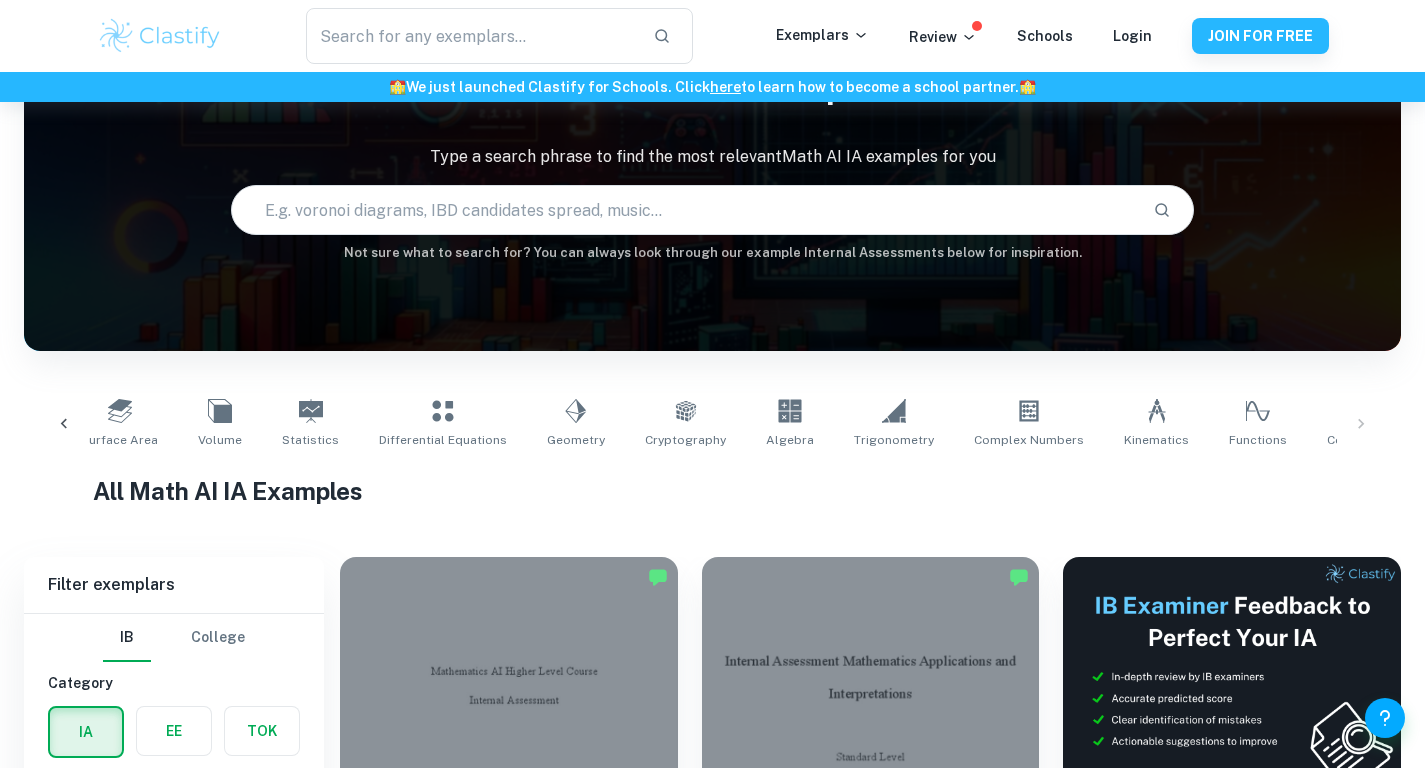click on "Optimization Modelling Probability Calculus Surface Area Volume Statistics Differential Equations Geometry Cryptography Algebra Trigonometry Complex Numbers Kinematics Functions Correlation" at bounding box center (712, 424) 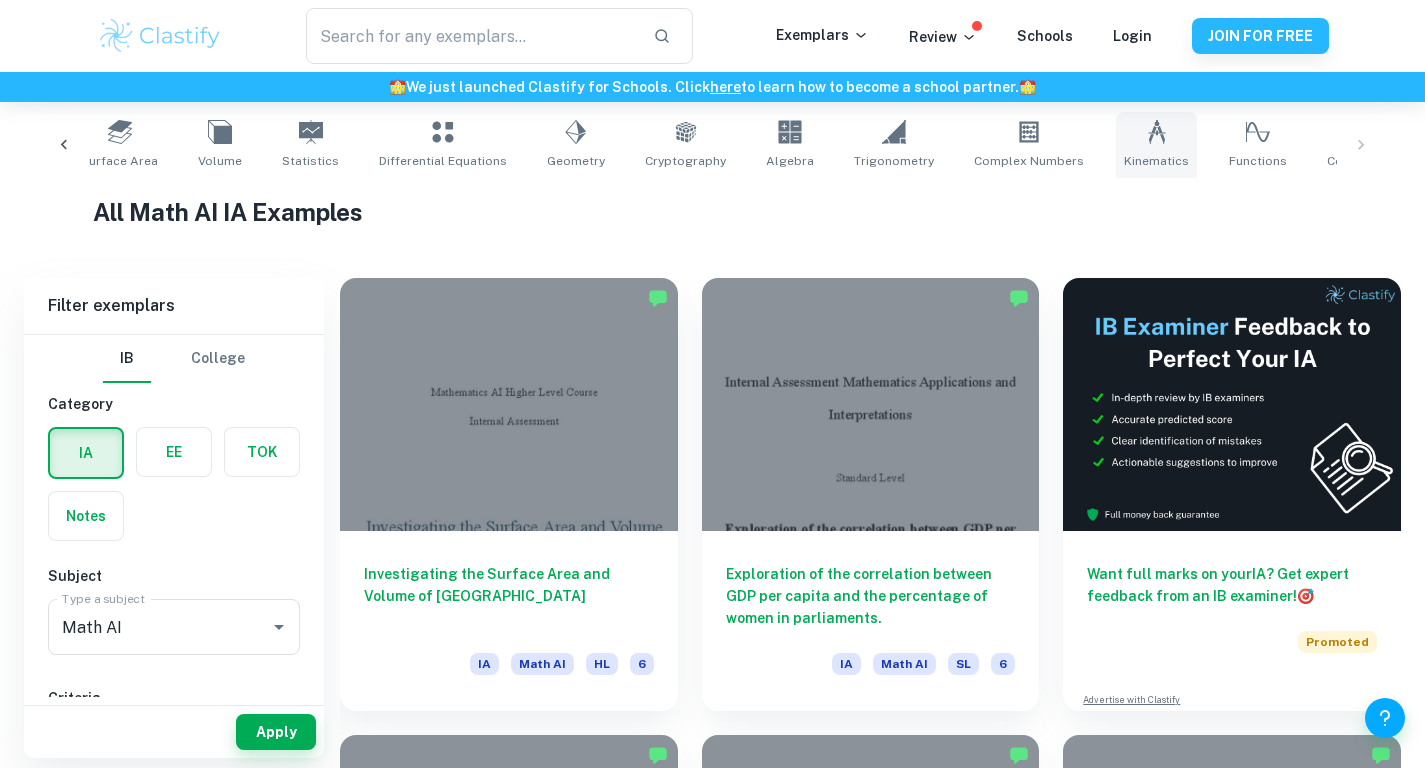 scroll, scrollTop: 403, scrollLeft: 0, axis: vertical 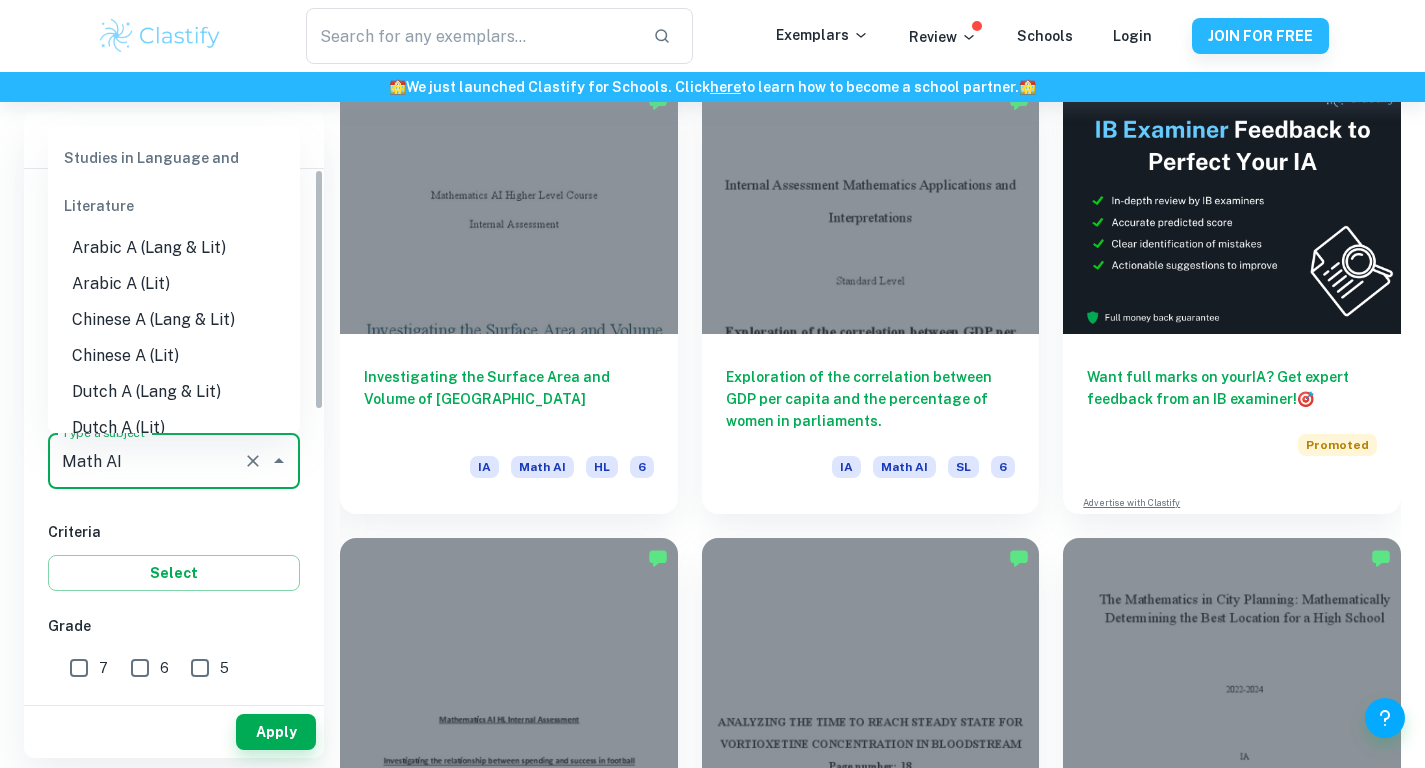 click on "Math AI" at bounding box center (146, 461) 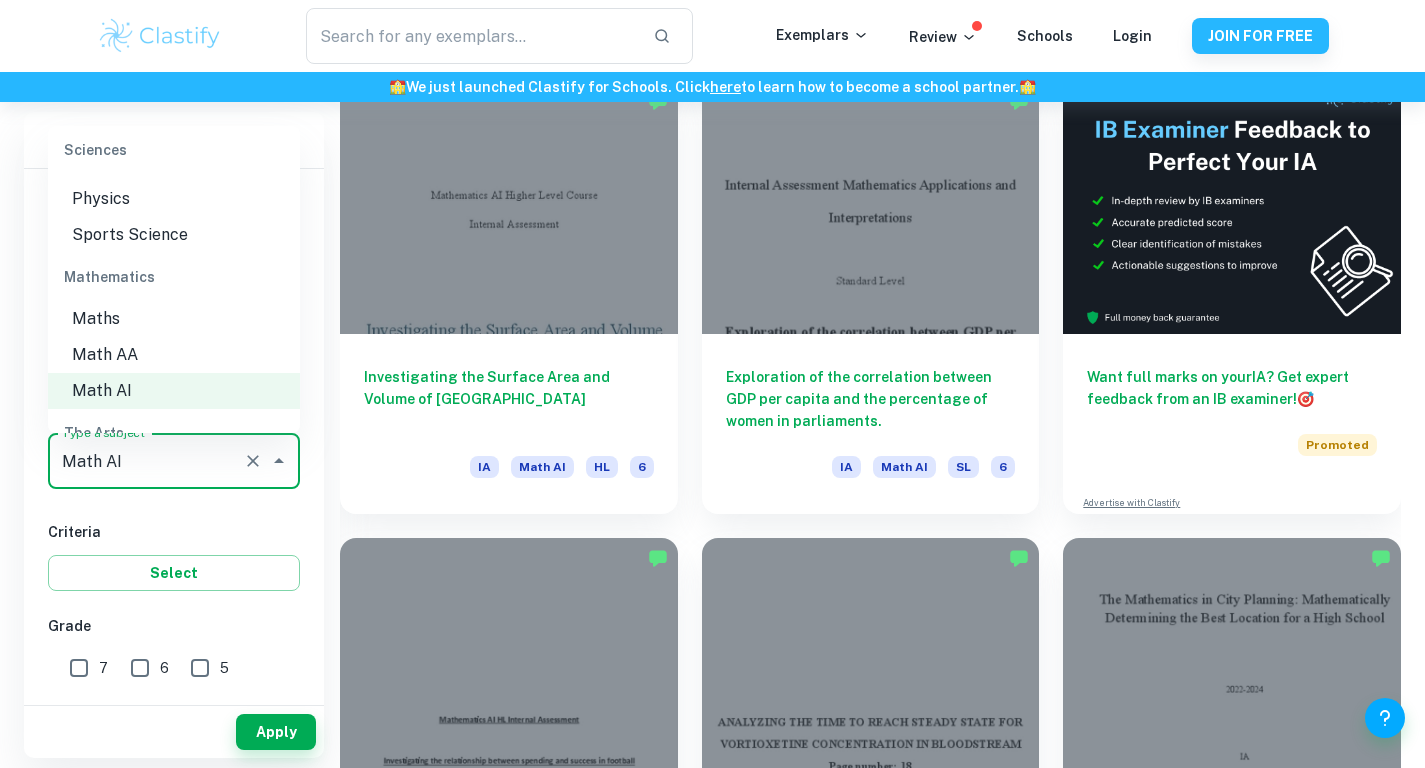 scroll, scrollTop: 2599, scrollLeft: 0, axis: vertical 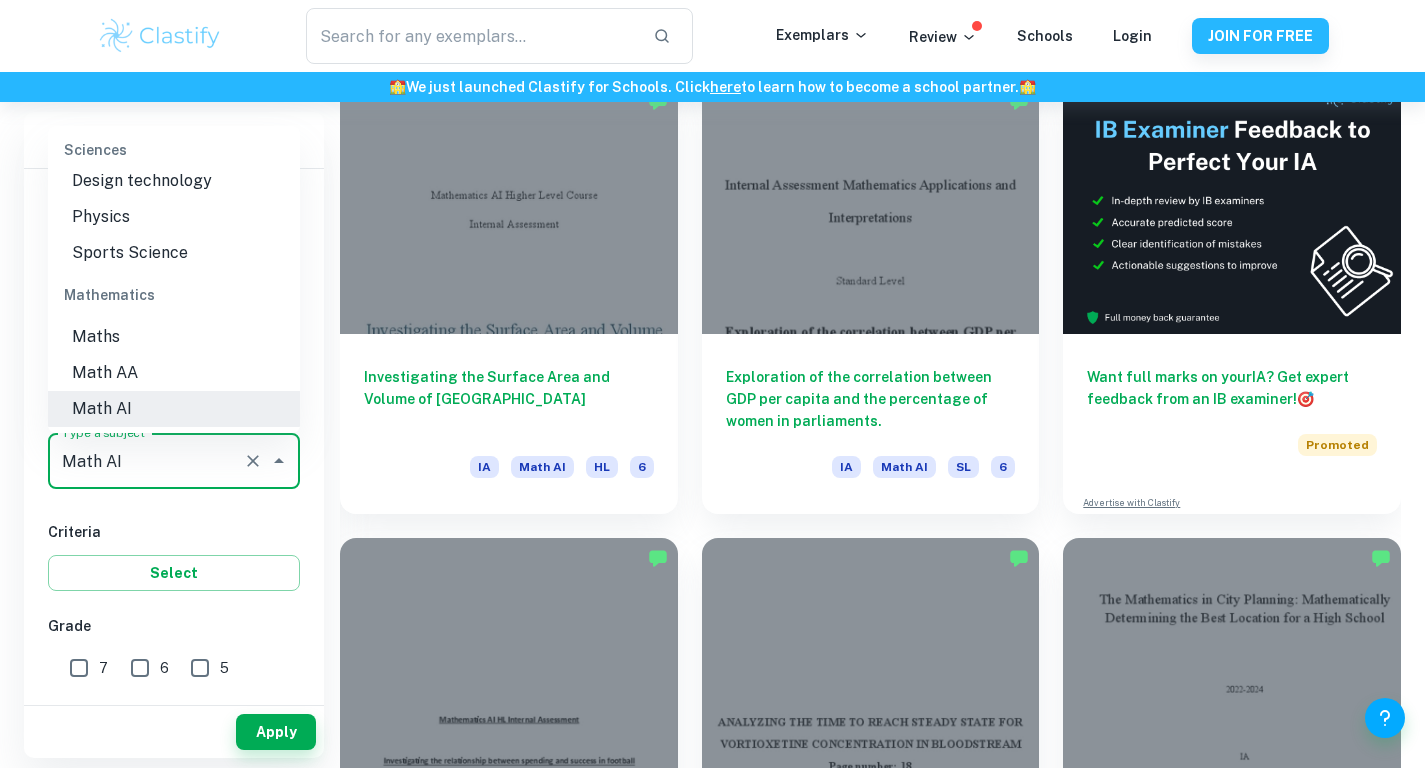 click on "Math AI" at bounding box center (174, 409) 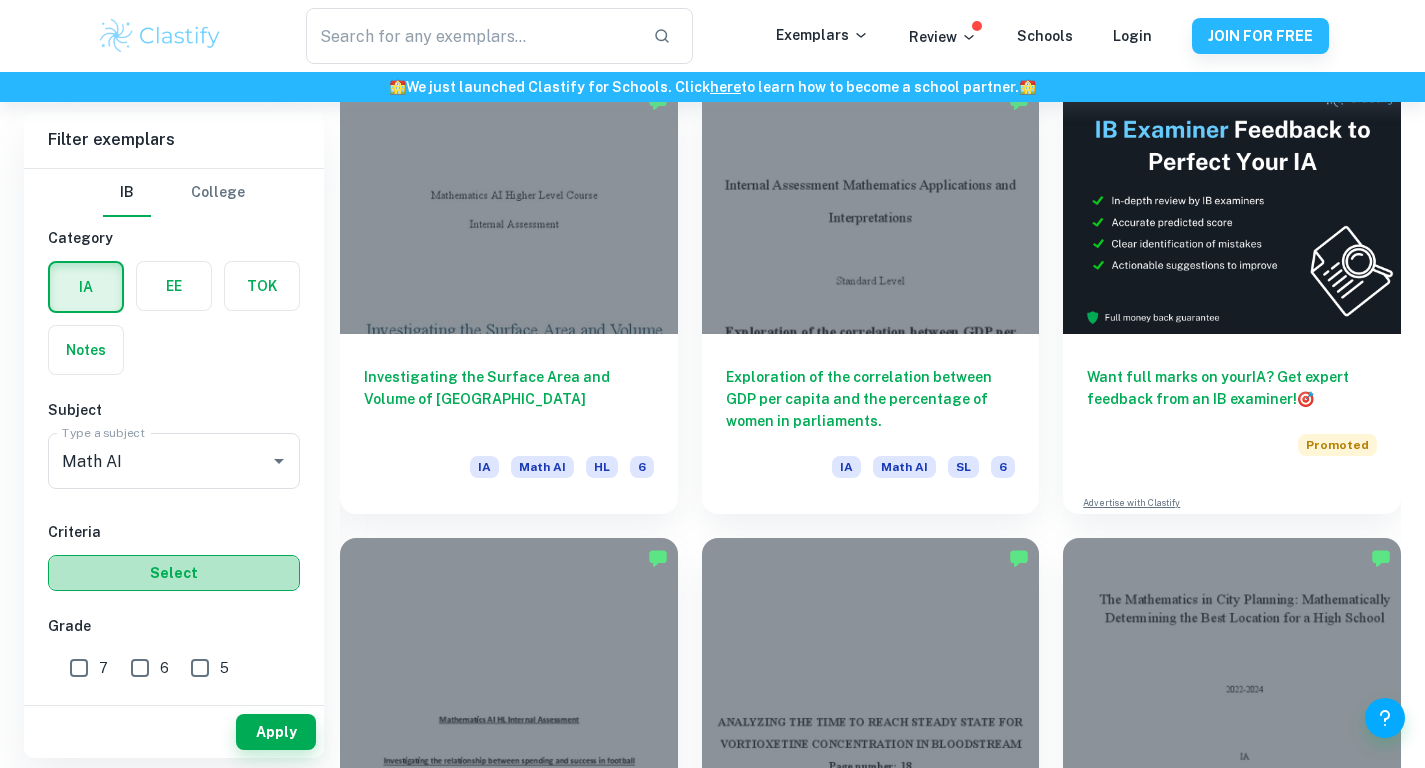 click on "Select" at bounding box center (174, 573) 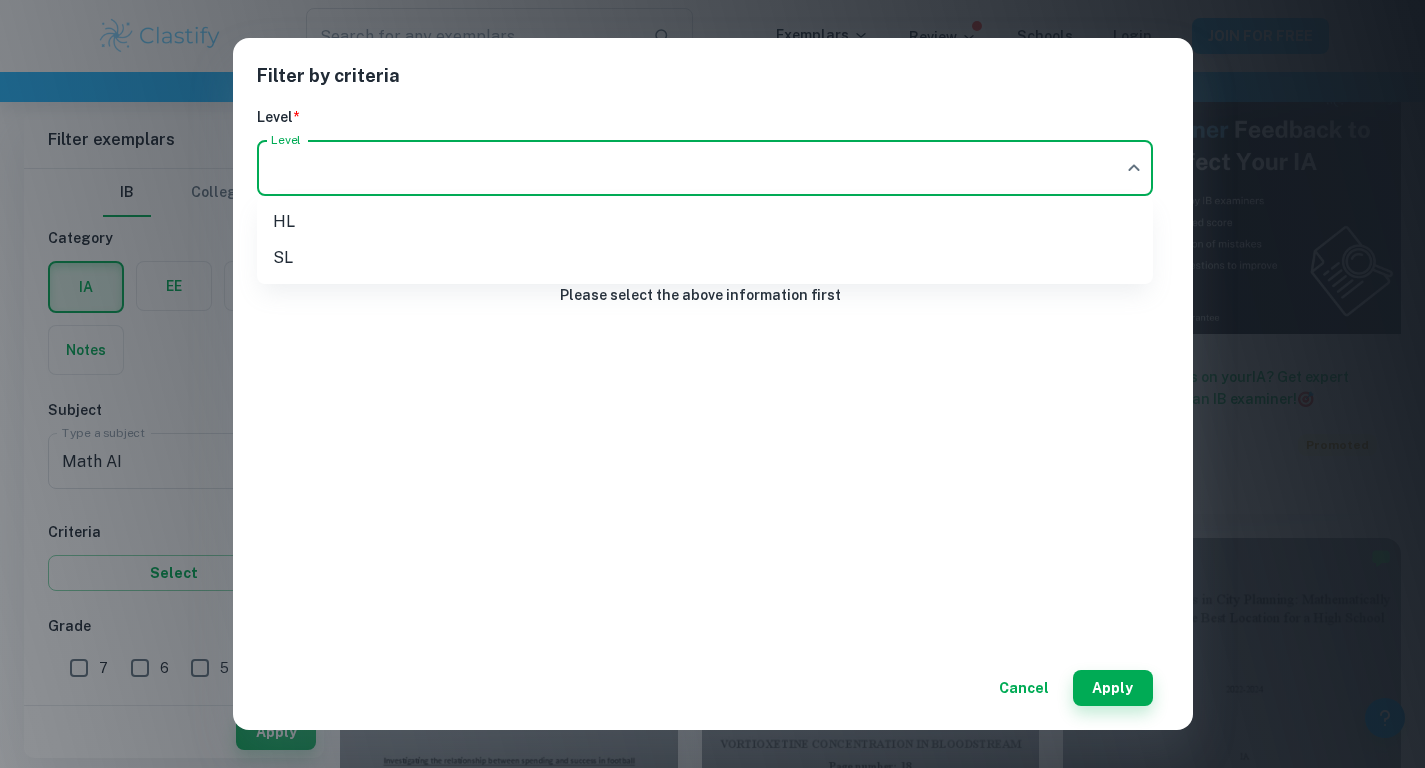 click on "We value your privacy We use cookies to enhance your browsing experience, serve personalised ads or content, and analyse our traffic. By clicking "Accept All", you consent to our use of cookies.   Cookie Policy Customise   Reject All   Accept All   Customise Consent Preferences   We use cookies to help you navigate efficiently and perform certain functions. You will find detailed information about all cookies under each consent category below. The cookies that are categorised as "Necessary" are stored on your browser as they are essential for enabling the basic functionalities of the site. ...  Show more For more information on how Google's third-party cookies operate and handle your data, see:   Google Privacy Policy Necessary Always Active Necessary cookies are required to enable the basic features of this site, such as providing secure log-in or adjusting your consent preferences. These cookies do not store any personally identifiable data. Functional Analytics Performance Advertisement Uncategorised" at bounding box center (712, -107) 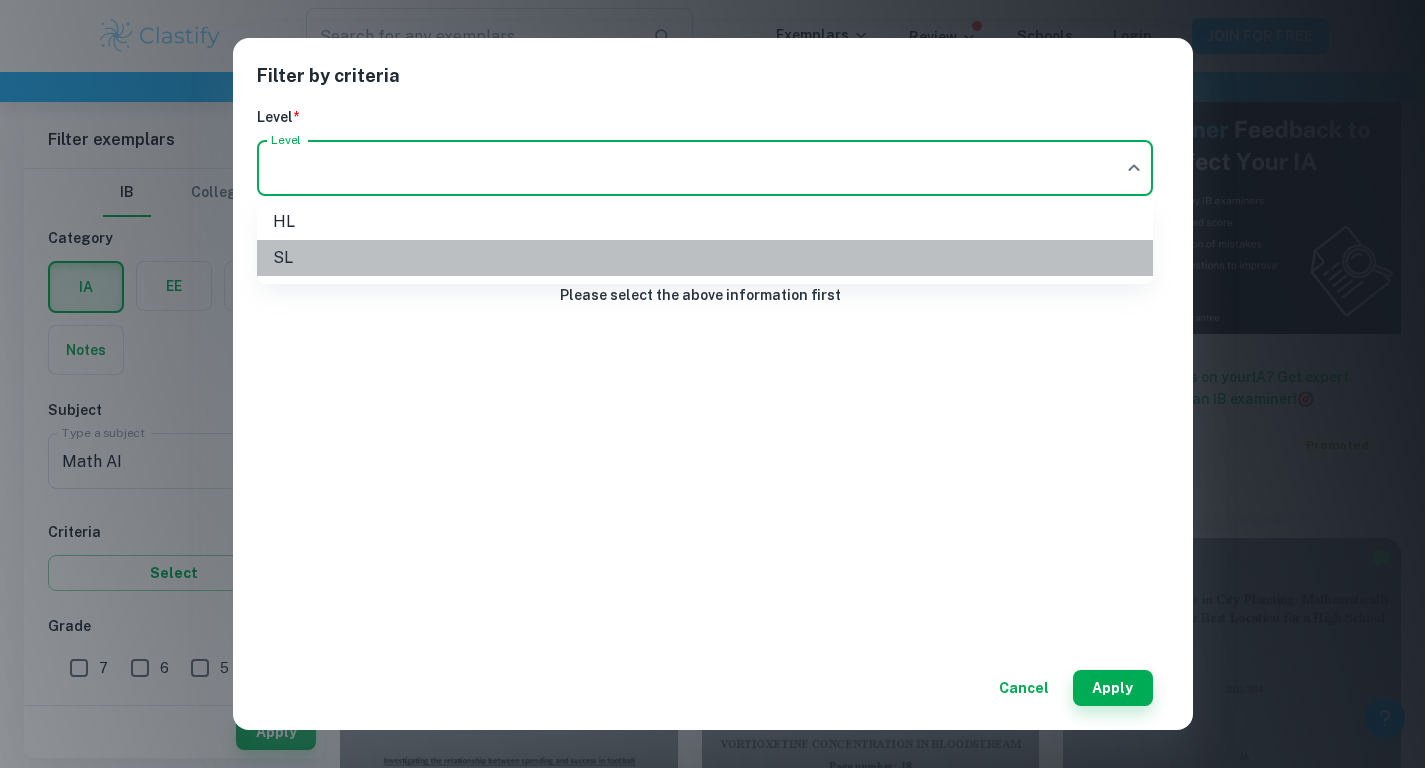 click on "SL" at bounding box center [705, 258] 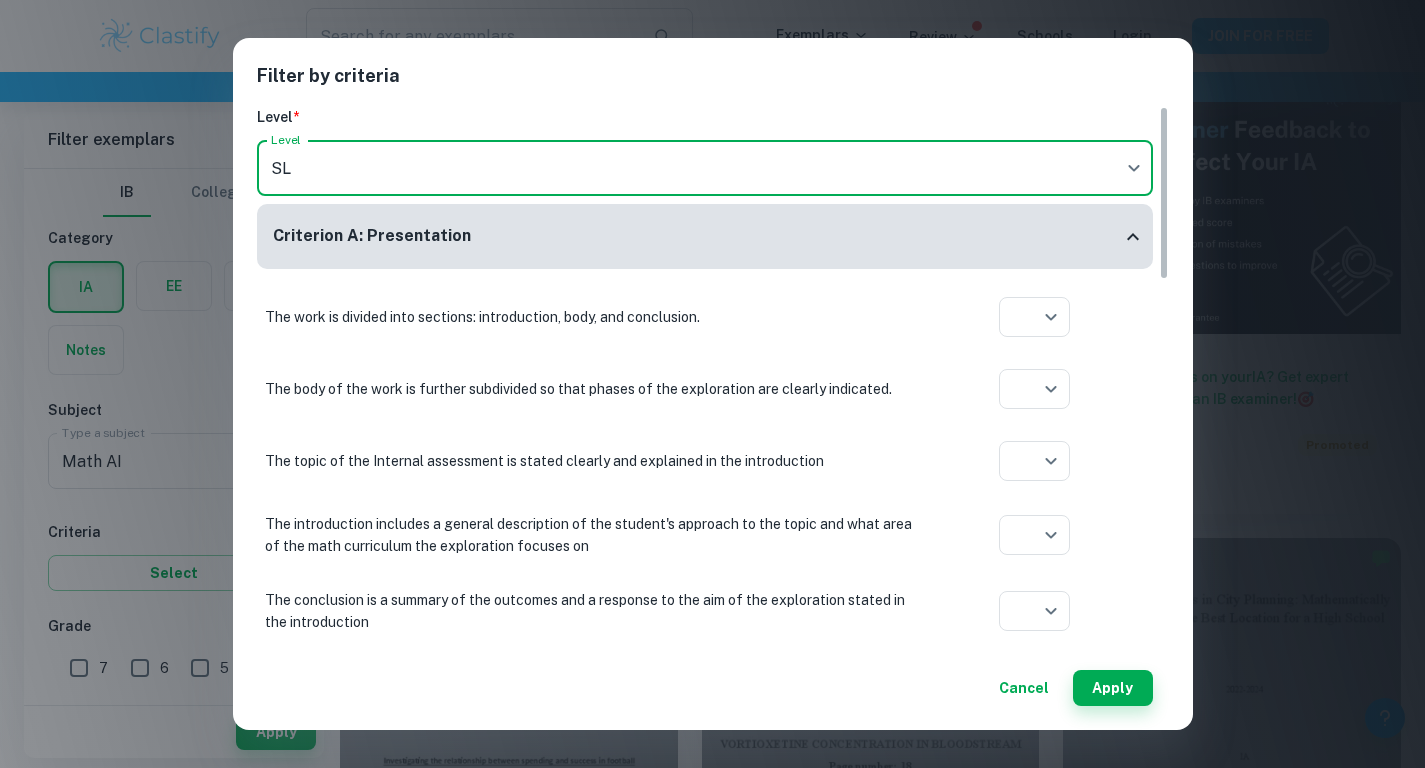scroll, scrollTop: 0, scrollLeft: 0, axis: both 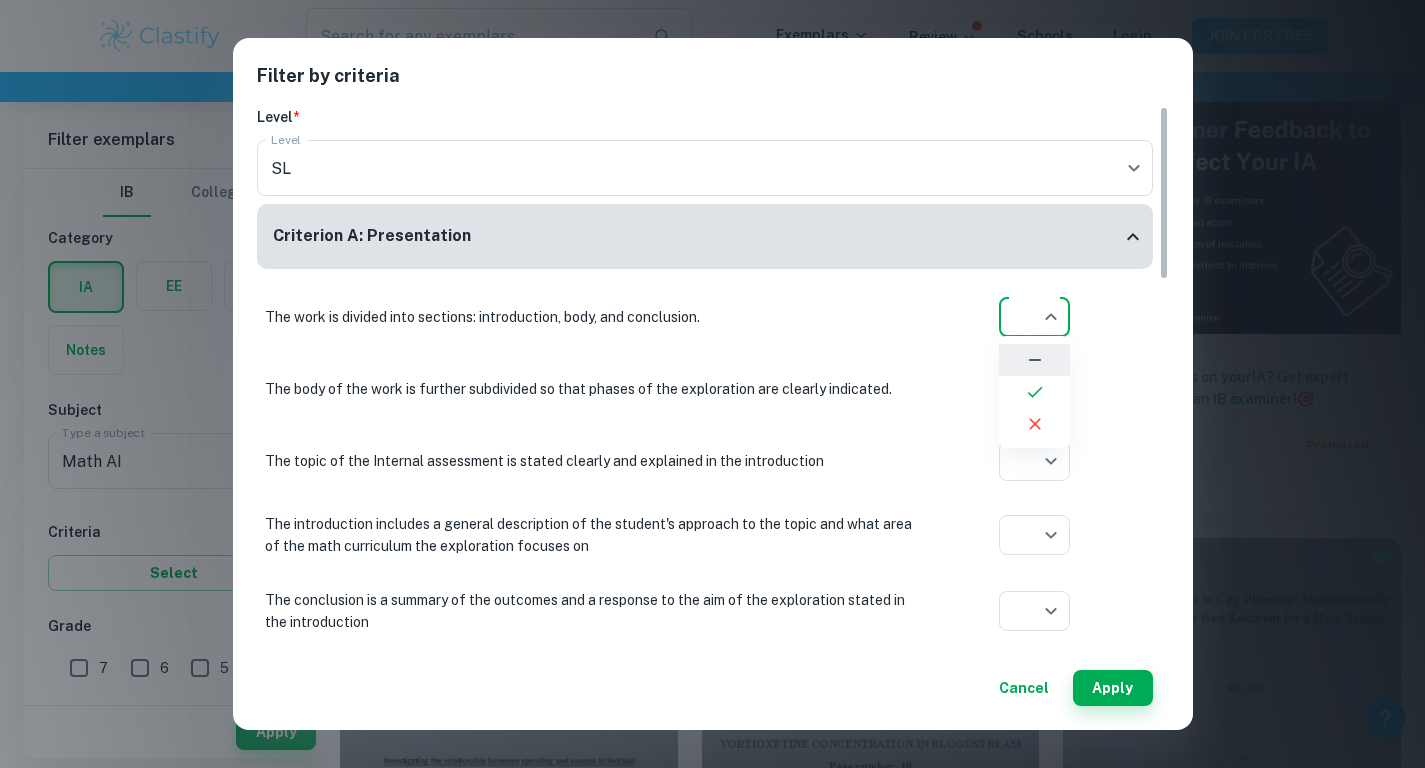 click on "We value your privacy We use cookies to enhance your browsing experience, serve personalised ads or content, and analyse our traffic. By clicking "Accept All", you consent to our use of cookies.   Cookie Policy Customise   Reject All   Accept All   Customise Consent Preferences   We use cookies to help you navigate efficiently and perform certain functions. You will find detailed information about all cookies under each consent category below. The cookies that are categorised as "Necessary" are stored on your browser as they are essential for enabling the basic functionalities of the site. ...  Show more For more information on how Google's third-party cookies operate and handle your data, see:   Google Privacy Policy Necessary Always Active Necessary cookies are required to enable the basic features of this site, such as providing secure log-in or adjusting your consent preferences. These cookies do not store any personally identifiable data. Functional Analytics Performance Advertisement Uncategorised" at bounding box center (712, -107) 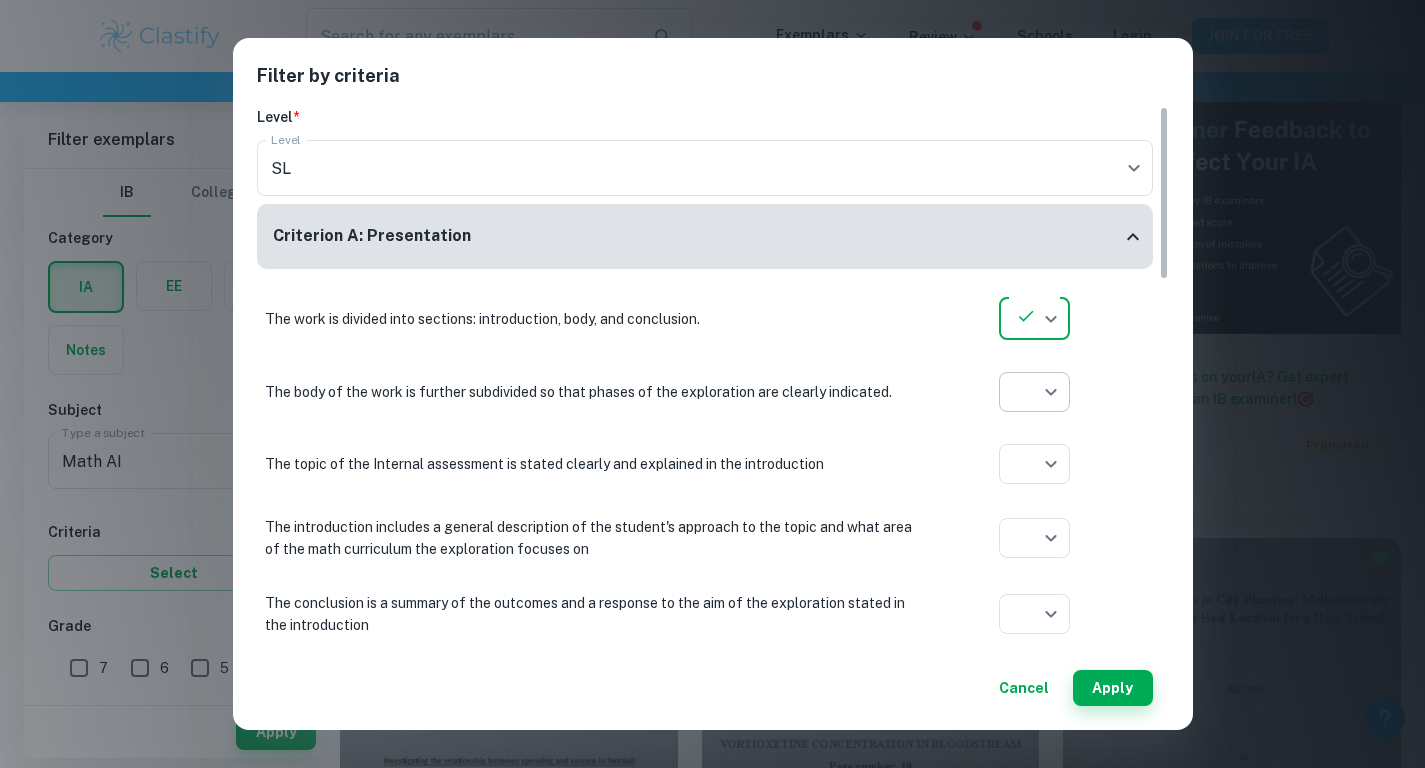 click on "We value your privacy We use cookies to enhance your browsing experience, serve personalised ads or content, and analyse our traffic. By clicking "Accept All", you consent to our use of cookies.   Cookie Policy Customise   Reject All   Accept All   Customise Consent Preferences   We use cookies to help you navigate efficiently and perform certain functions. You will find detailed information about all cookies under each consent category below. The cookies that are categorised as "Necessary" are stored on your browser as they are essential for enabling the basic functionalities of the site. ...  Show more For more information on how Google's third-party cookies operate and handle your data, see:   Google Privacy Policy Necessary Always Active Necessary cookies are required to enable the basic features of this site, such as providing secure log-in or adjusting your consent preferences. These cookies do not store any personally identifiable data. Functional Analytics Performance Advertisement Uncategorised" at bounding box center (712, -107) 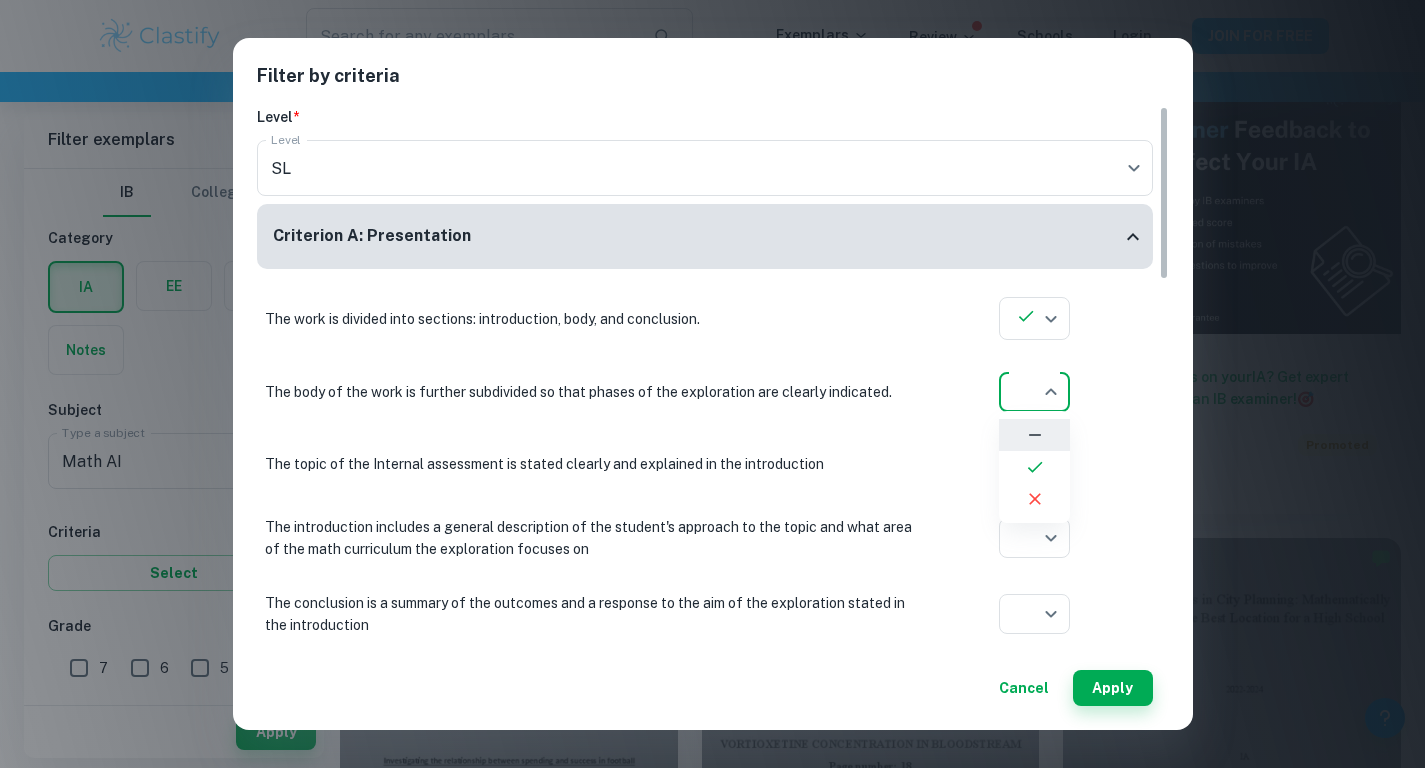 click 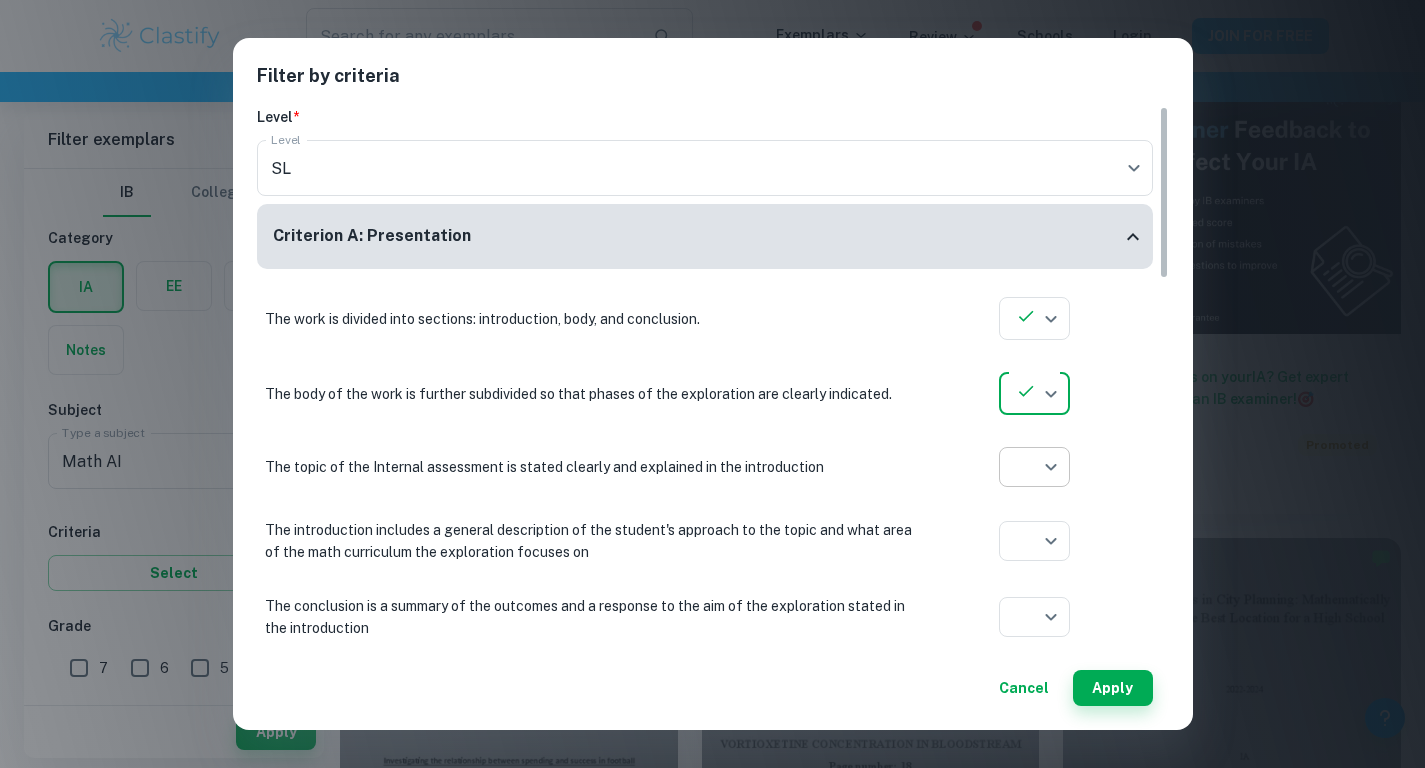 click on "We value your privacy We use cookies to enhance your browsing experience, serve personalised ads or content, and analyse our traffic. By clicking "Accept All", you consent to our use of cookies.   Cookie Policy Customise   Reject All   Accept All   Customise Consent Preferences   We use cookies to help you navigate efficiently and perform certain functions. You will find detailed information about all cookies under each consent category below. The cookies that are categorised as "Necessary" are stored on your browser as they are essential for enabling the basic functionalities of the site. ...  Show more For more information on how Google's third-party cookies operate and handle your data, see:   Google Privacy Policy Necessary Always Active Necessary cookies are required to enable the basic features of this site, such as providing secure log-in or adjusting your consent preferences. These cookies do not store any personally identifiable data. Functional Analytics Performance Advertisement Uncategorised" at bounding box center (712, -107) 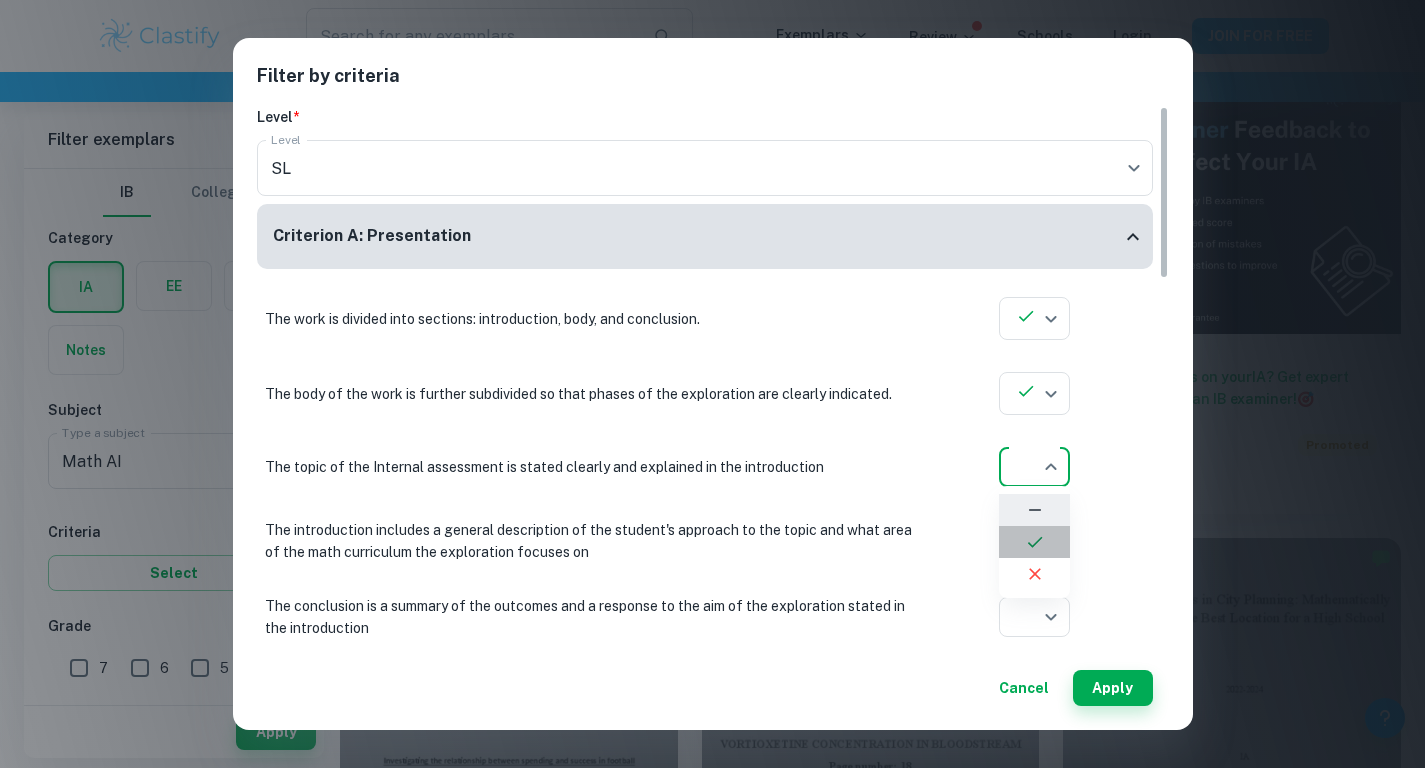 click 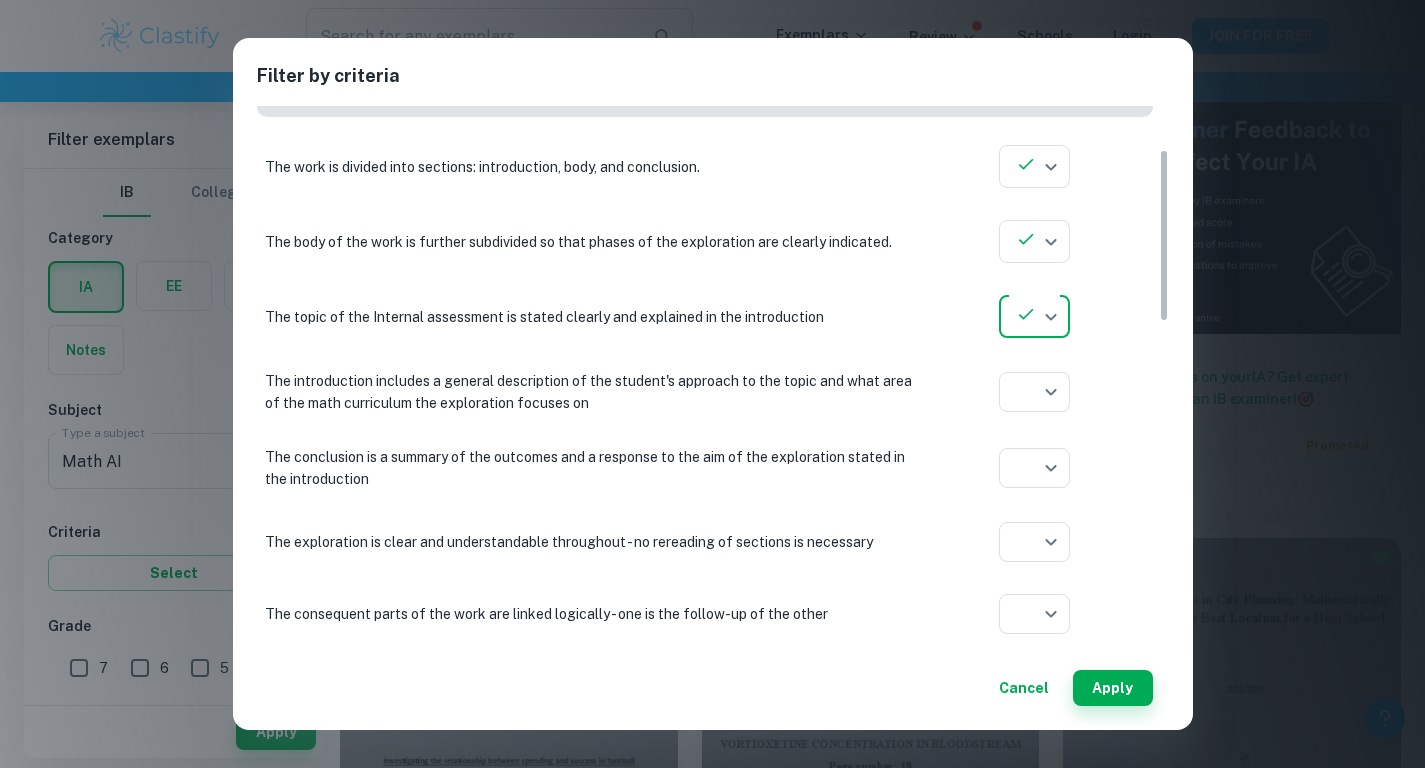 scroll, scrollTop: 165, scrollLeft: 0, axis: vertical 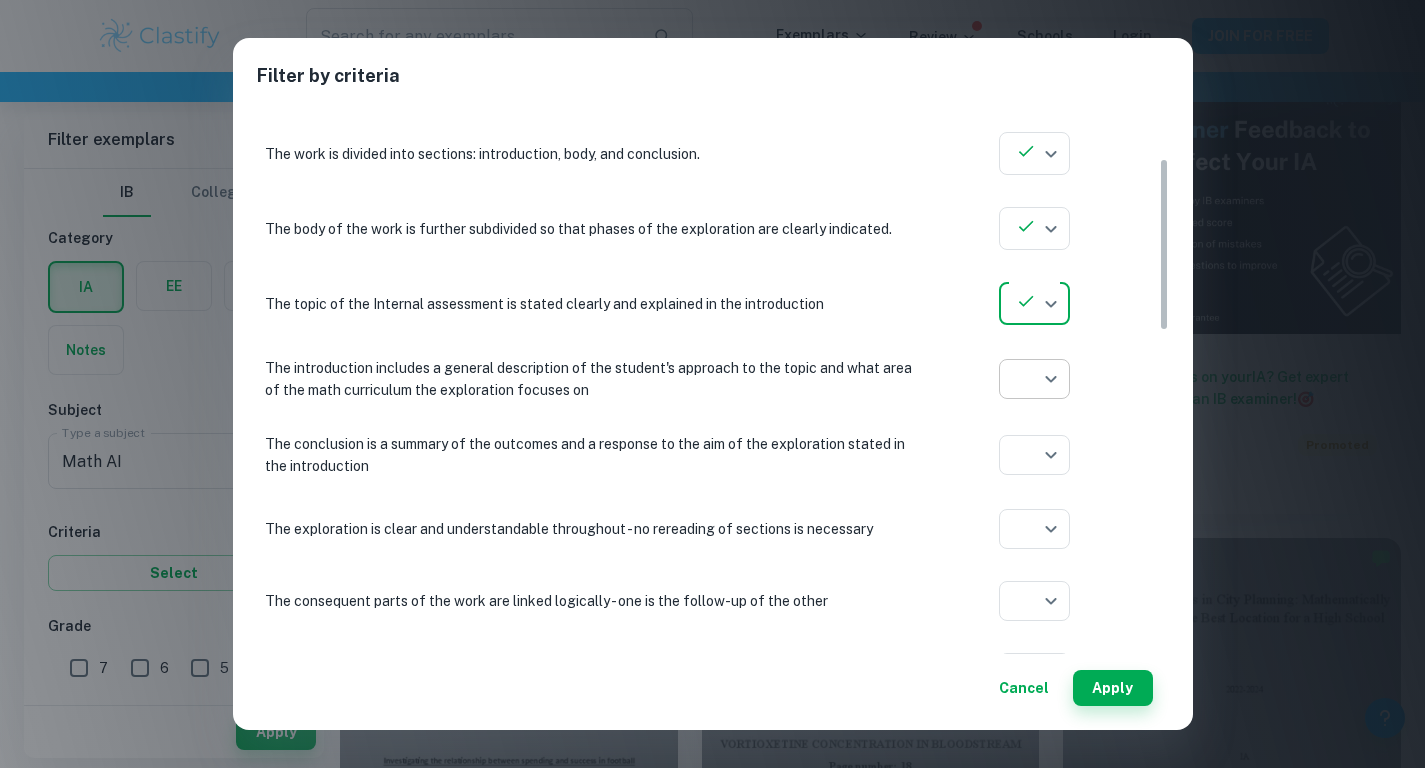 click on "We value your privacy We use cookies to enhance your browsing experience, serve personalised ads or content, and analyse our traffic. By clicking "Accept All", you consent to our use of cookies.   Cookie Policy Customise   Reject All   Accept All   Customise Consent Preferences   We use cookies to help you navigate efficiently and perform certain functions. You will find detailed information about all cookies under each consent category below. The cookies that are categorised as "Necessary" are stored on your browser as they are essential for enabling the basic functionalities of the site. ...  Show more For more information on how Google's third-party cookies operate and handle your data, see:   Google Privacy Policy Necessary Always Active Necessary cookies are required to enable the basic features of this site, such as providing secure log-in or adjusting your consent preferences. These cookies do not store any personally identifiable data. Functional Analytics Performance Advertisement Uncategorised" at bounding box center (712, -107) 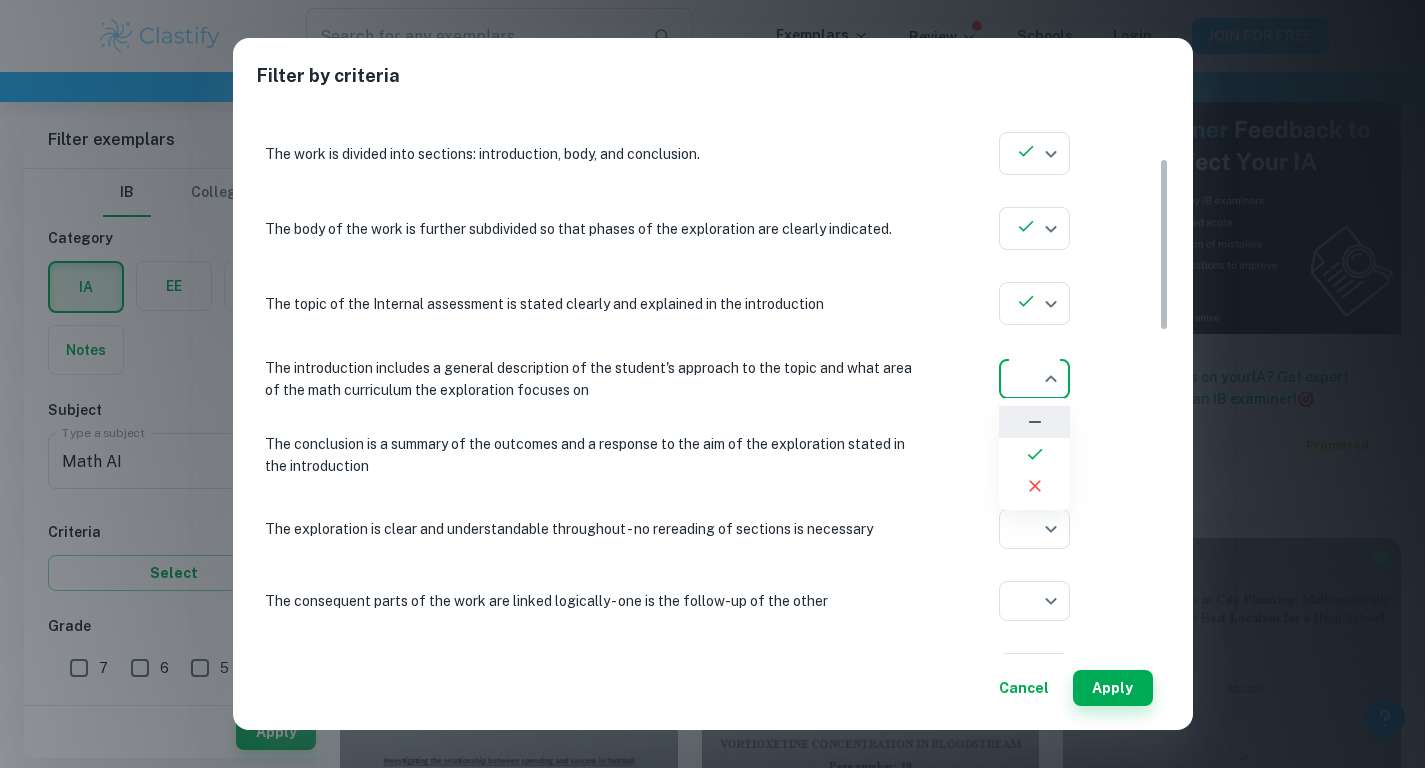 click 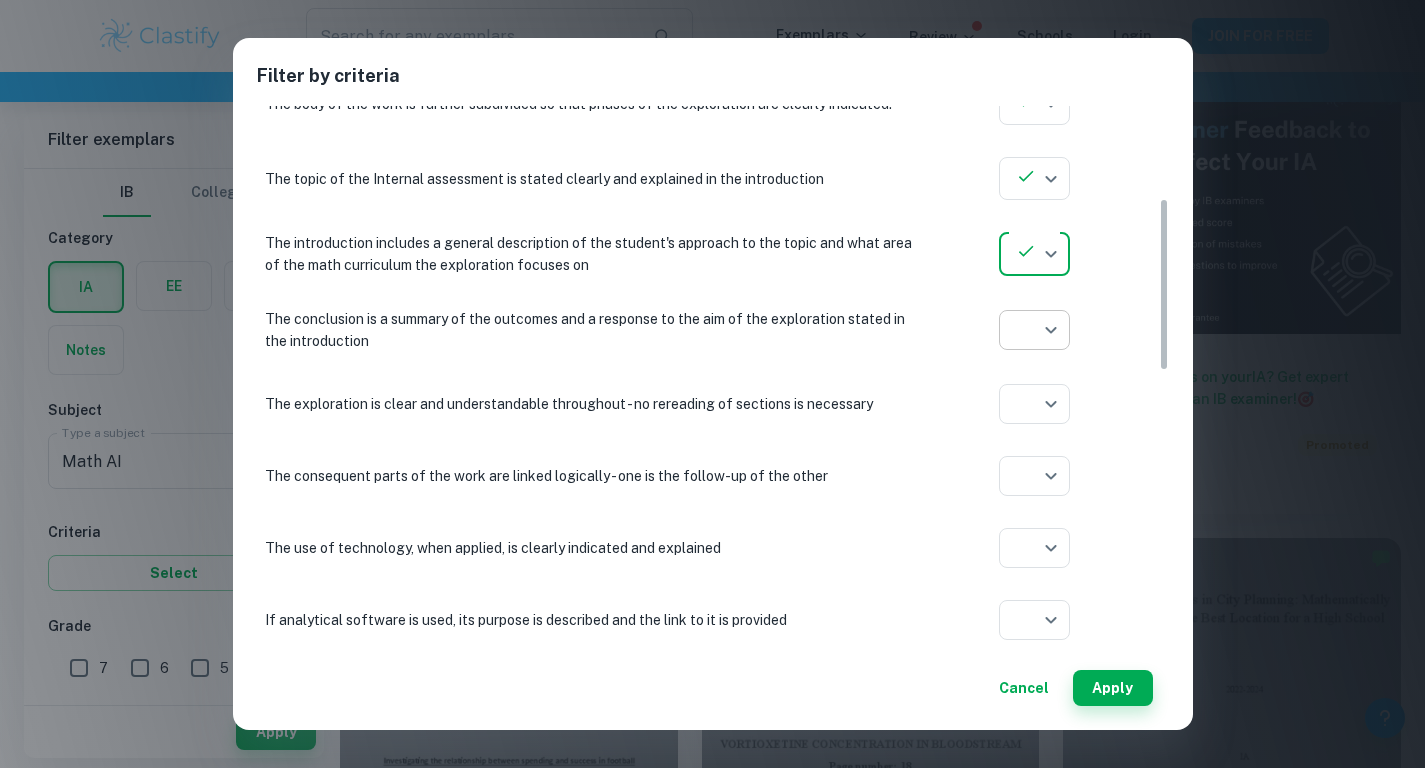scroll, scrollTop: 296, scrollLeft: 0, axis: vertical 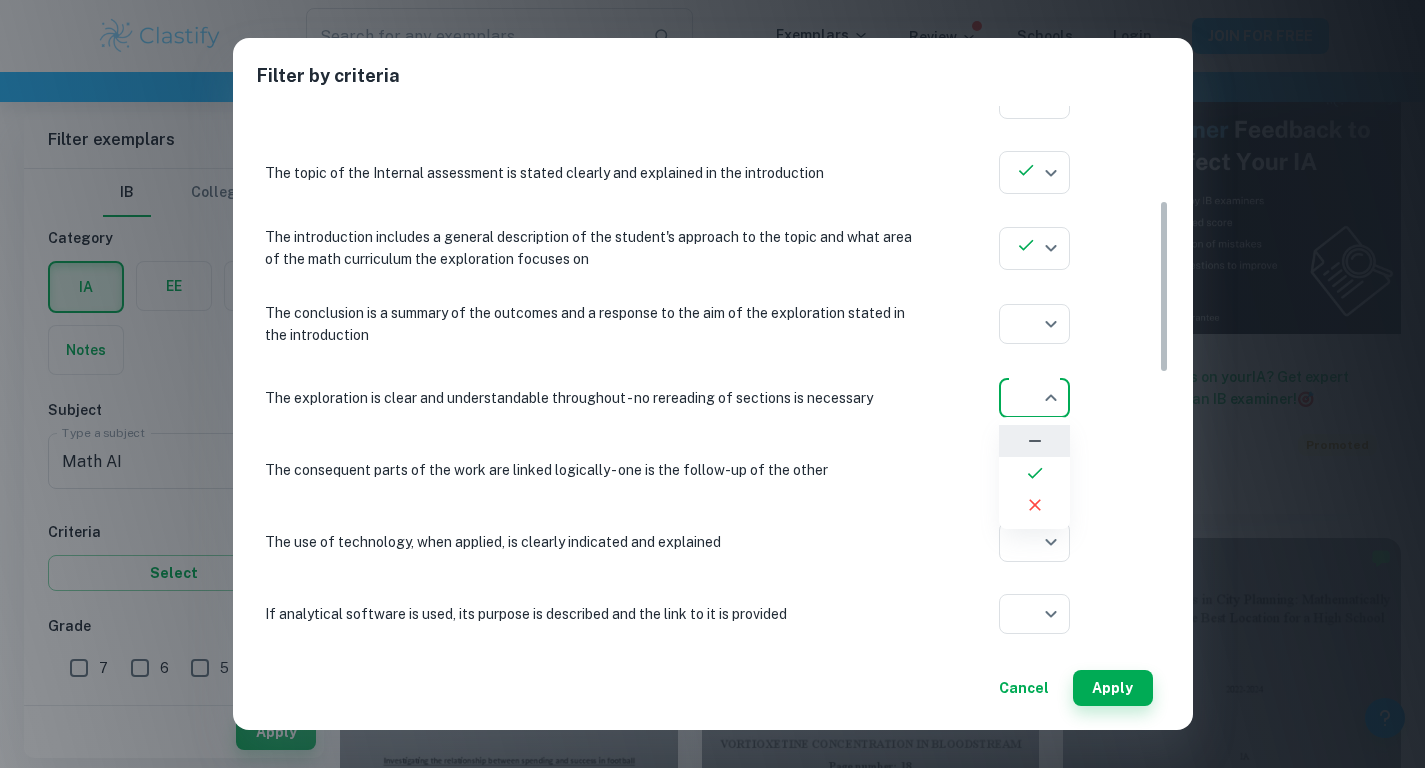 click on "We value your privacy We use cookies to enhance your browsing experience, serve personalised ads or content, and analyse our traffic. By clicking "Accept All", you consent to our use of cookies.   Cookie Policy Customise   Reject All   Accept All   Customise Consent Preferences   We use cookies to help you navigate efficiently and perform certain functions. You will find detailed information about all cookies under each consent category below. The cookies that are categorised as "Necessary" are stored on your browser as they are essential for enabling the basic functionalities of the site. ...  Show more For more information on how Google's third-party cookies operate and handle your data, see:   Google Privacy Policy Necessary Always Active Necessary cookies are required to enable the basic features of this site, such as providing secure log-in or adjusting your consent preferences. These cookies do not store any personally identifiable data. Functional Analytics Performance Advertisement Uncategorised" at bounding box center [712, -107] 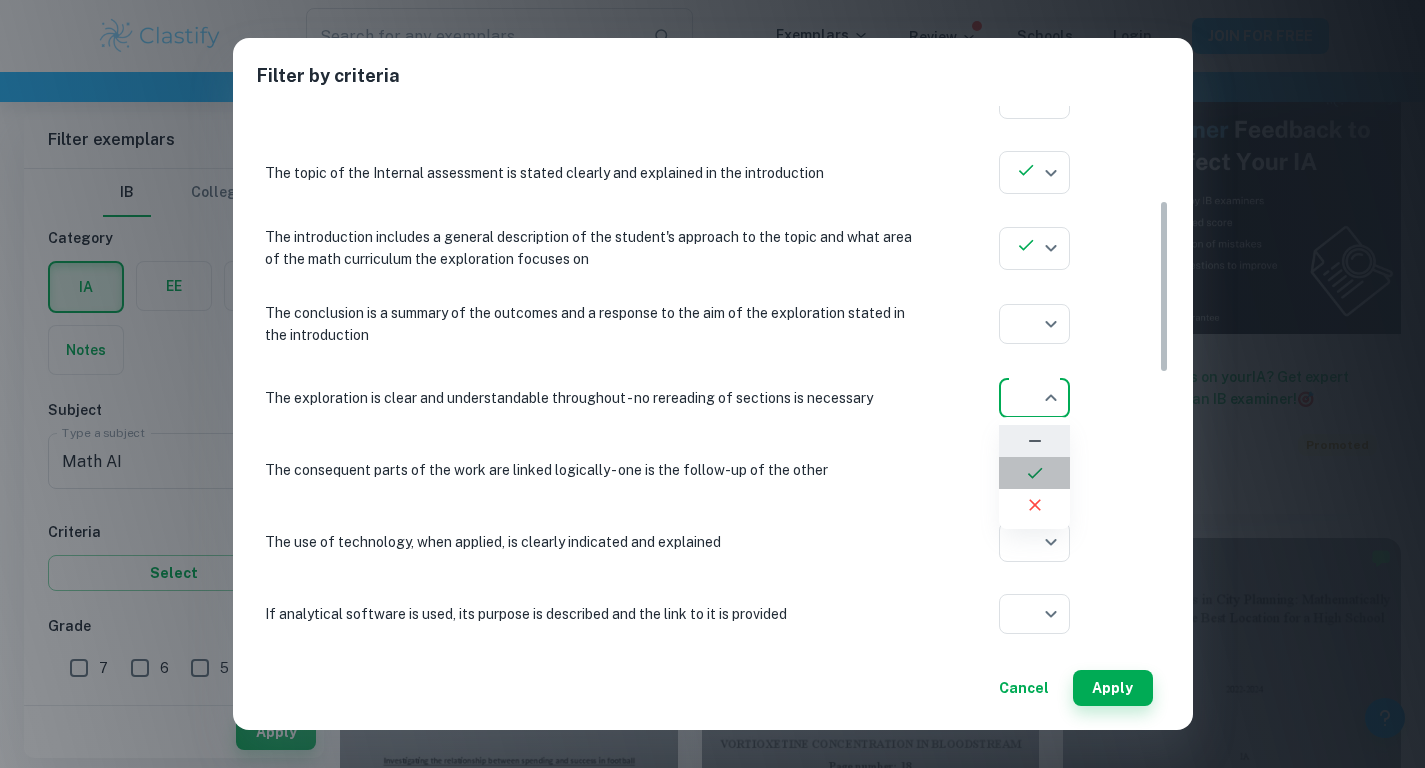 click at bounding box center [1034, 473] 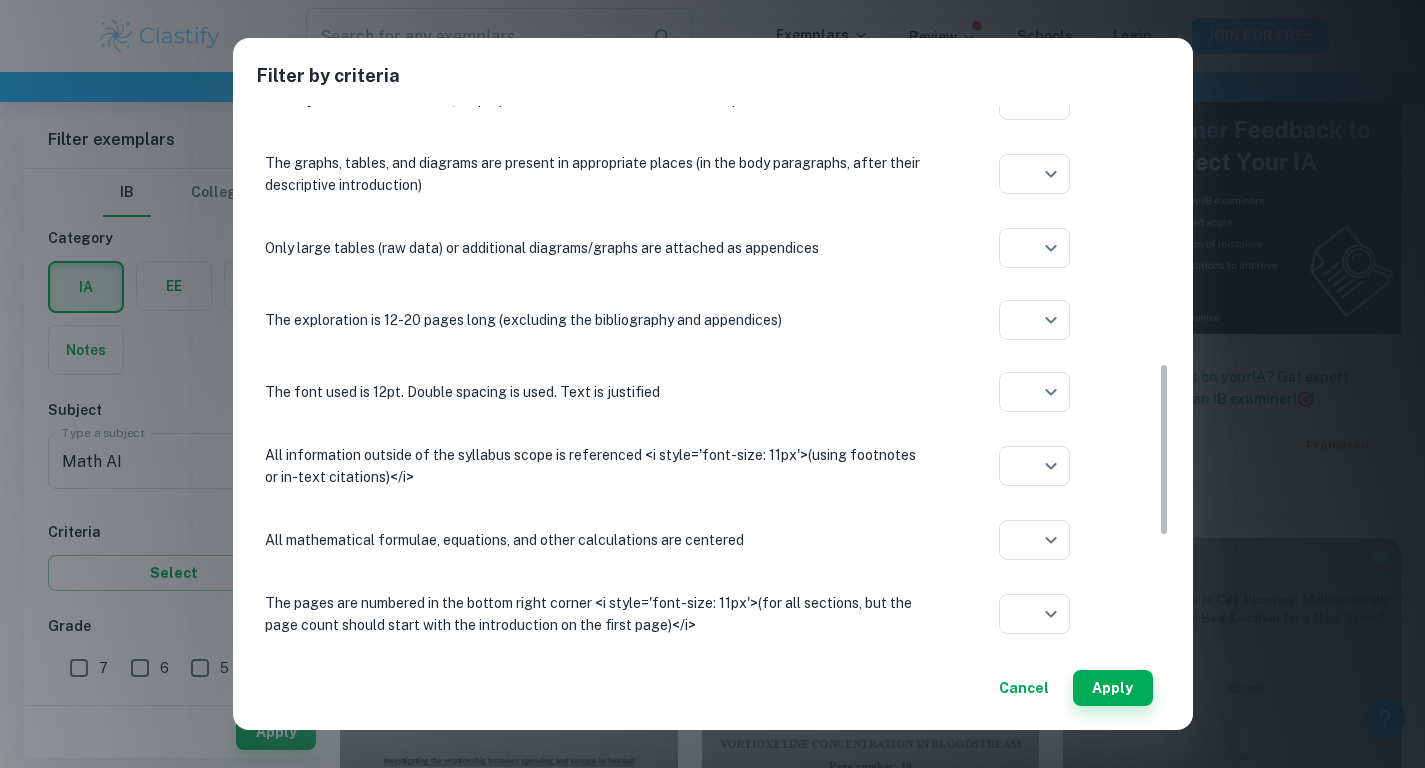 scroll, scrollTop: 819, scrollLeft: 0, axis: vertical 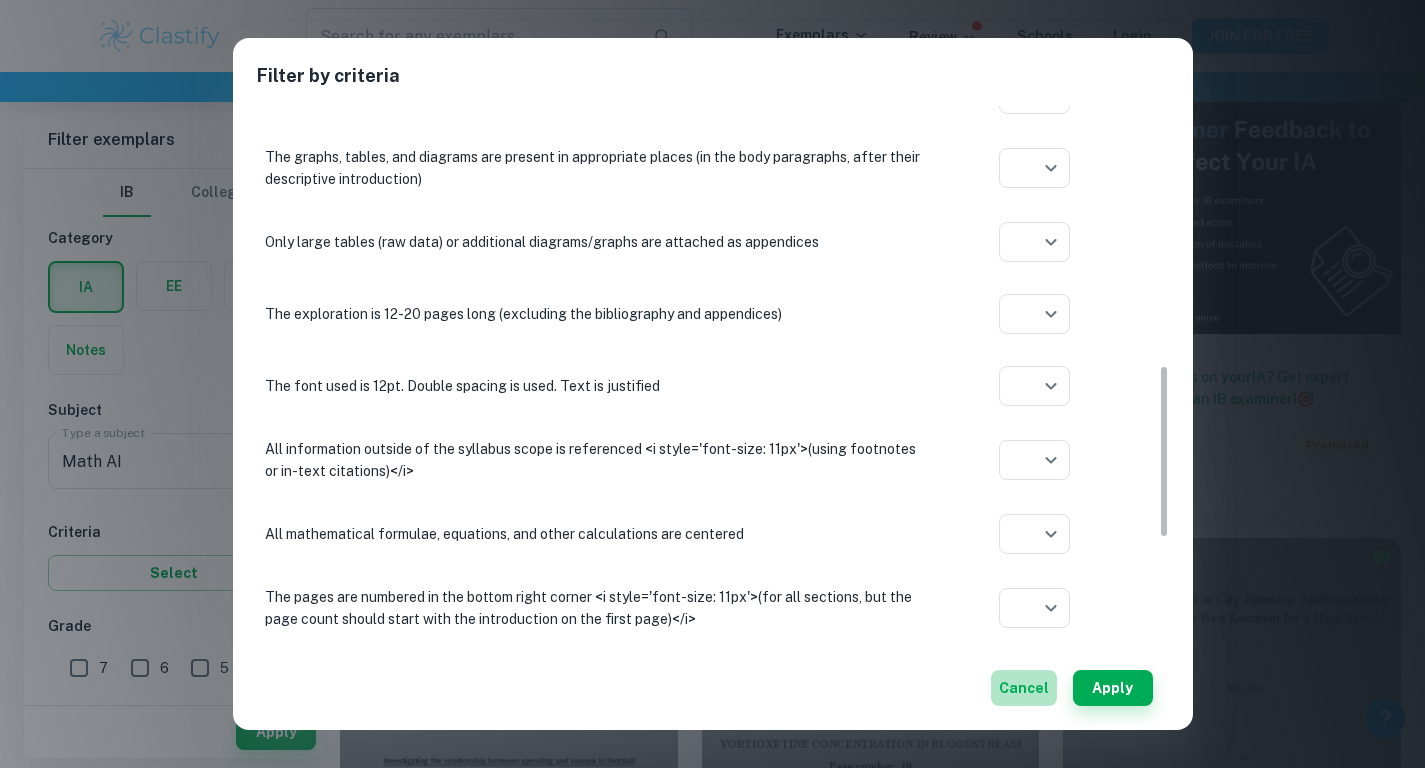 click on "Cancel" at bounding box center [1024, 688] 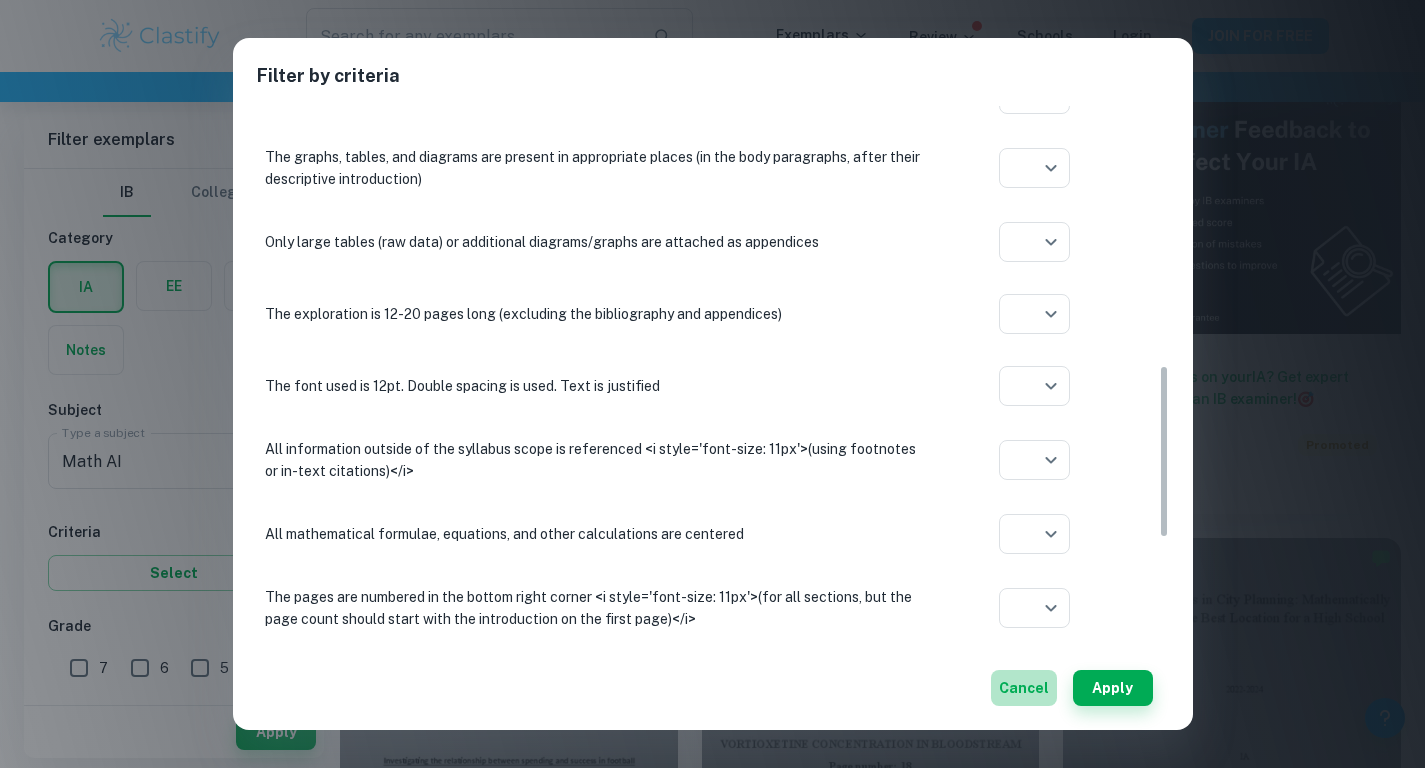 scroll, scrollTop: 0, scrollLeft: 0, axis: both 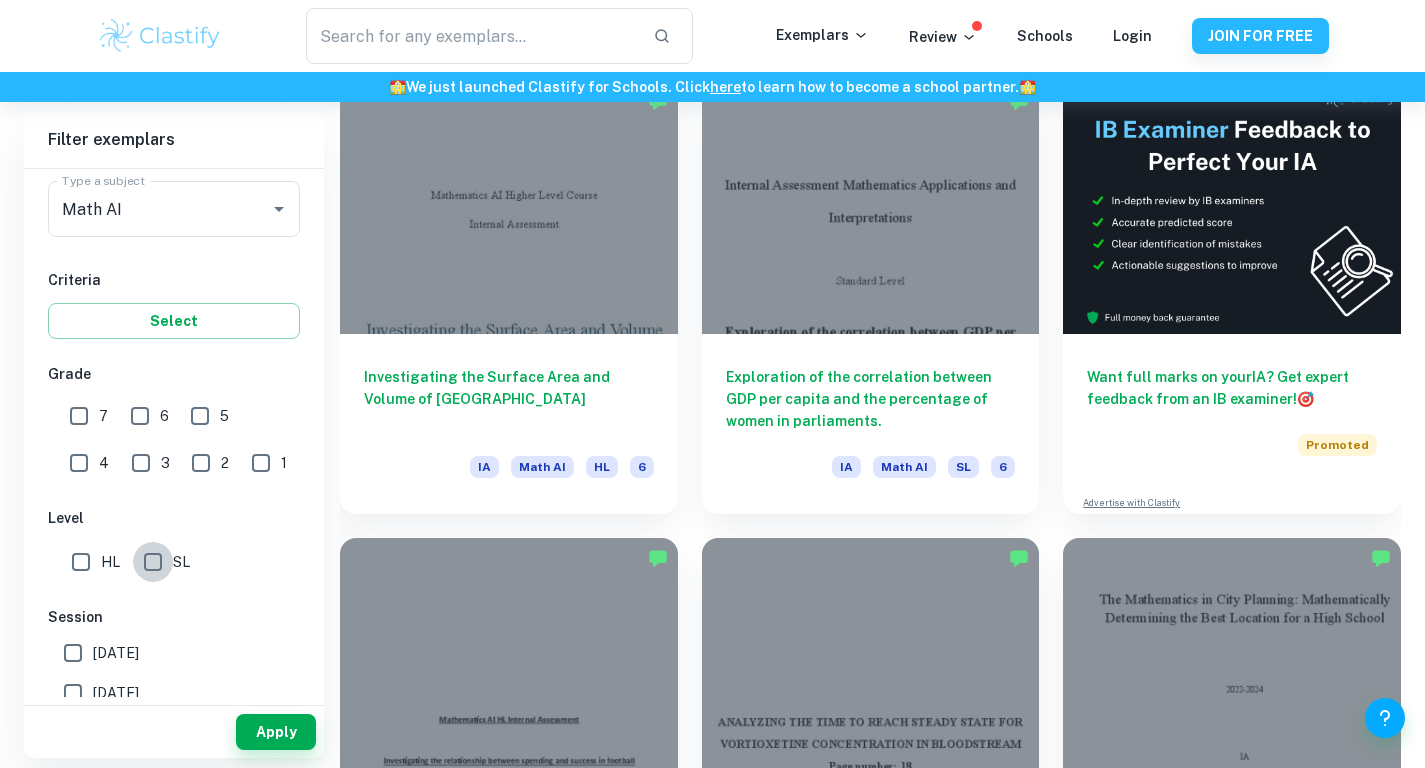 click on "SL" at bounding box center (153, 562) 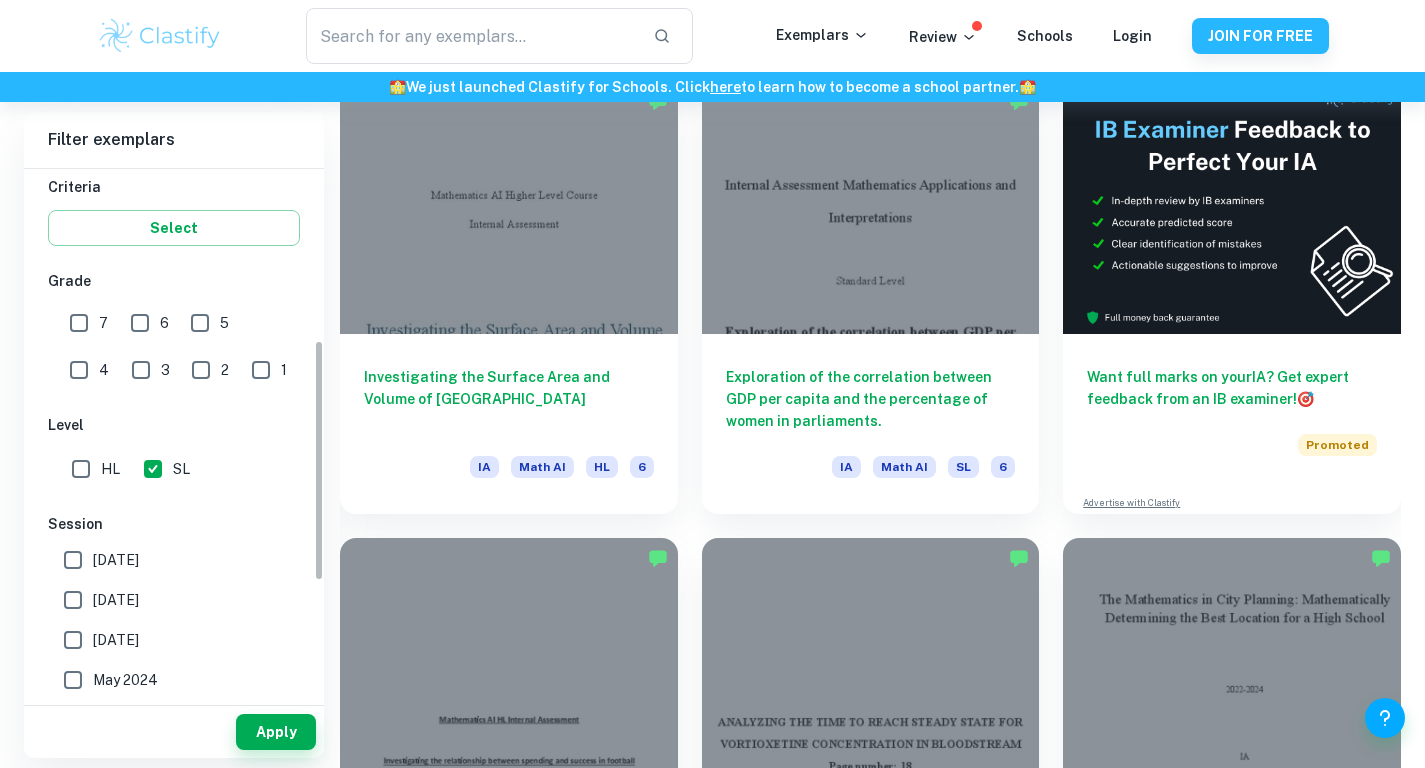 scroll, scrollTop: 376, scrollLeft: 0, axis: vertical 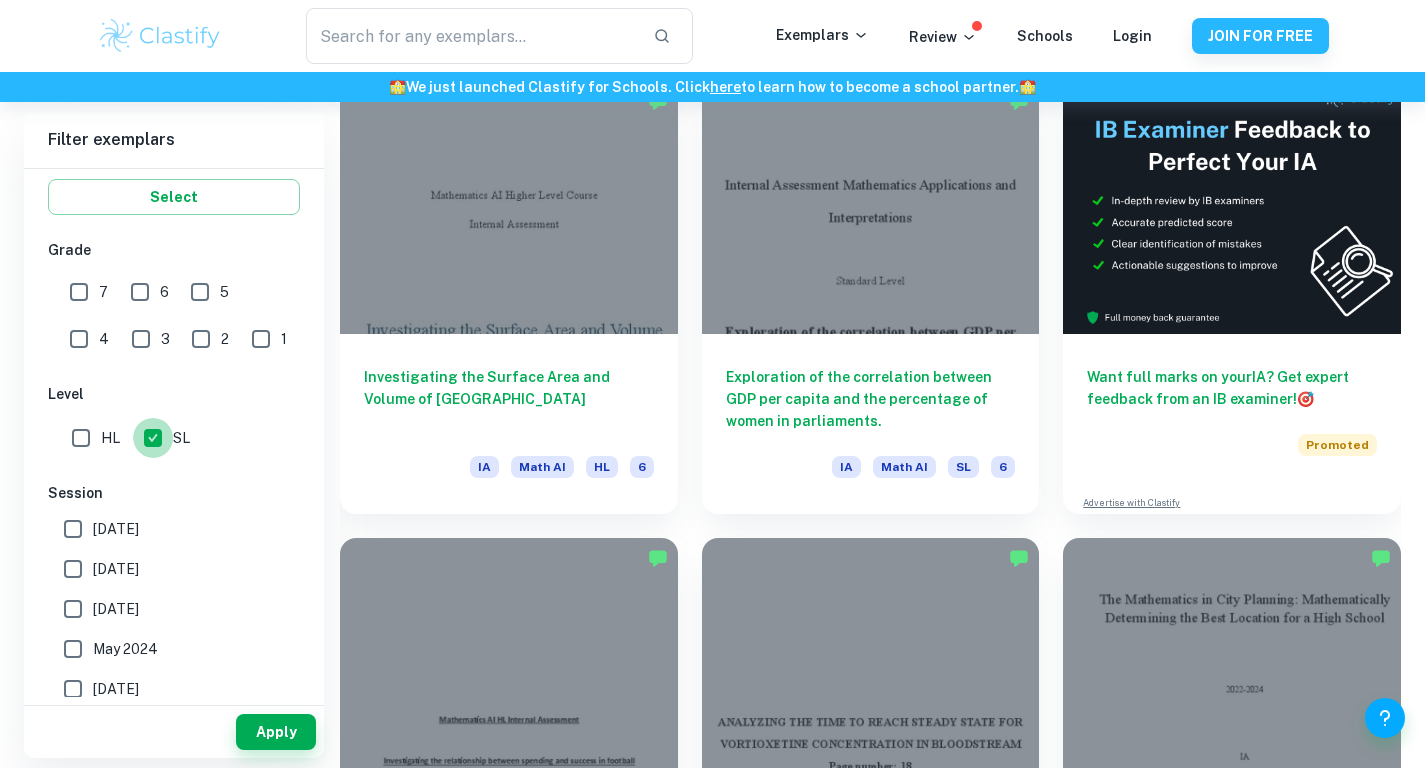 click on "SL" at bounding box center (153, 438) 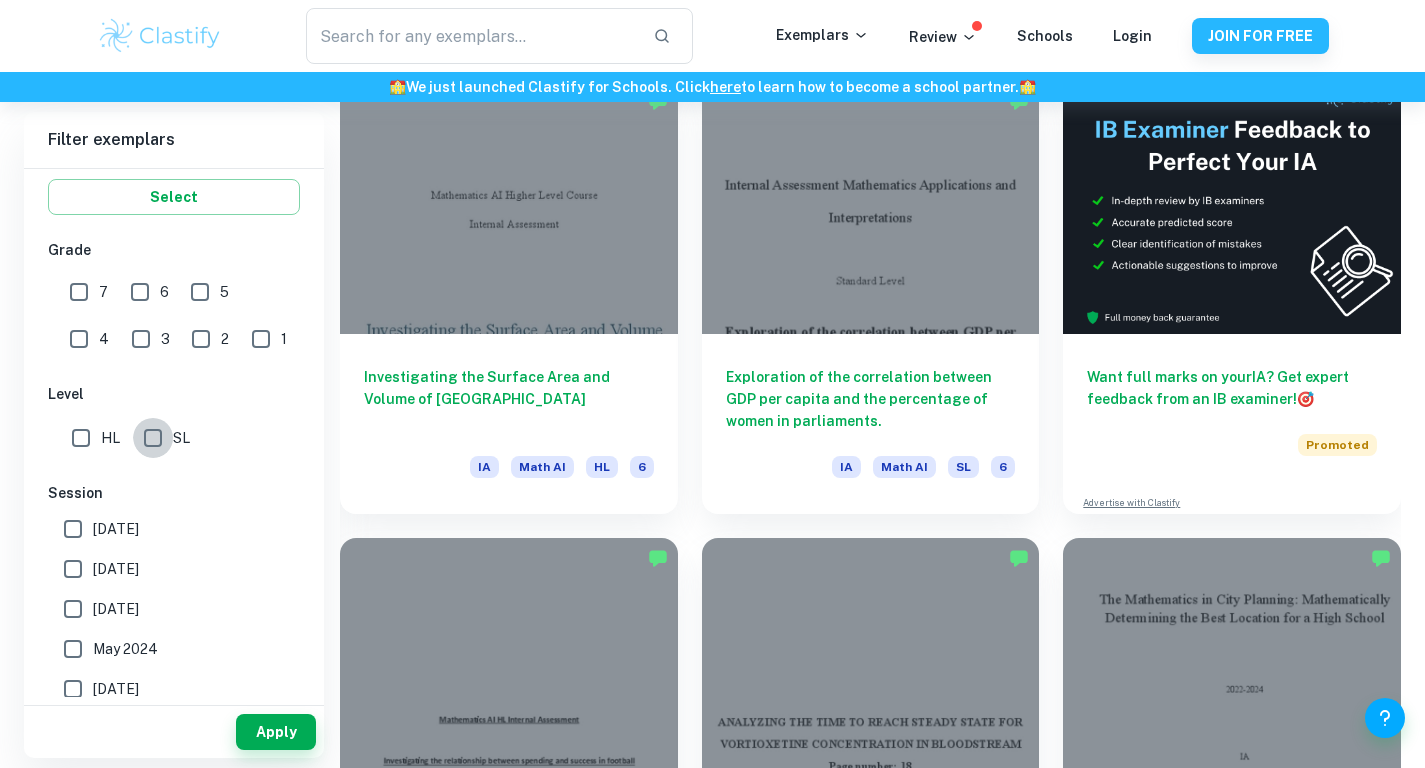 click on "SL" at bounding box center [153, 438] 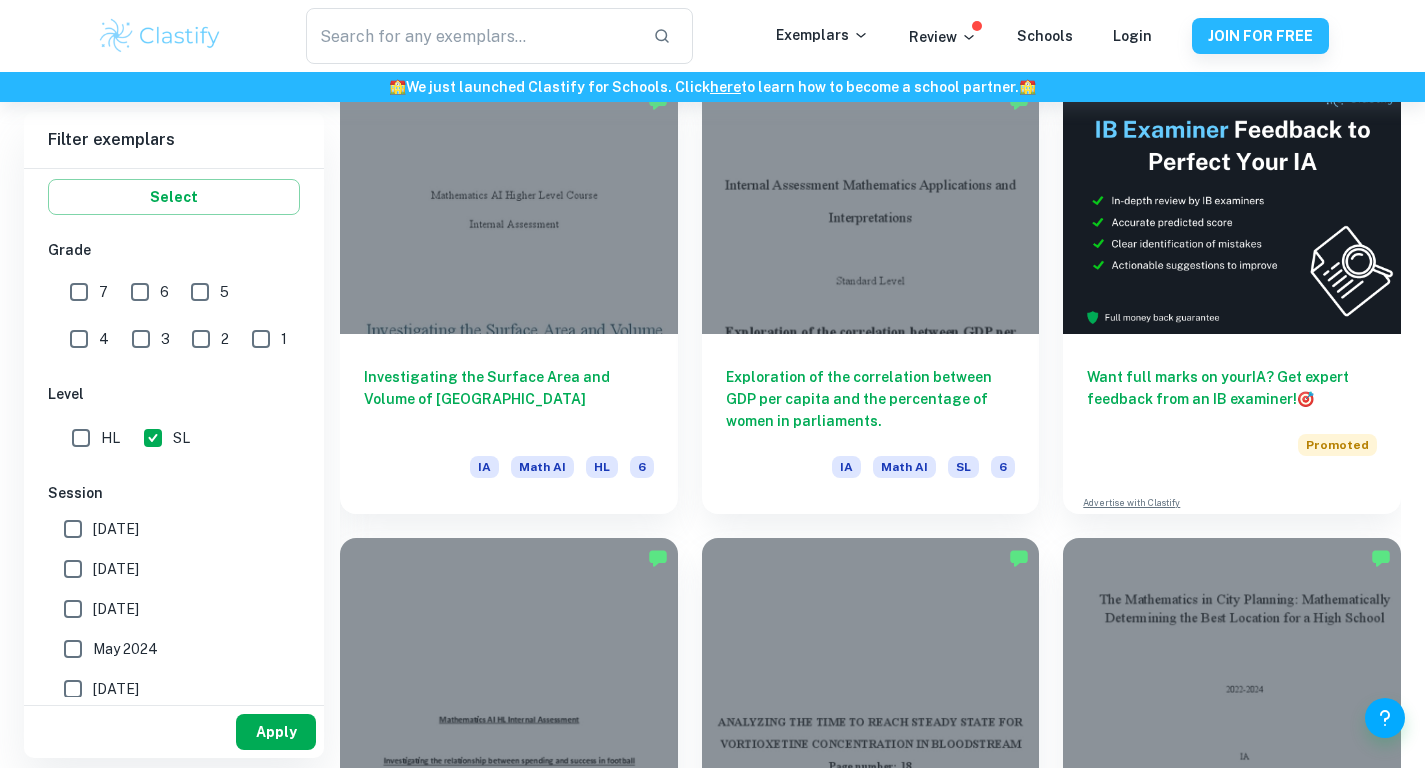 click on "Apply" at bounding box center (276, 732) 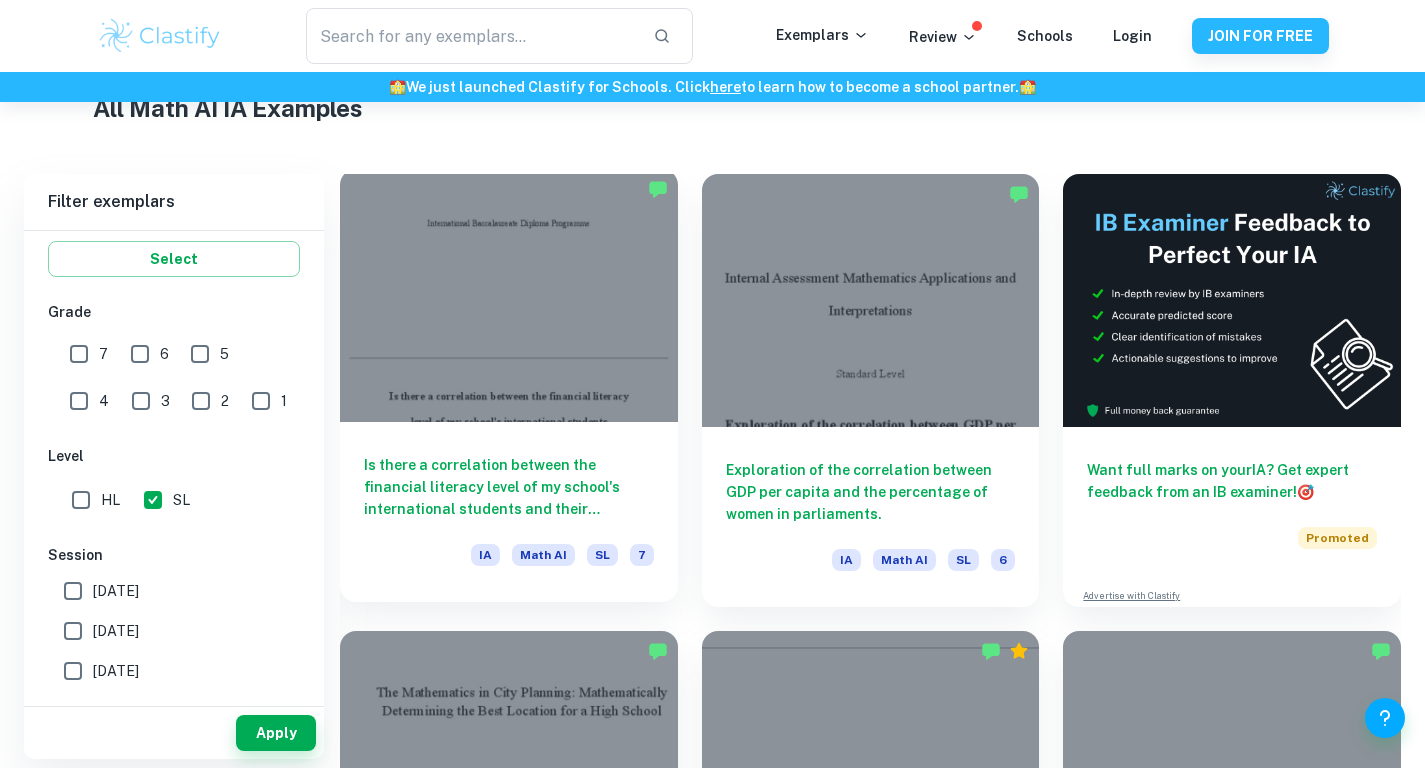 scroll, scrollTop: 502, scrollLeft: 0, axis: vertical 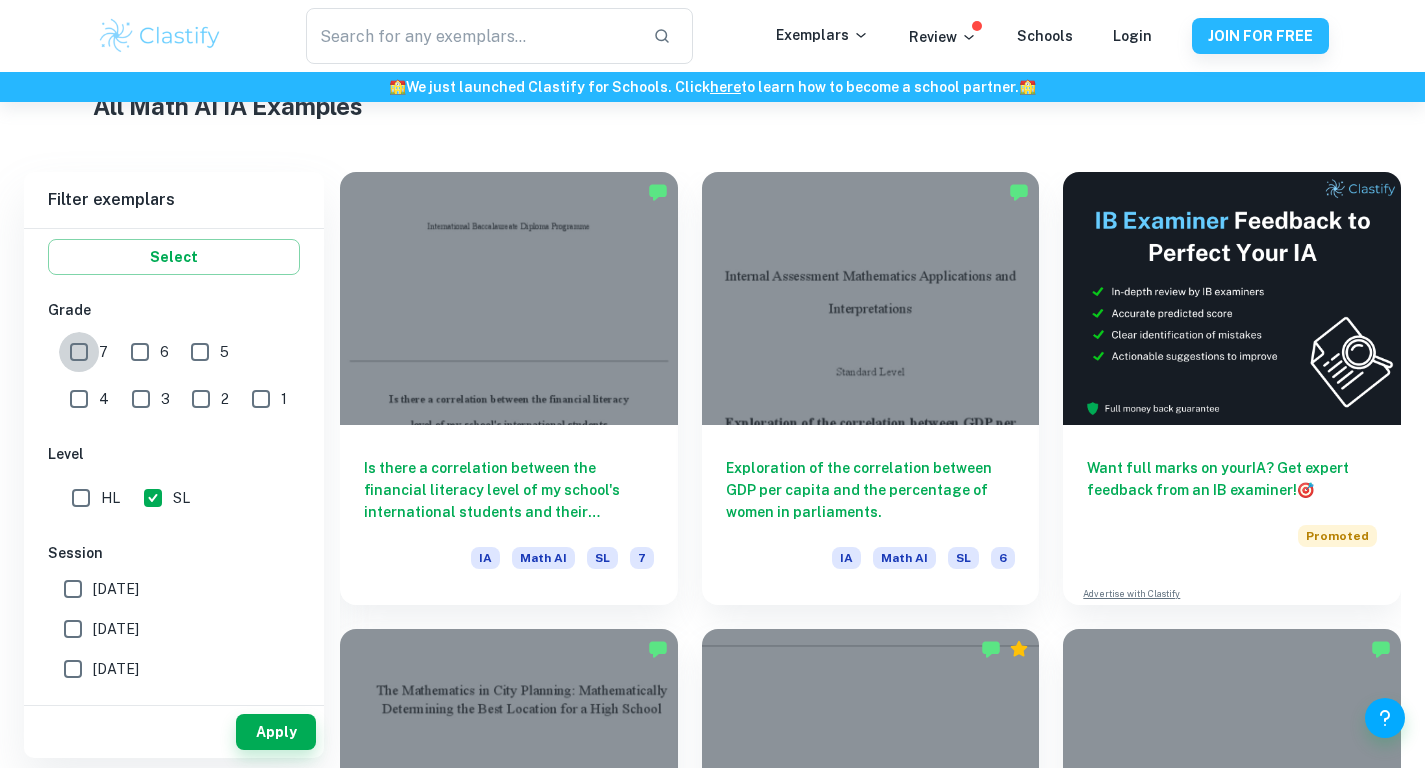 click on "7" at bounding box center (79, 352) 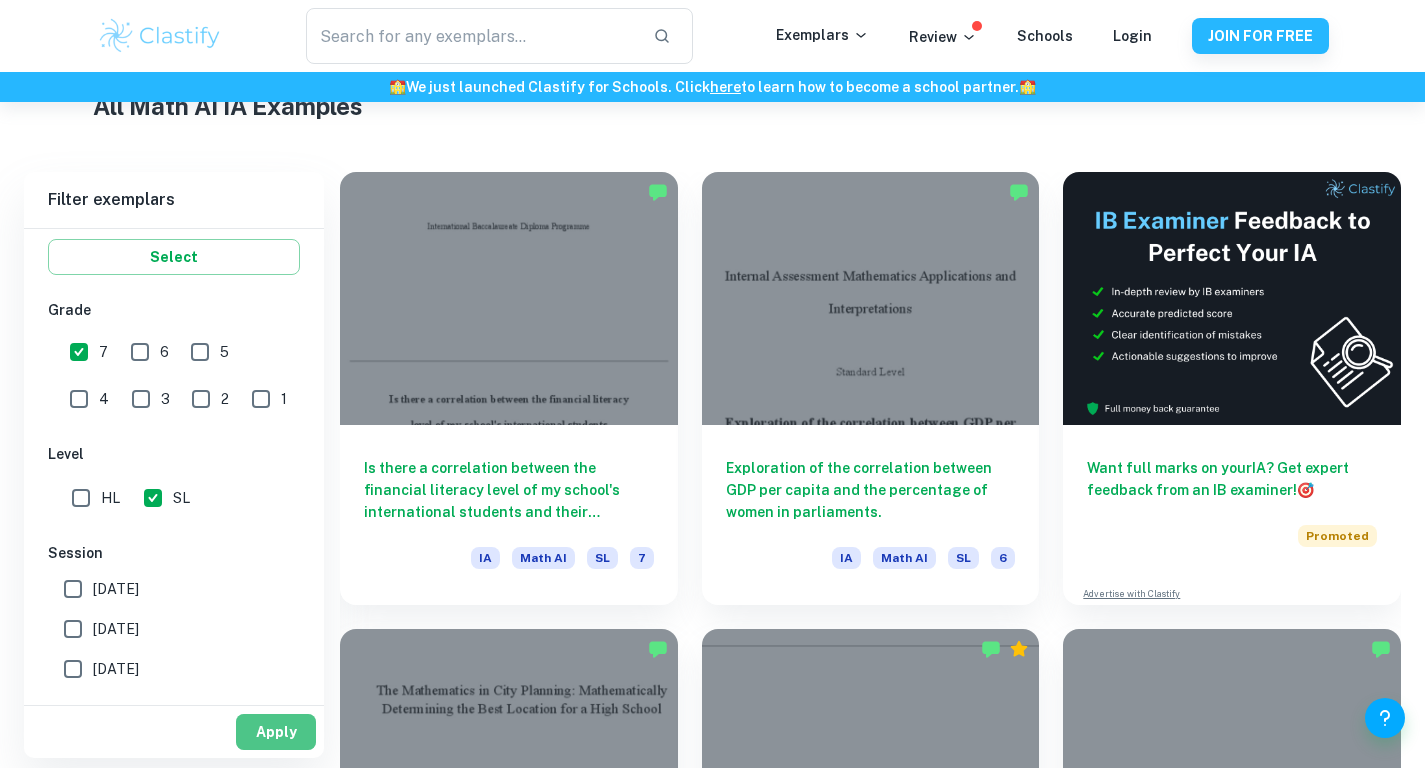 click on "Apply" at bounding box center (276, 732) 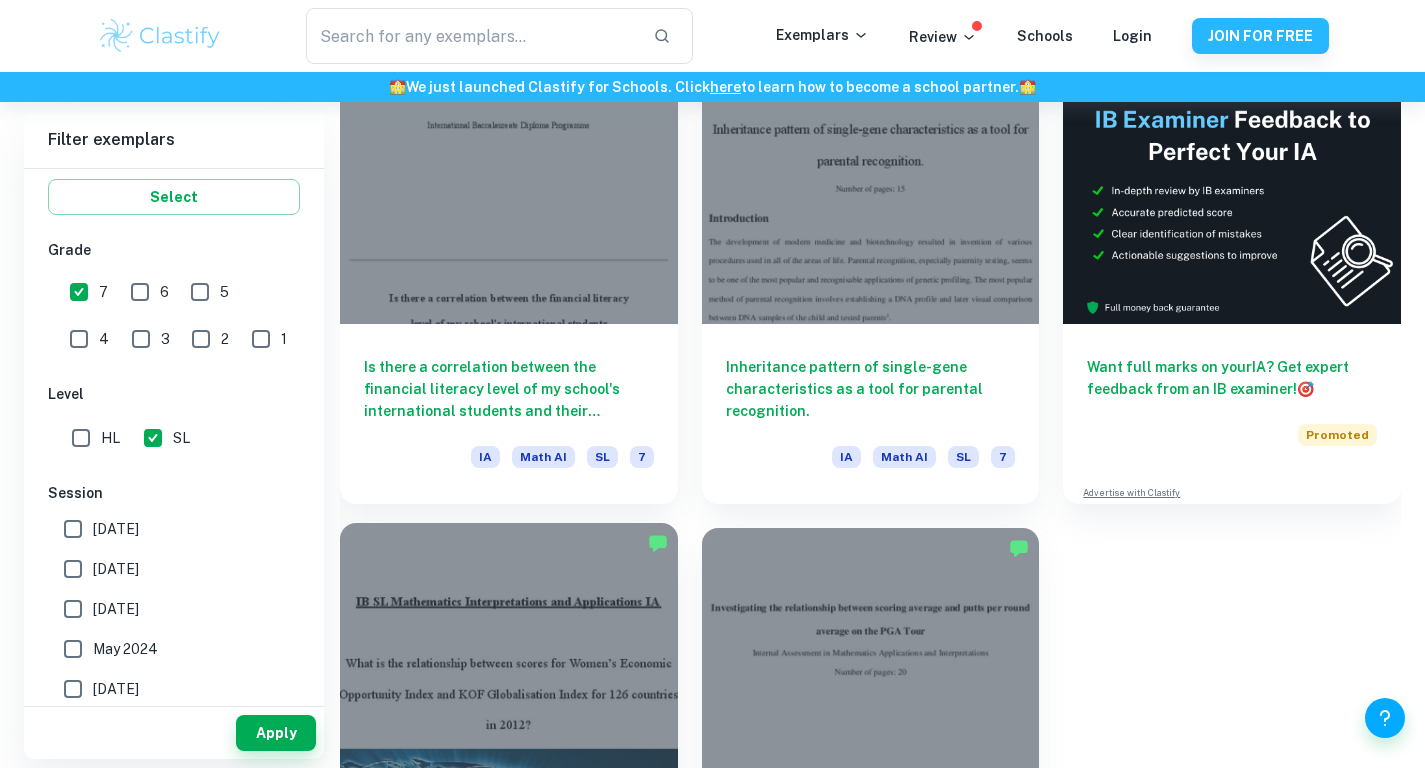 scroll, scrollTop: 529, scrollLeft: 0, axis: vertical 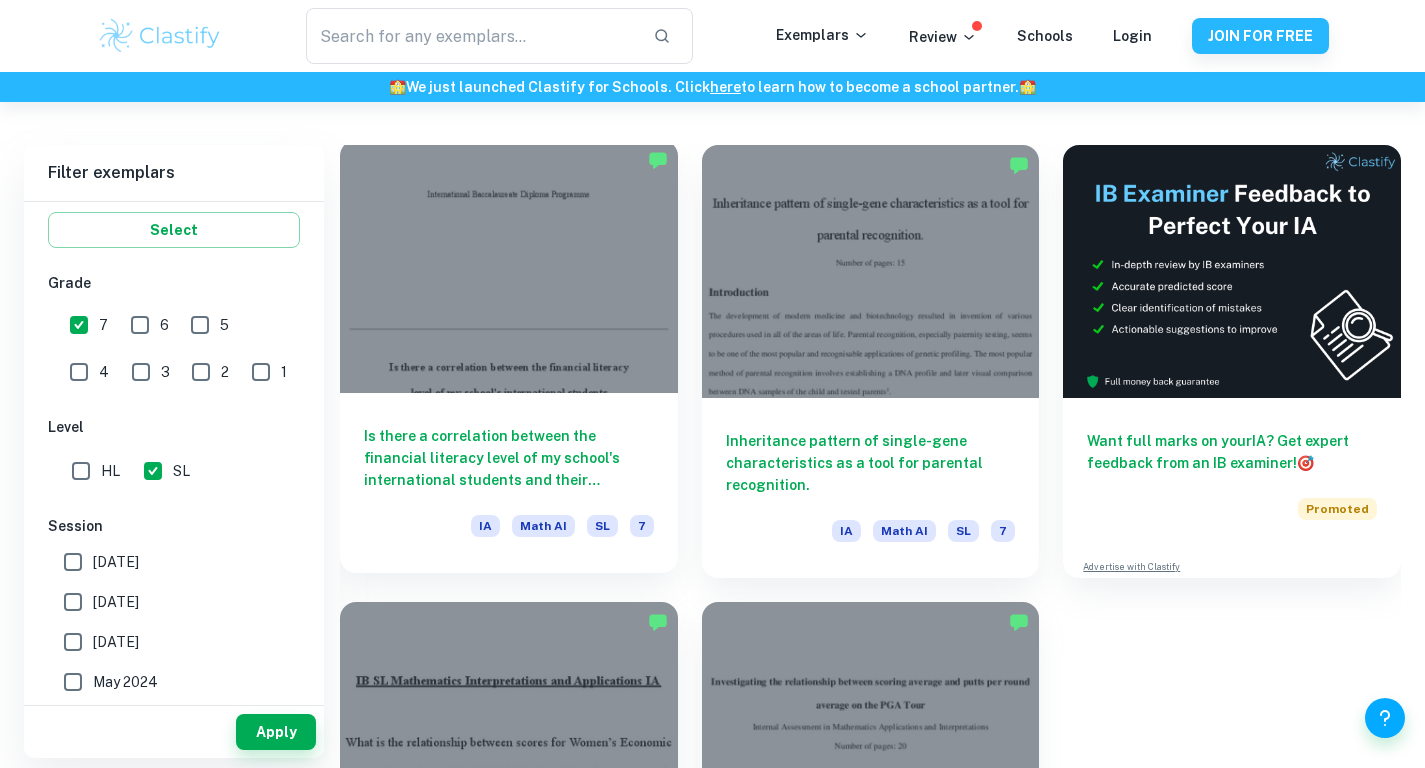 click on "Is there a correlation between the financial literacy level of my school's international students and their respective nation’s Human Development Index?" at bounding box center [509, 458] 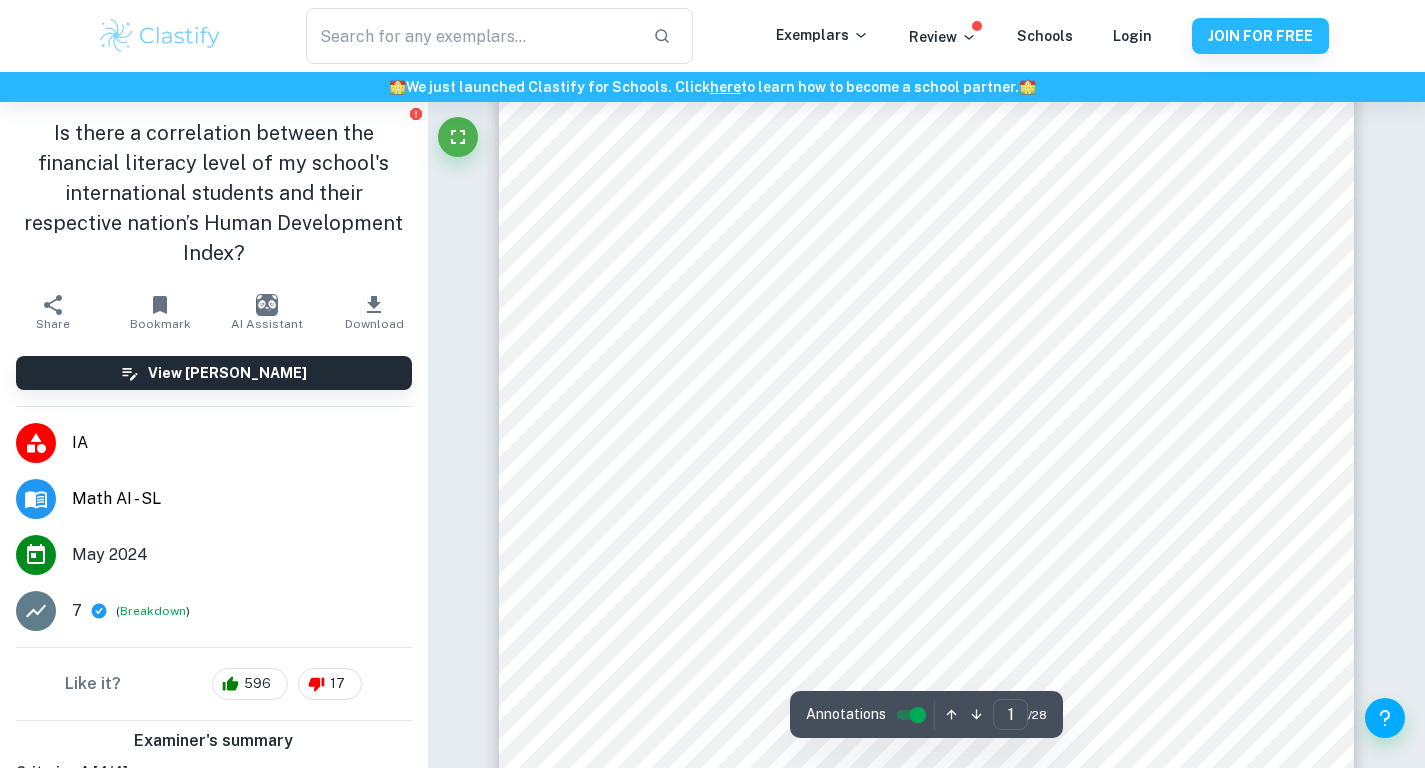 scroll, scrollTop: 316, scrollLeft: 0, axis: vertical 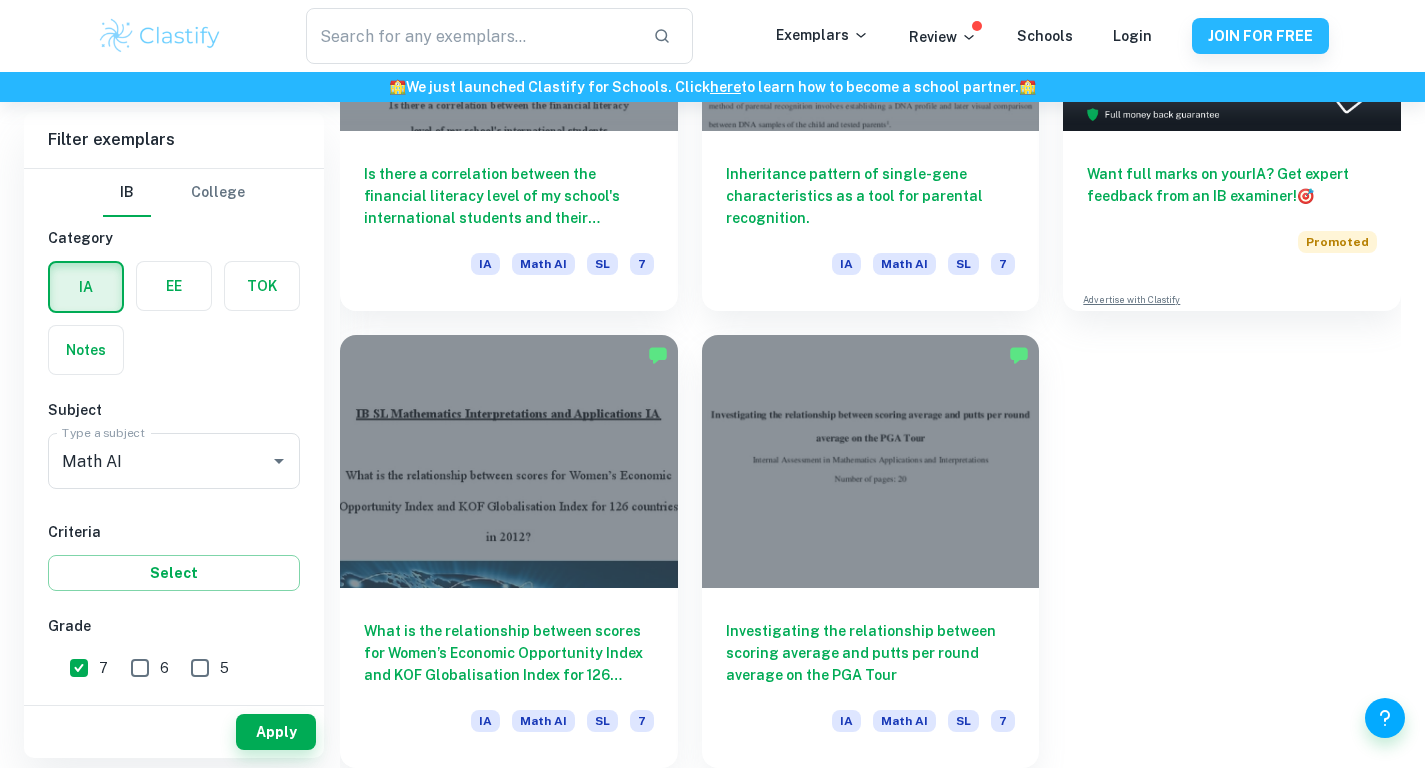 click on "6" at bounding box center [140, 668] 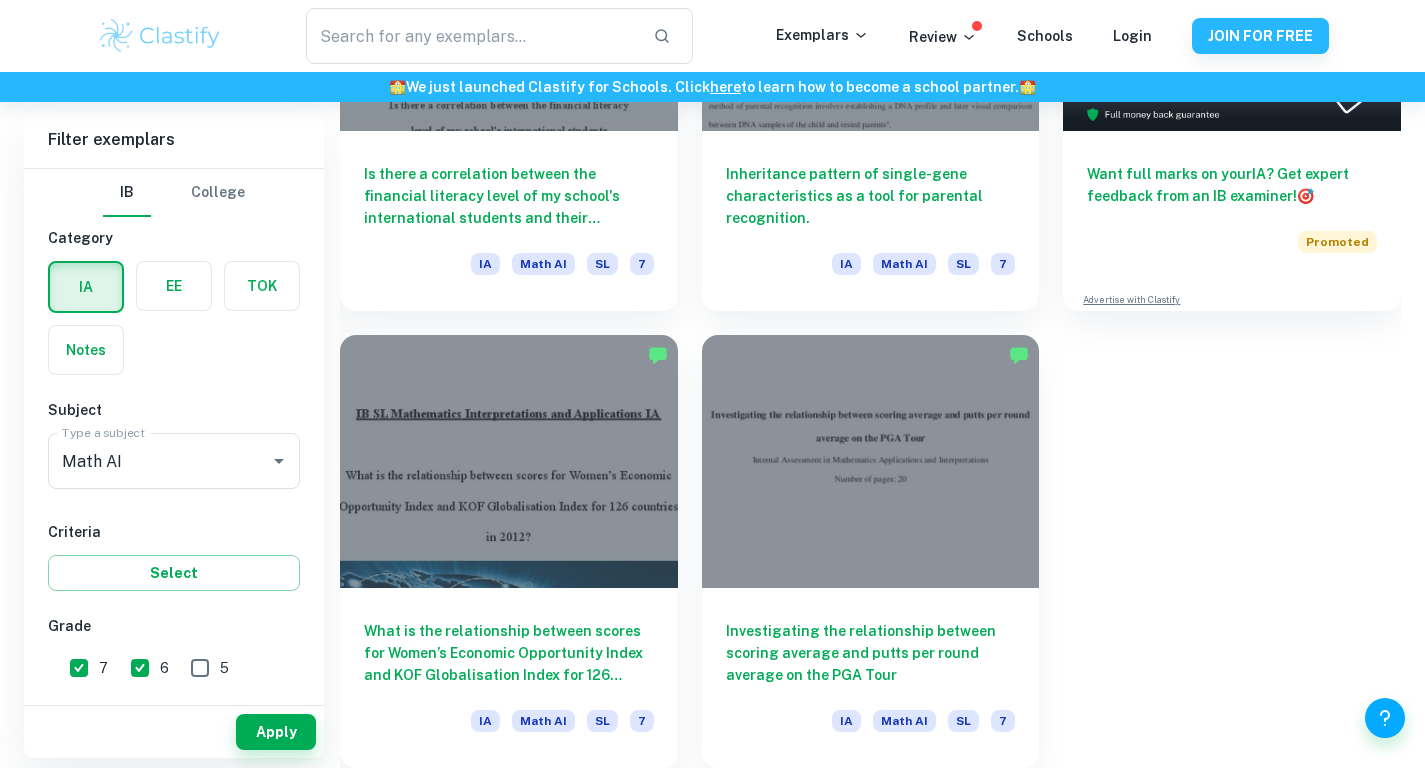 click on "5" at bounding box center (200, 668) 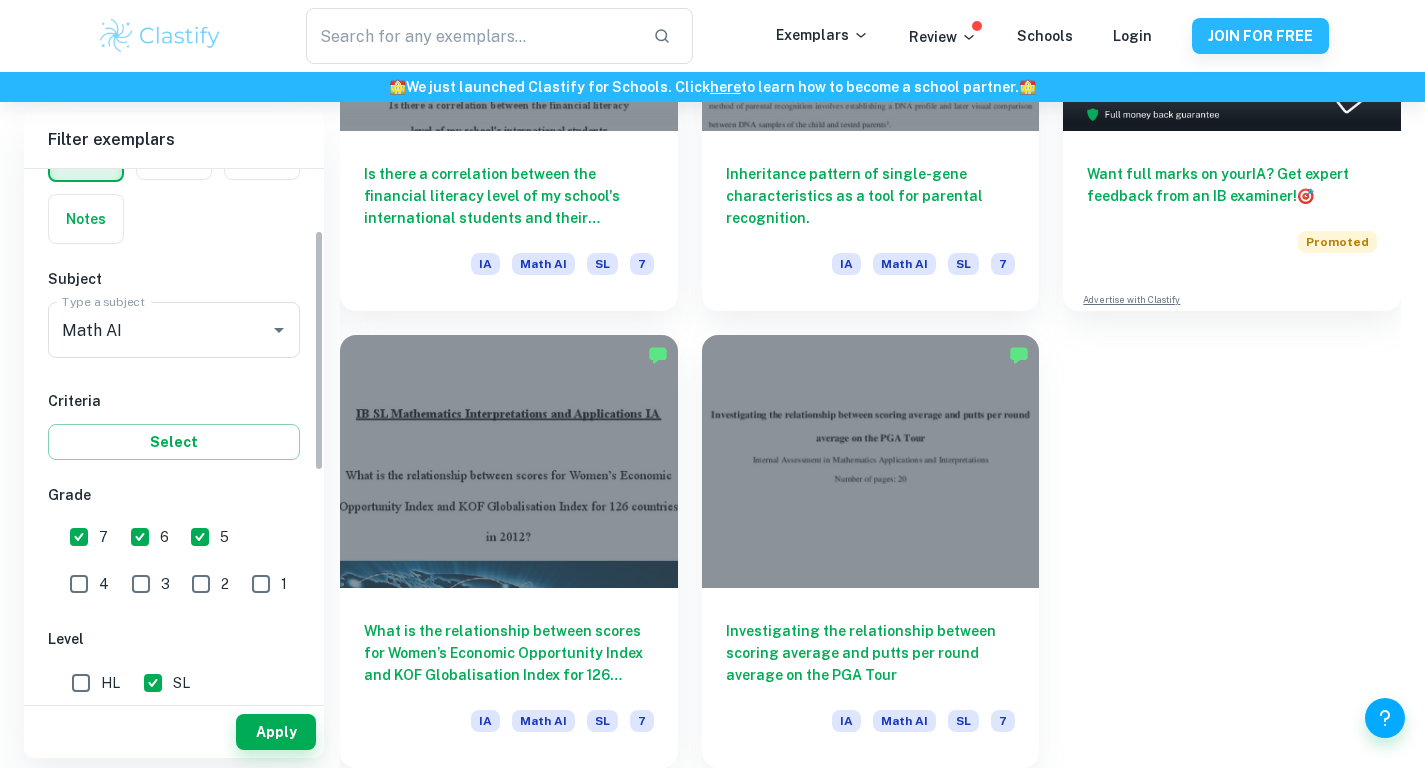 scroll, scrollTop: 134, scrollLeft: 0, axis: vertical 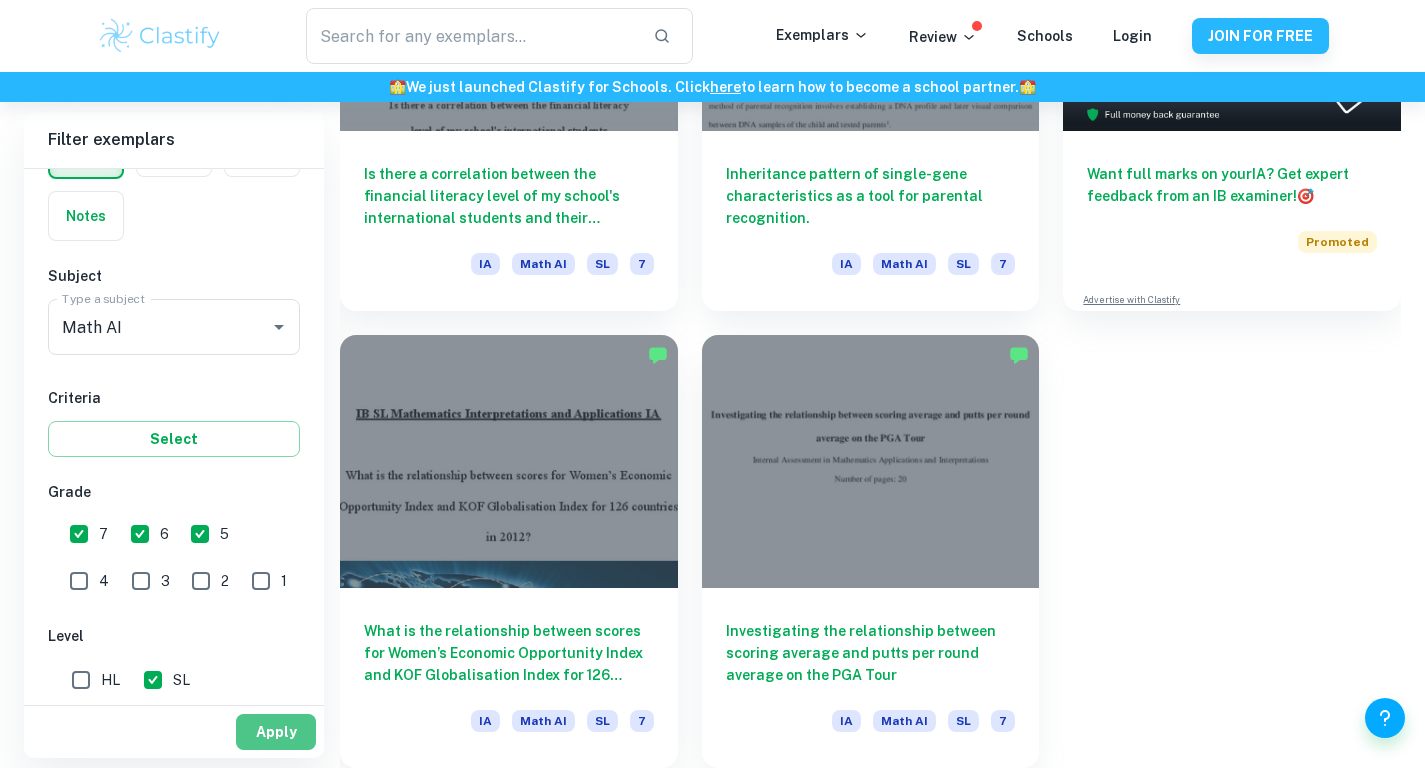 click on "Apply" at bounding box center (276, 732) 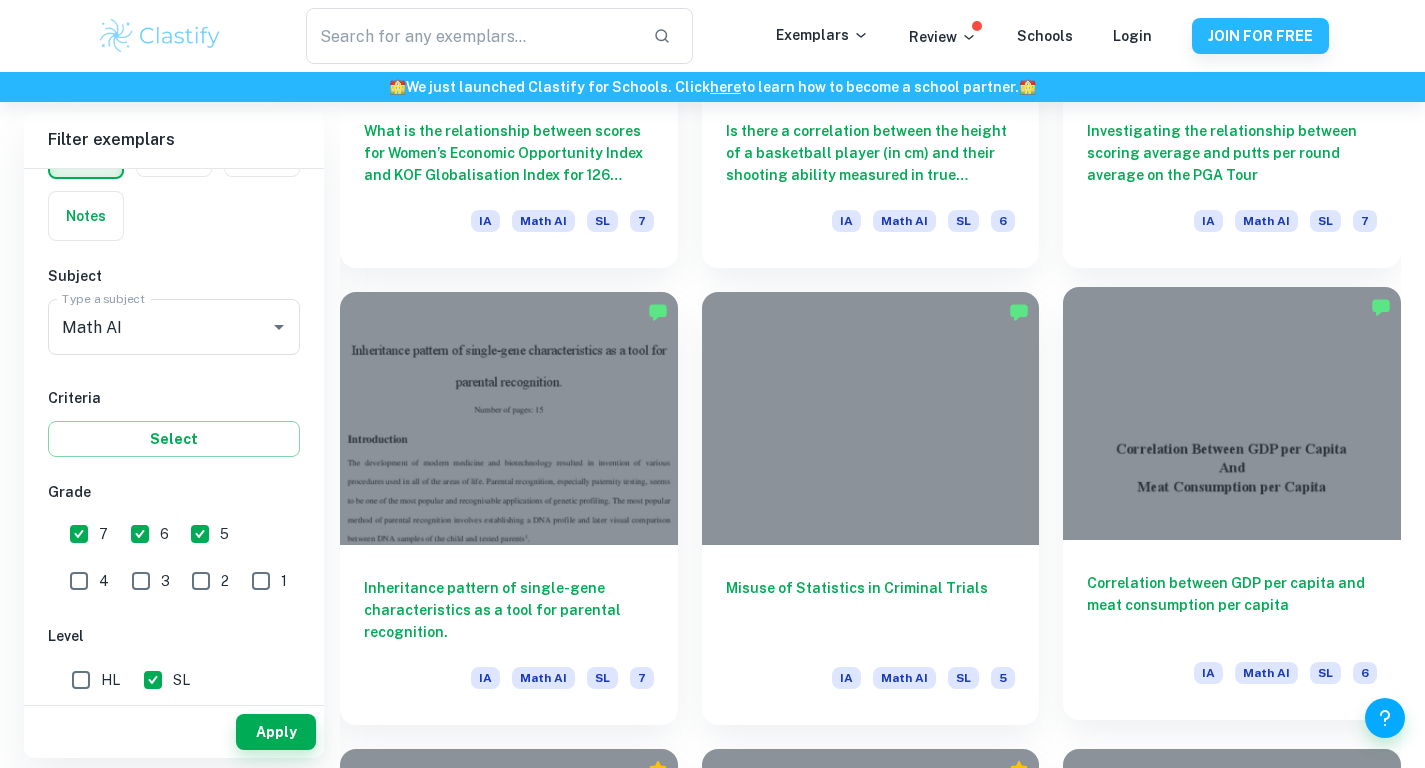 scroll, scrollTop: 4505, scrollLeft: 0, axis: vertical 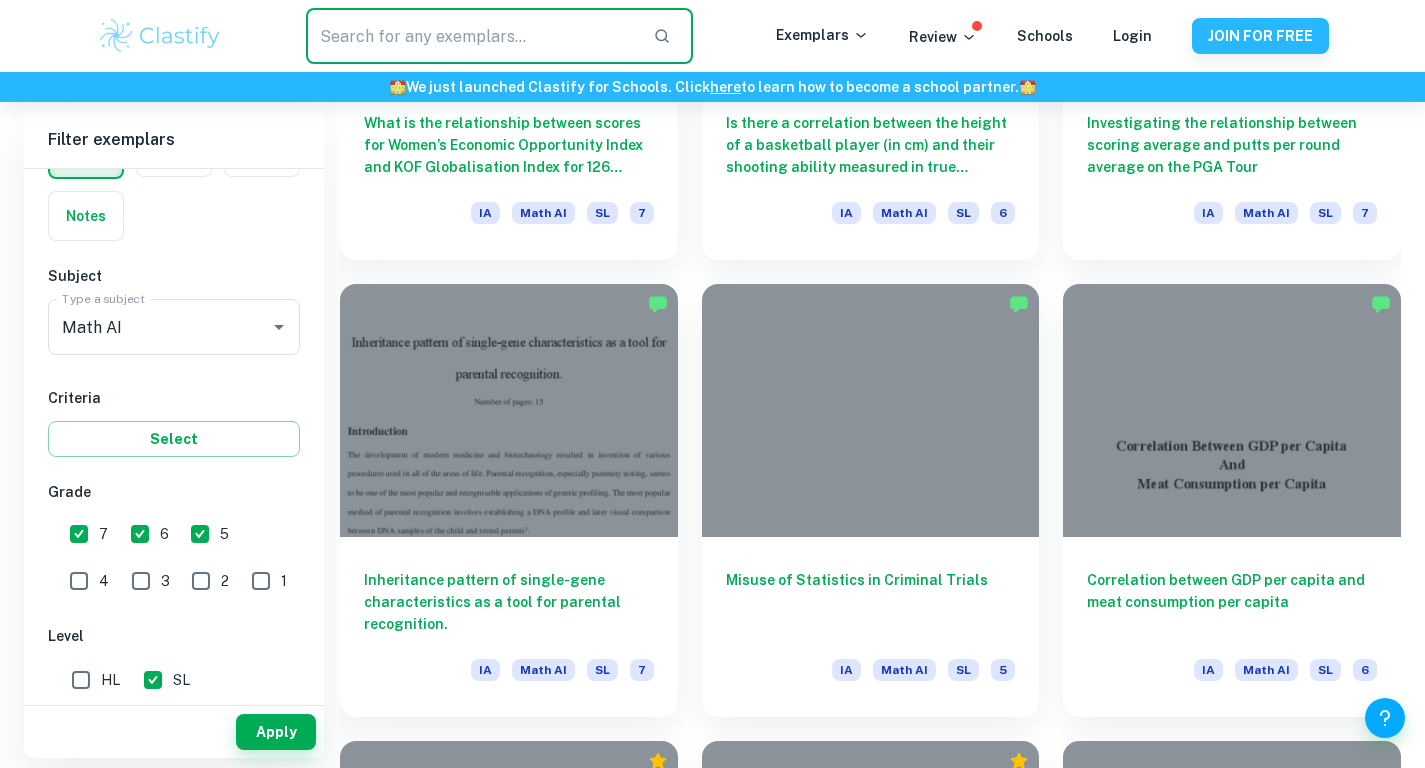 click at bounding box center (471, 36) 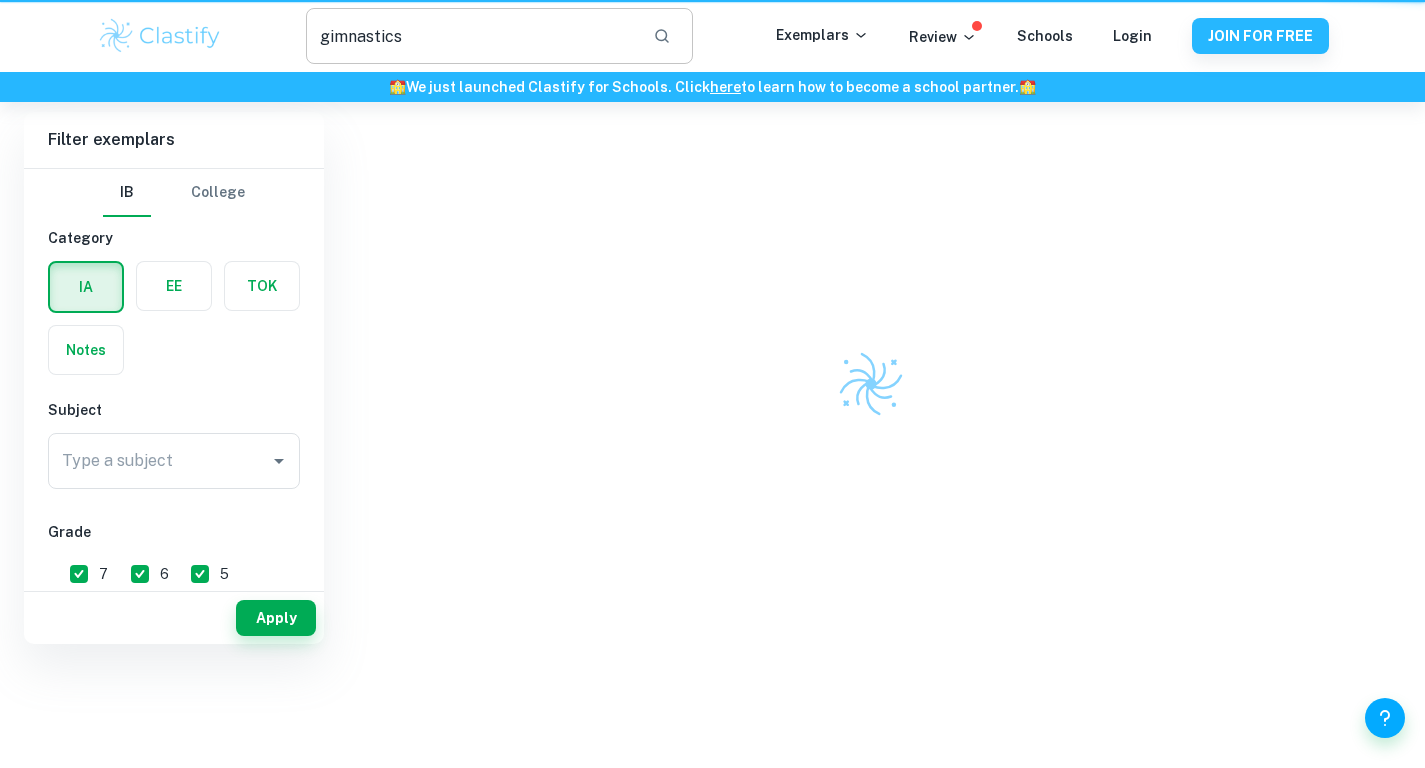 scroll, scrollTop: 0, scrollLeft: 0, axis: both 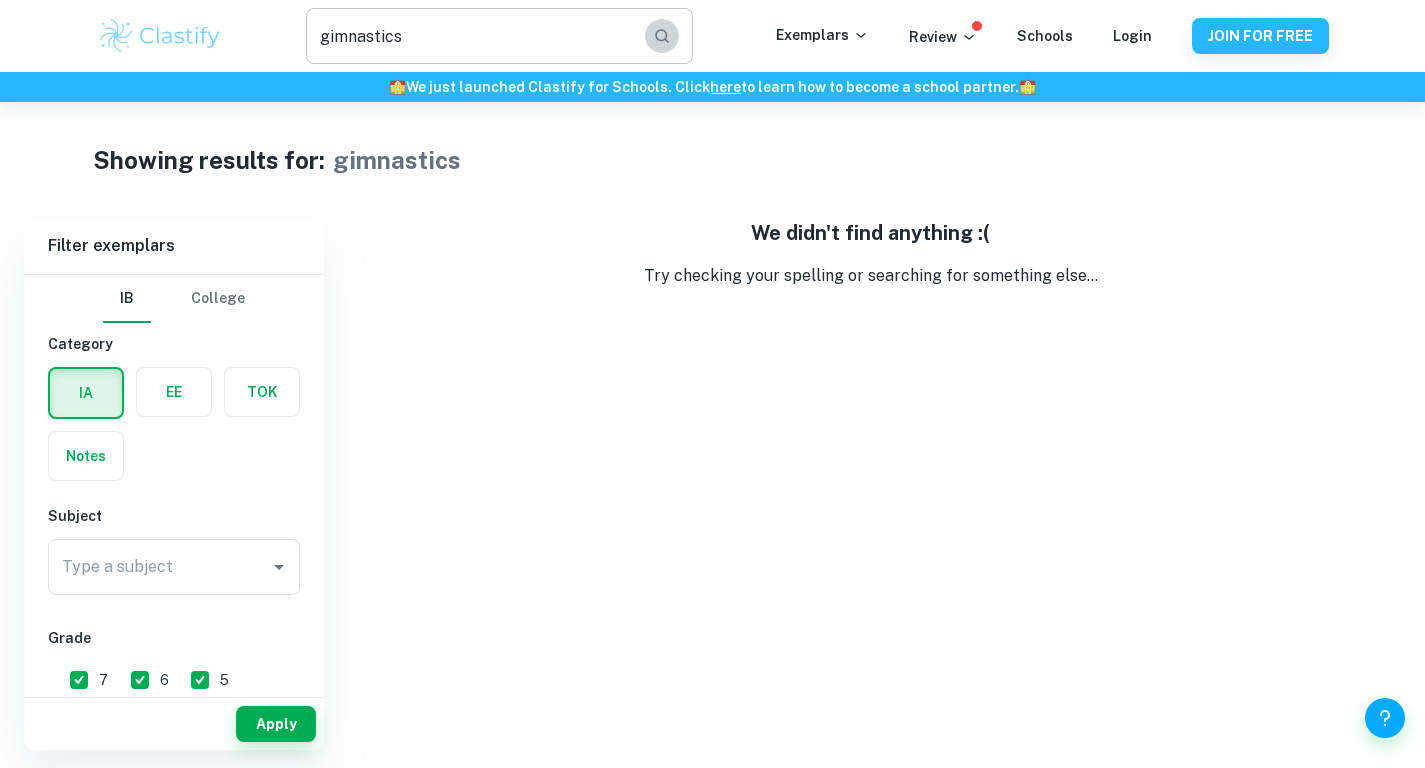 click 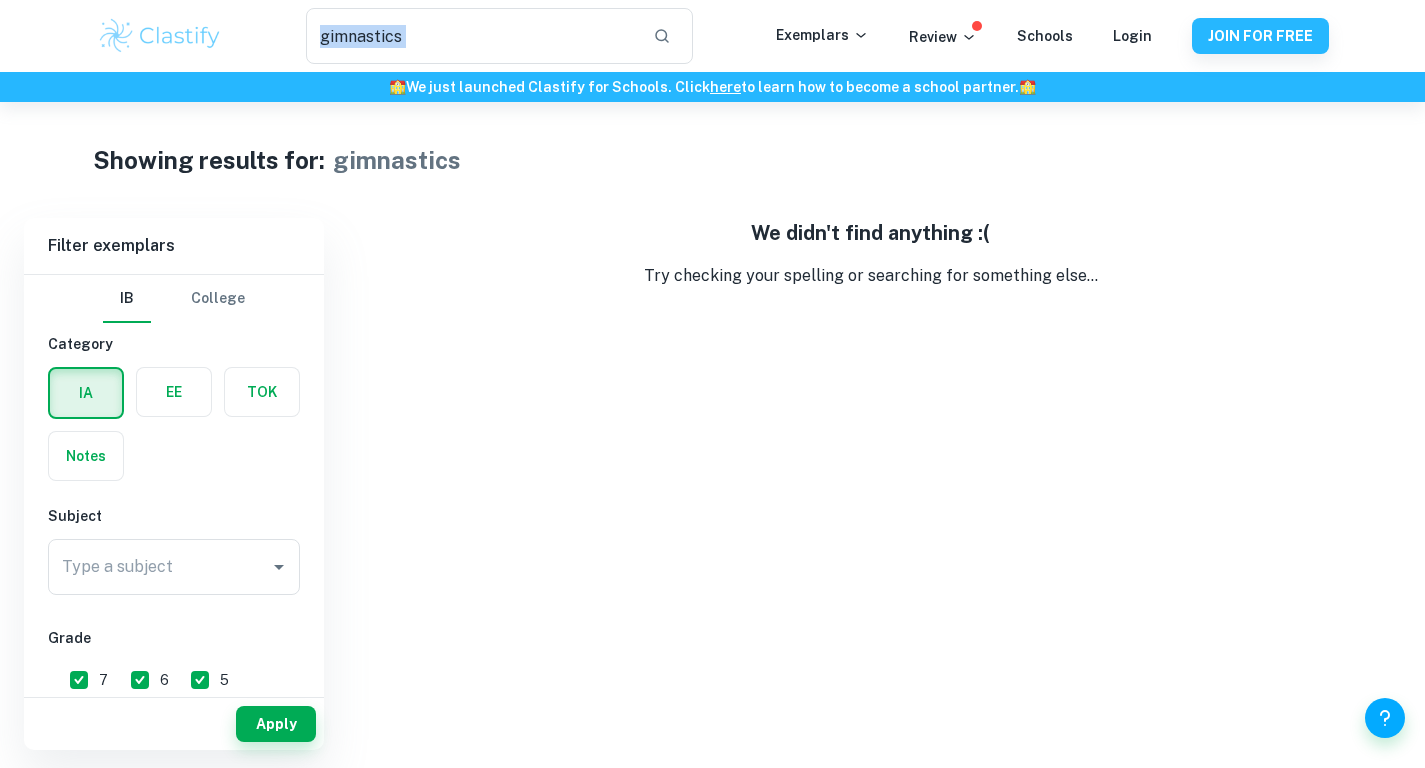 drag, startPoint x: 647, startPoint y: 26, endPoint x: 307, endPoint y: 62, distance: 341.90057 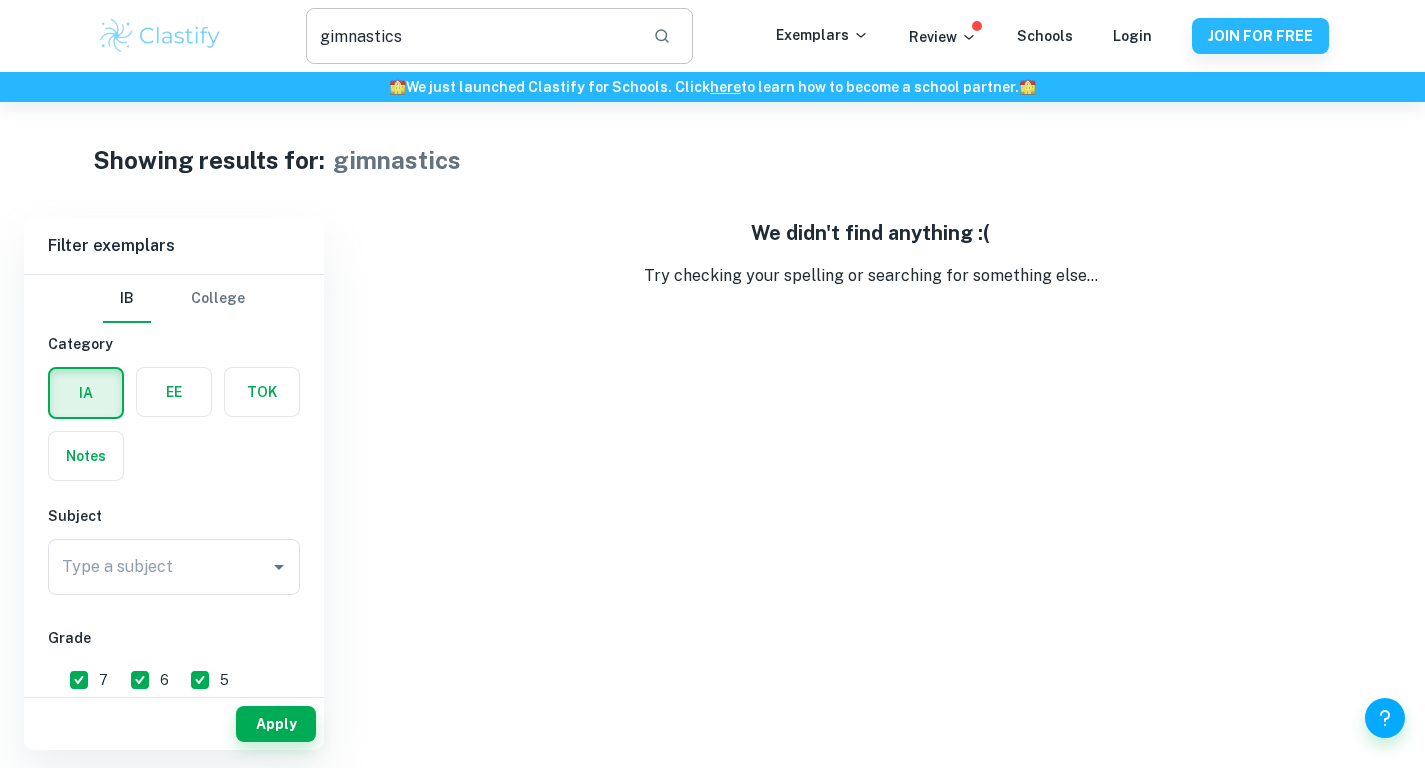 click on "gimnastics" at bounding box center (471, 36) 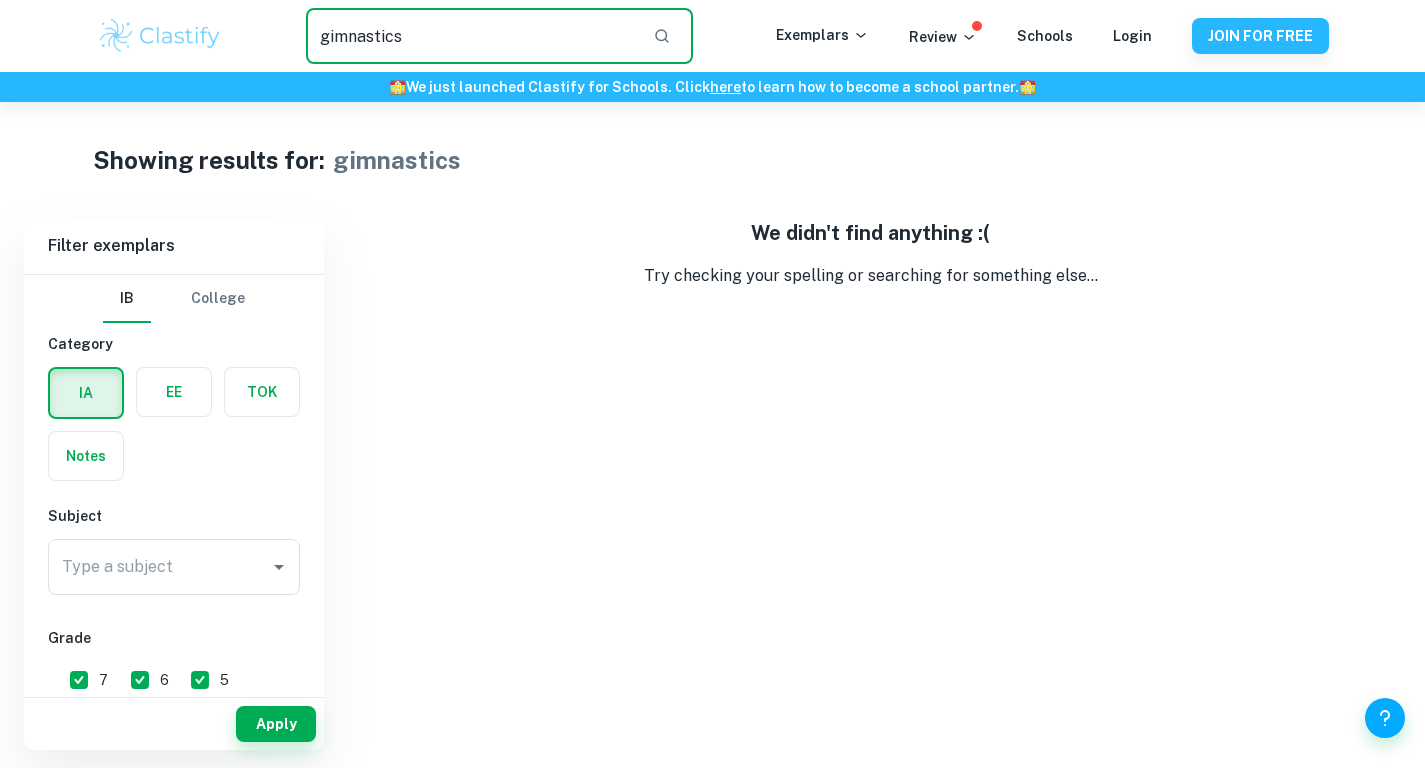 drag, startPoint x: 416, startPoint y: 41, endPoint x: 257, endPoint y: 41, distance: 159 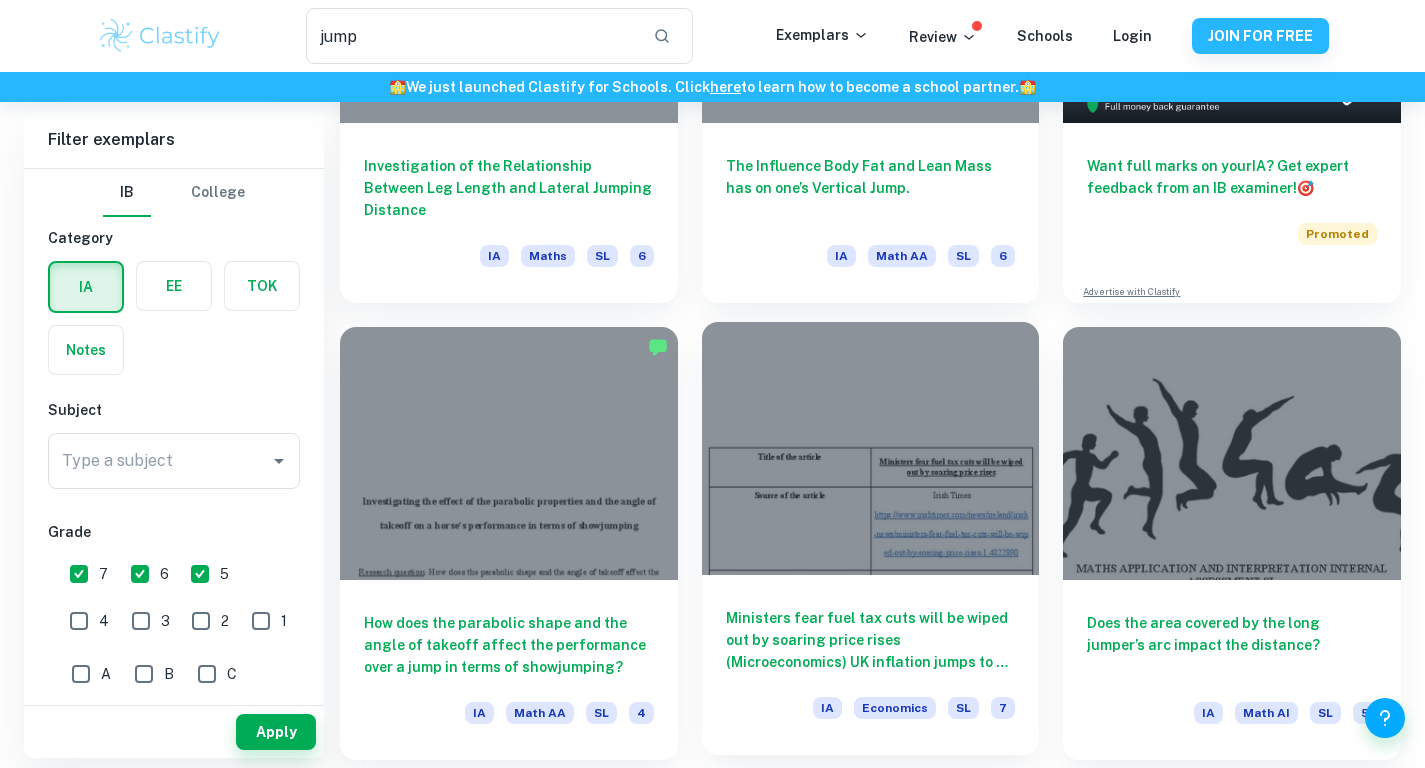 scroll, scrollTop: 341, scrollLeft: 0, axis: vertical 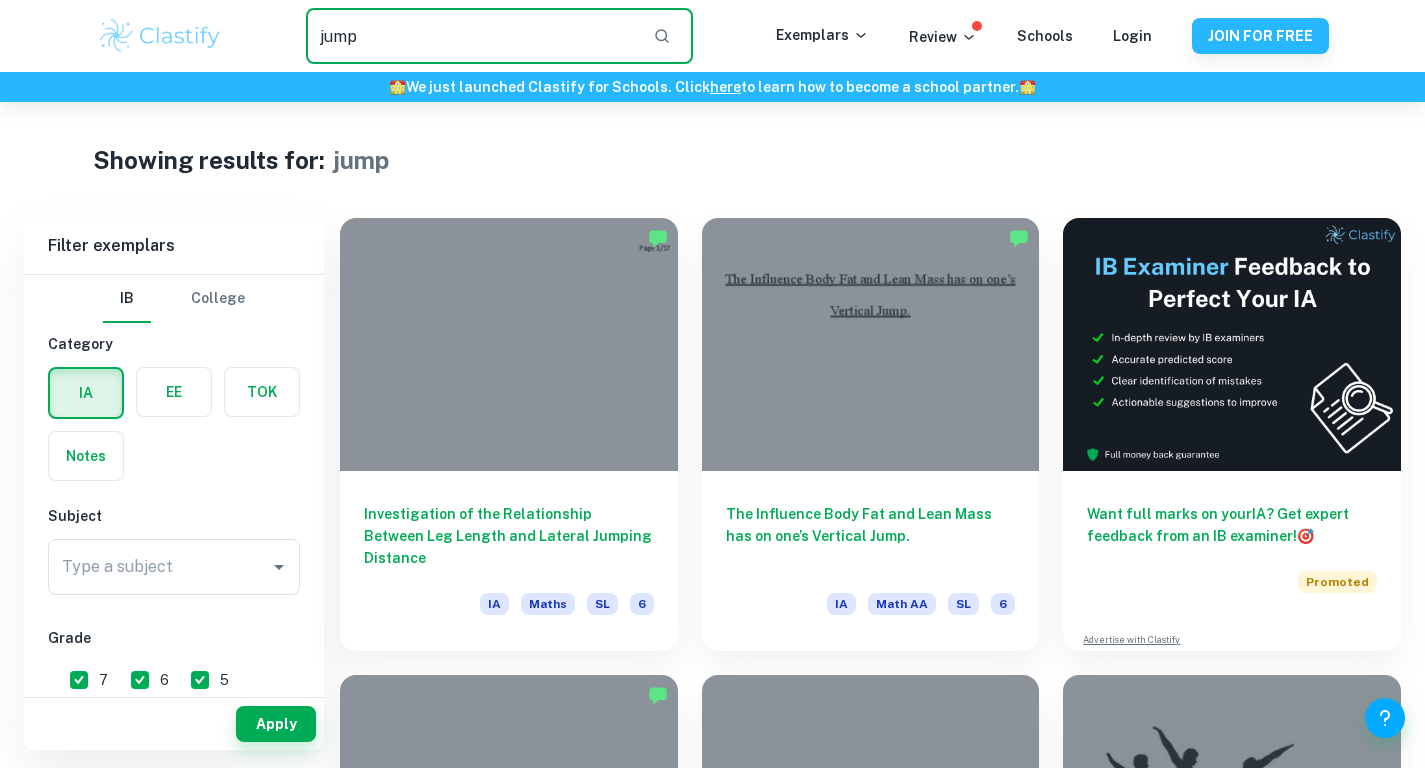 click on "jump" at bounding box center (471, 36) 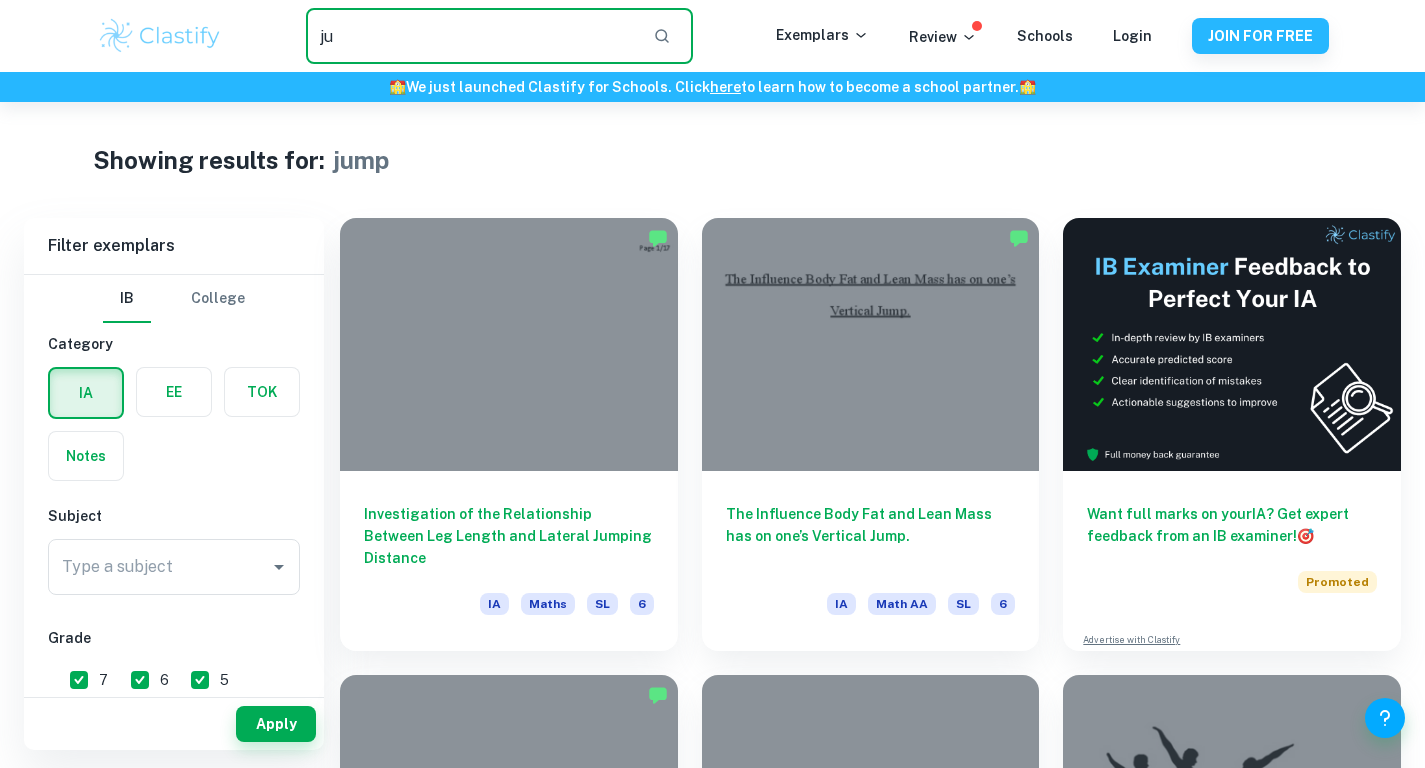 type on "j" 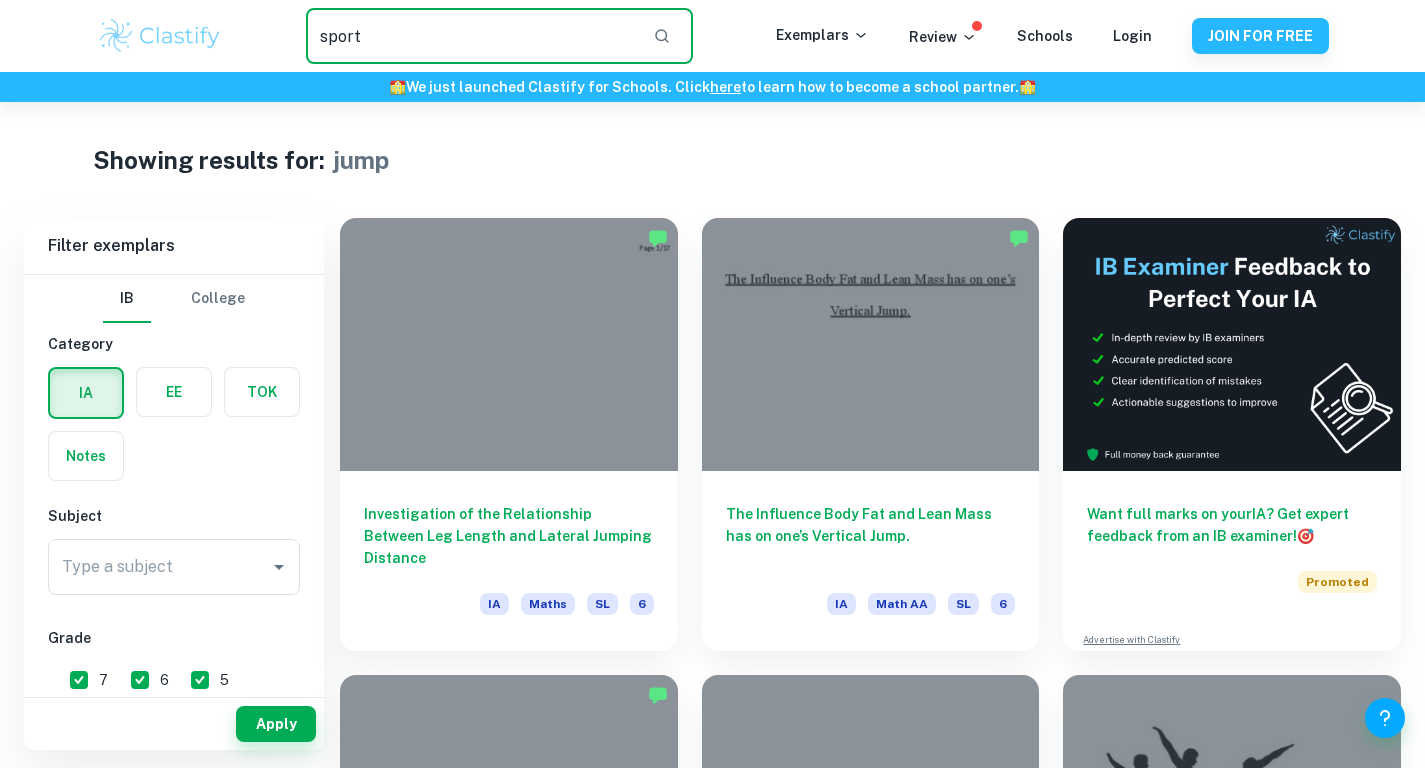 type on "sport" 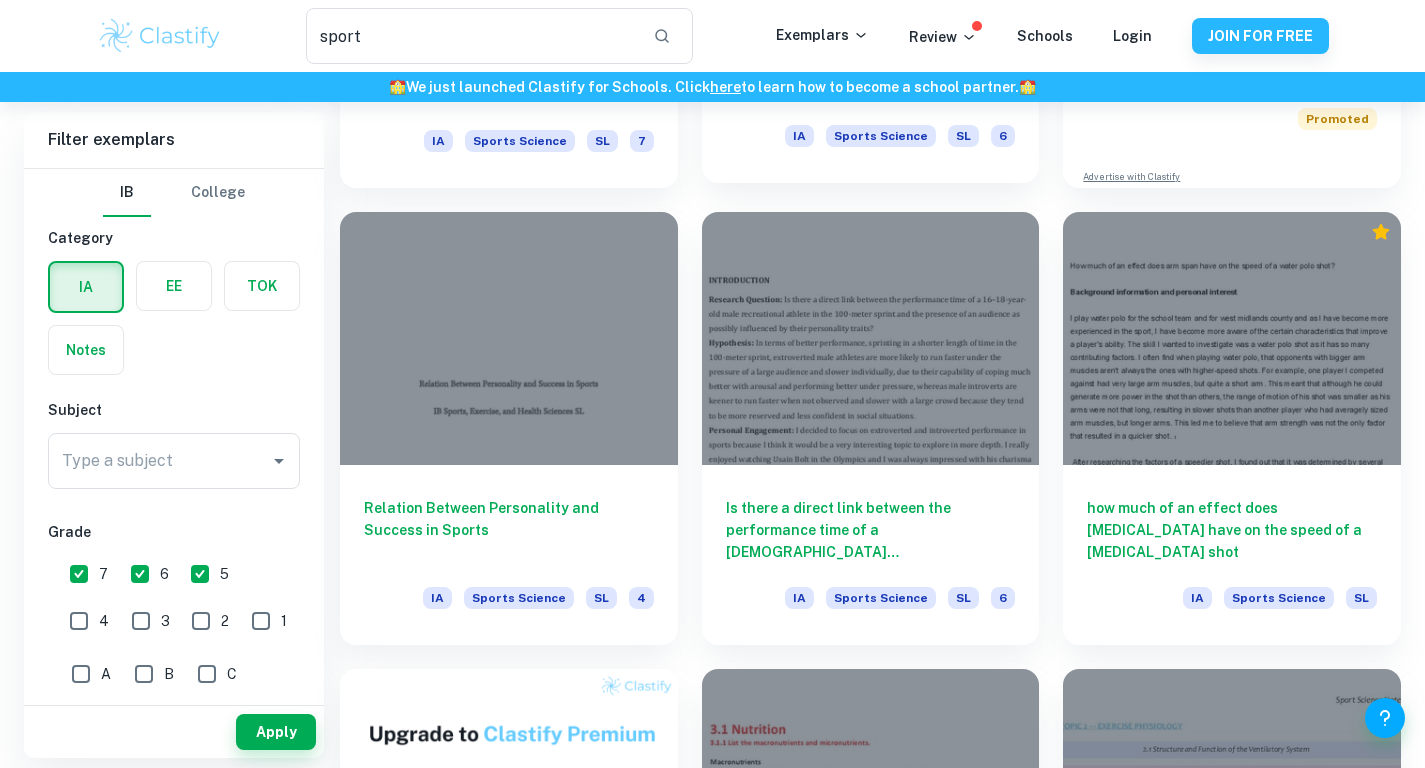 scroll, scrollTop: 466, scrollLeft: 0, axis: vertical 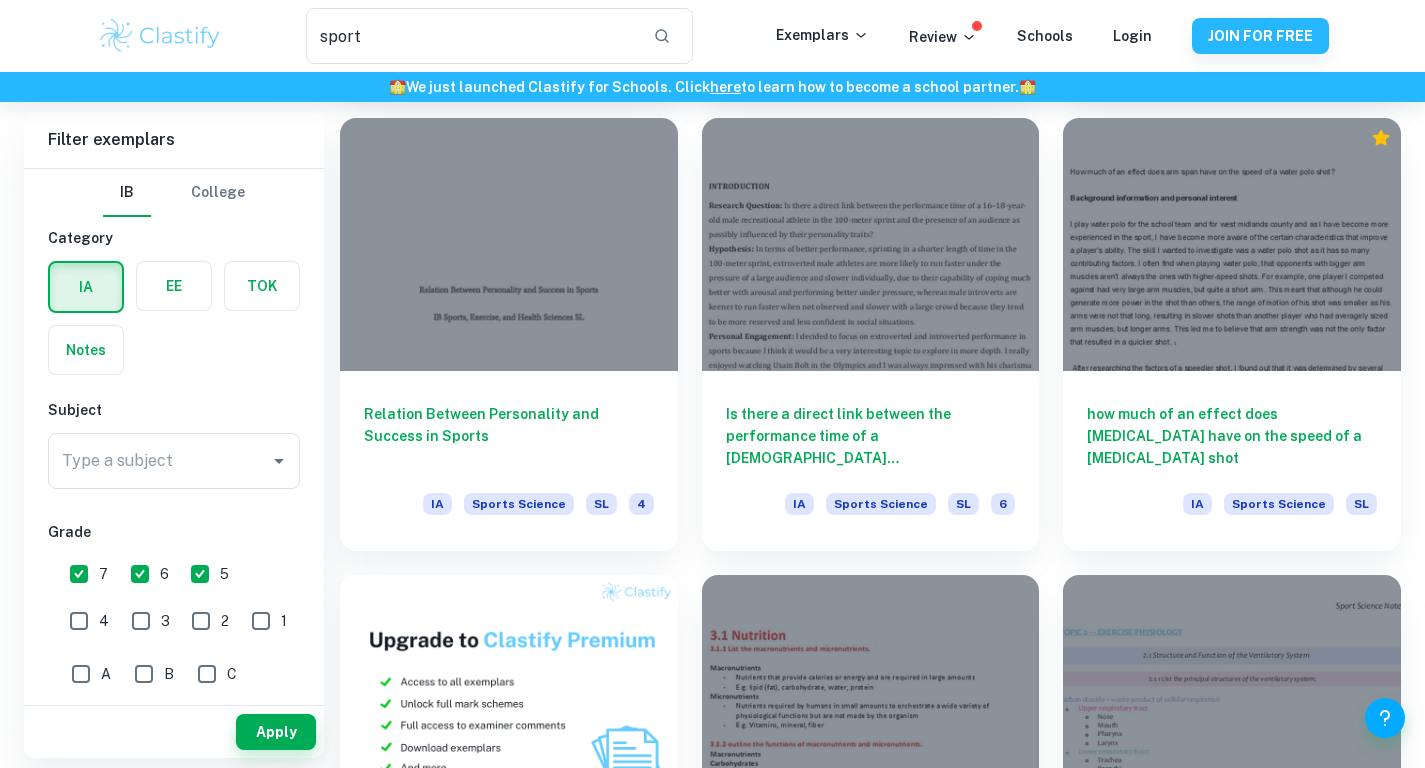 click on "SEHS topic 3 note (SL) Notes Sports Science SL" at bounding box center [859, 779] 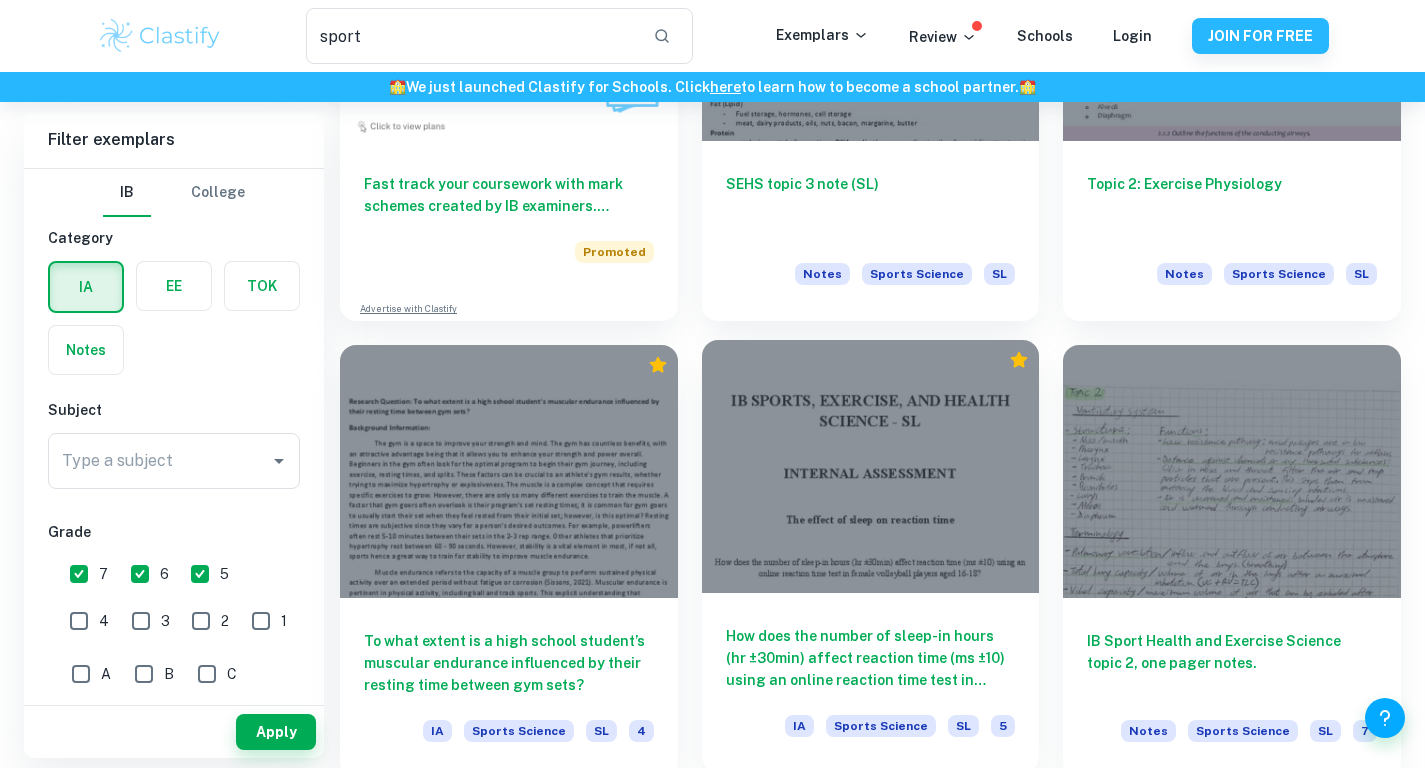scroll, scrollTop: 1246, scrollLeft: 0, axis: vertical 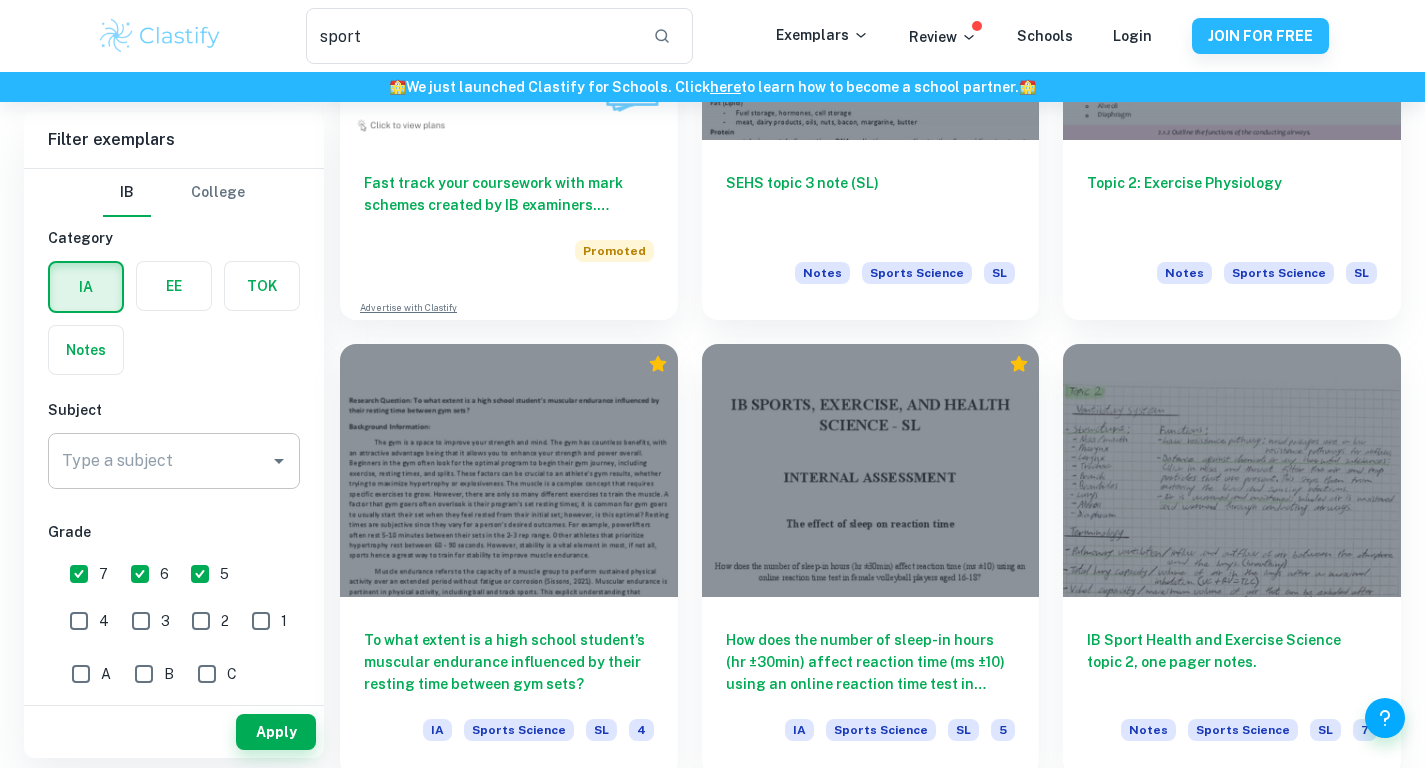 click on "Type a subject" at bounding box center (159, 461) 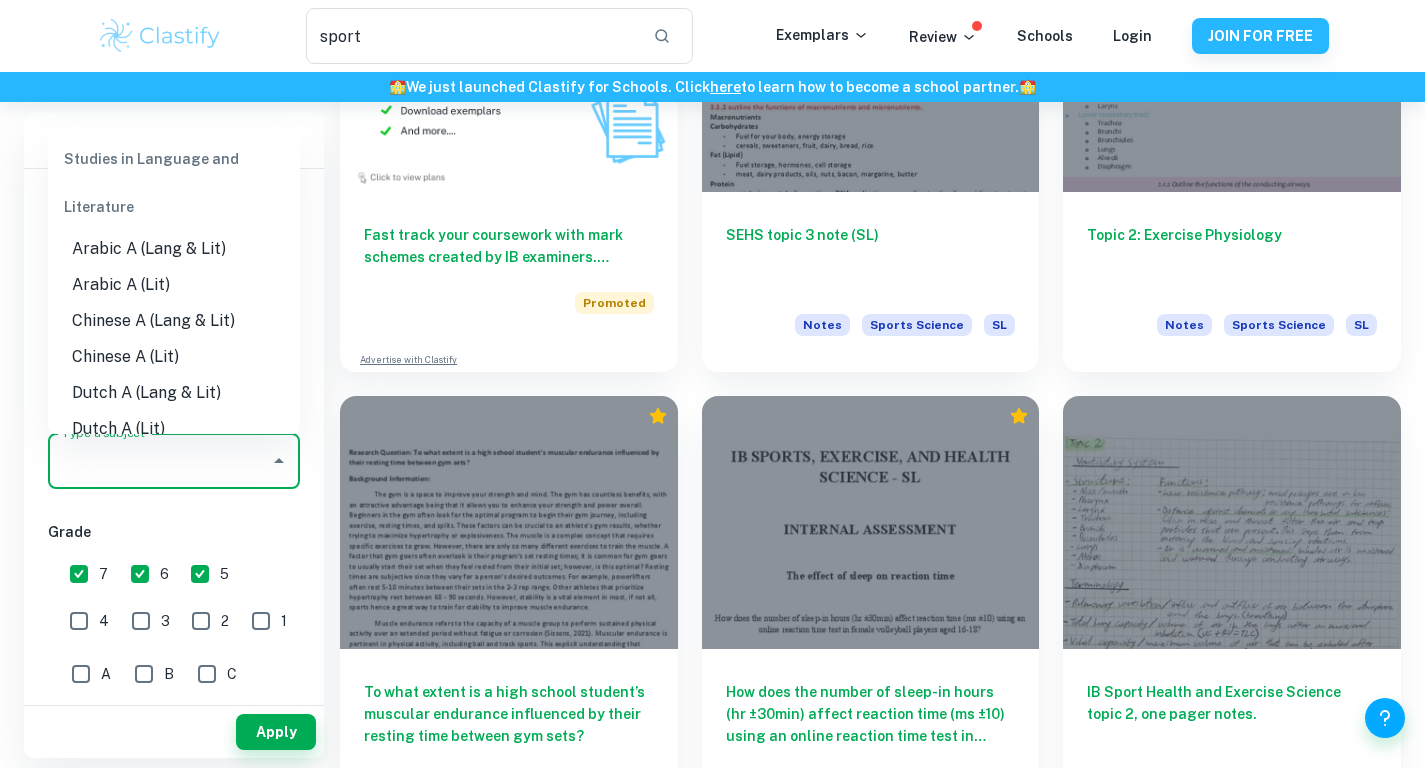 scroll, scrollTop: 1197, scrollLeft: 0, axis: vertical 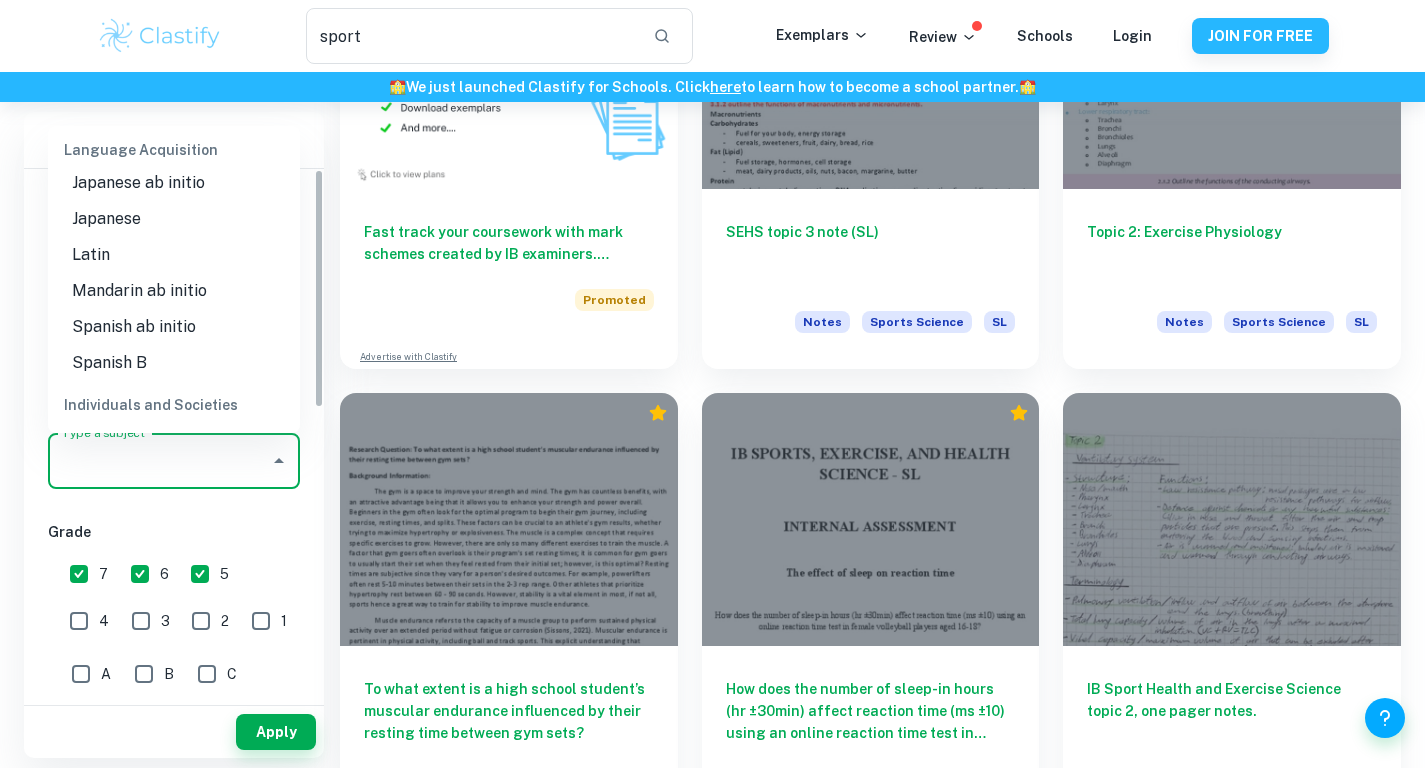 click on "6" at bounding box center [154, 571] 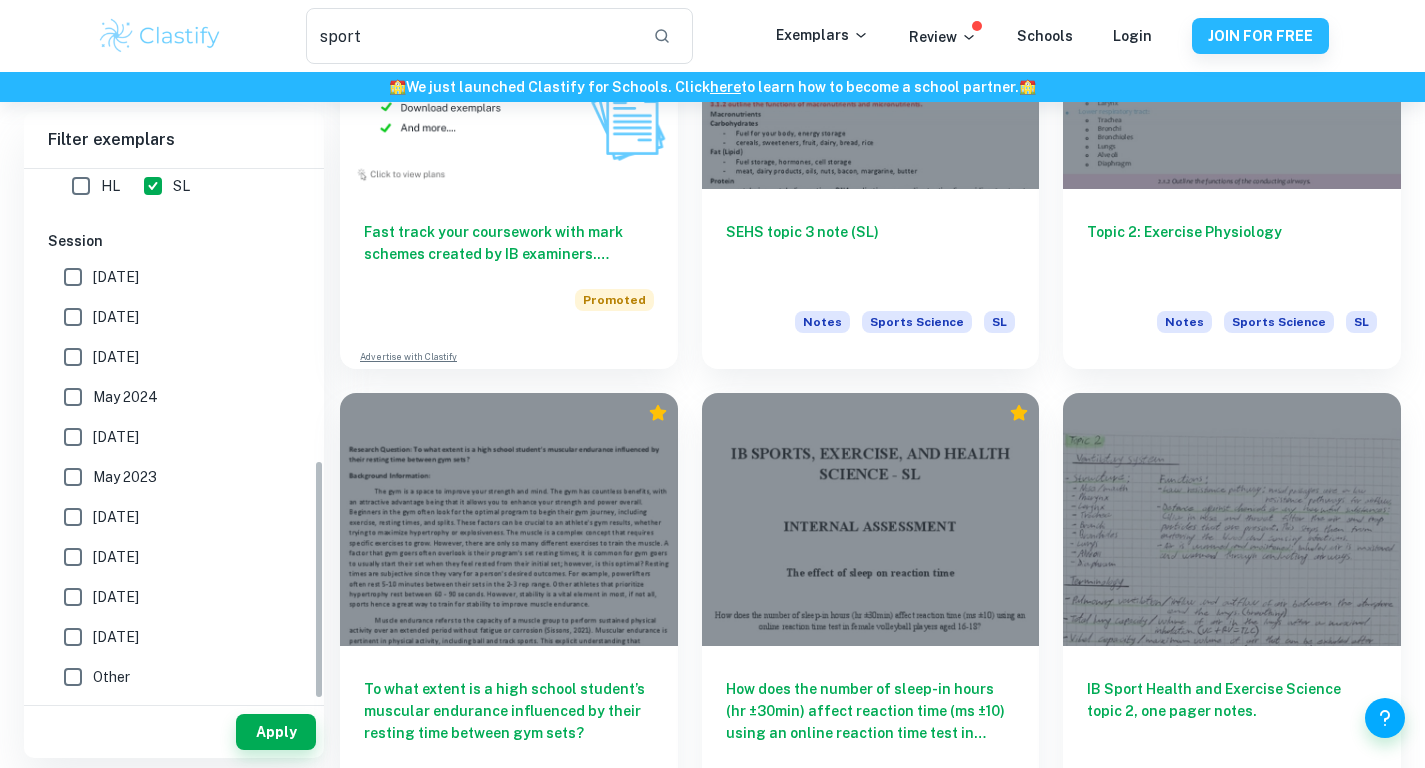 scroll, scrollTop: 635, scrollLeft: 0, axis: vertical 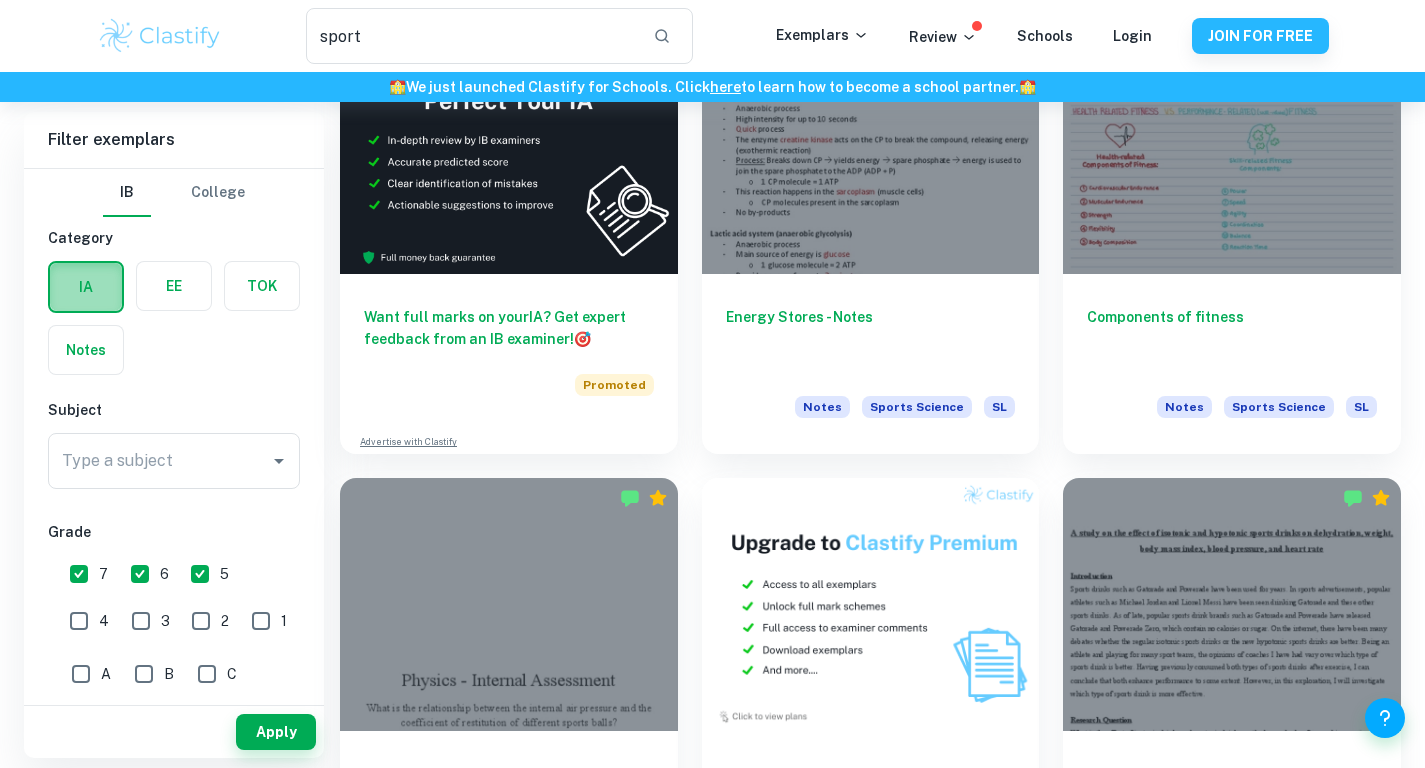 click at bounding box center [86, 287] 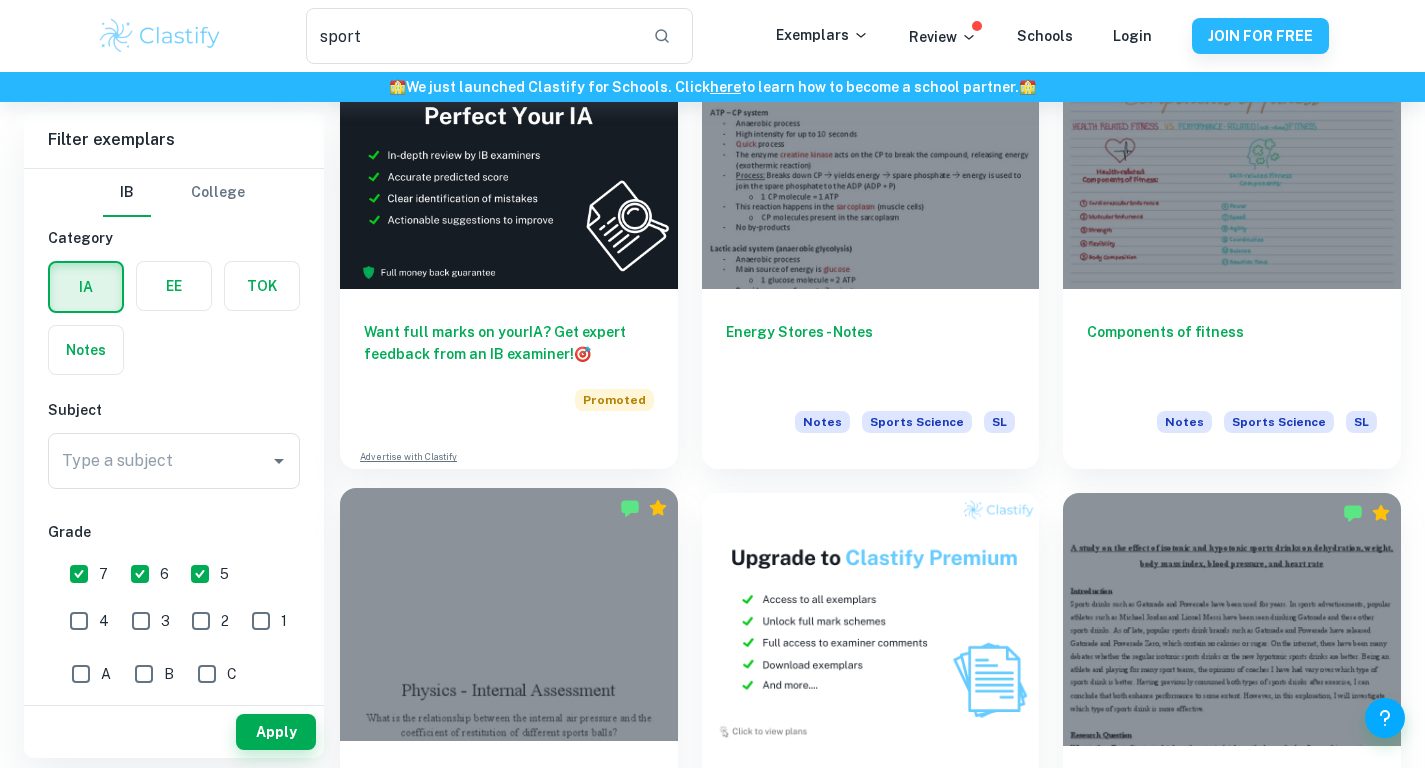 scroll, scrollTop: 2849, scrollLeft: 0, axis: vertical 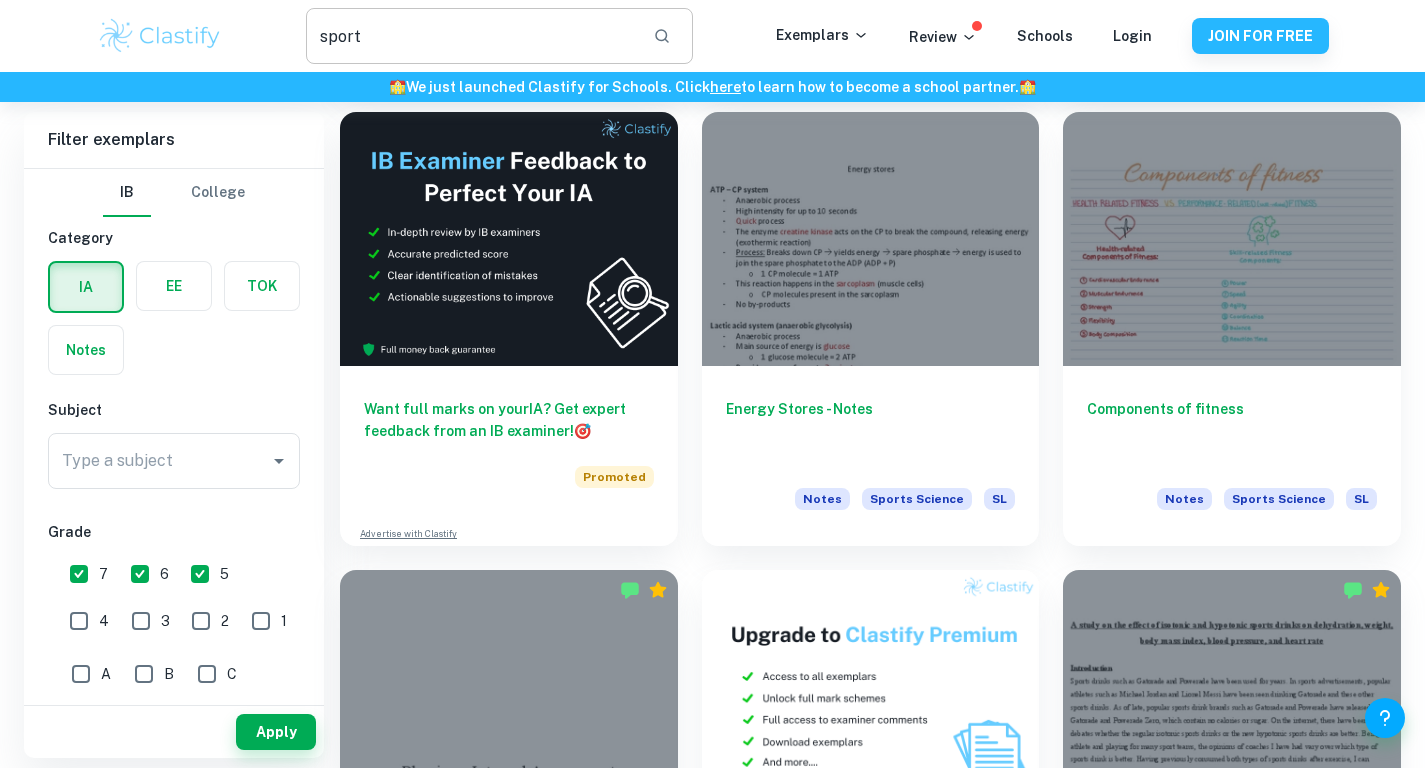 click on "sport" at bounding box center (471, 36) 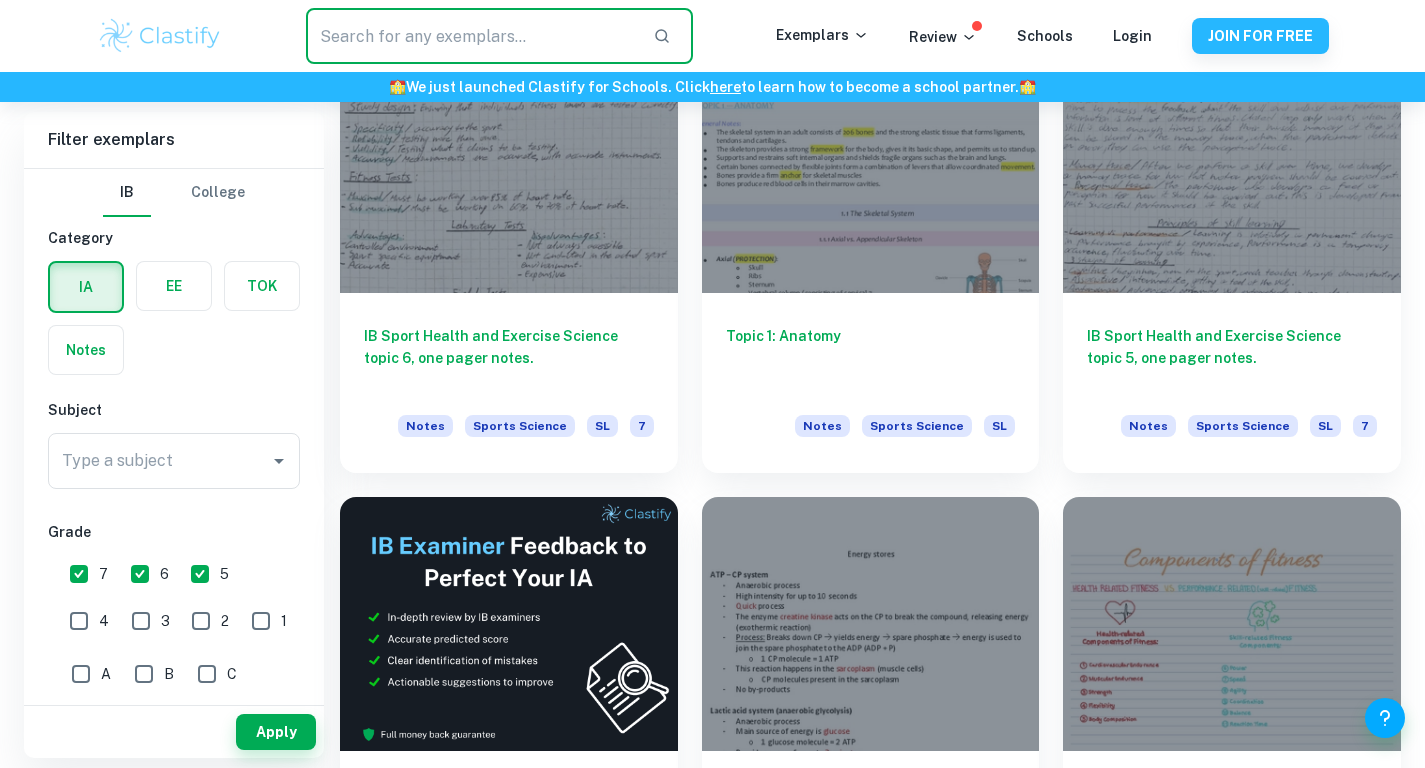 scroll, scrollTop: 2433, scrollLeft: 0, axis: vertical 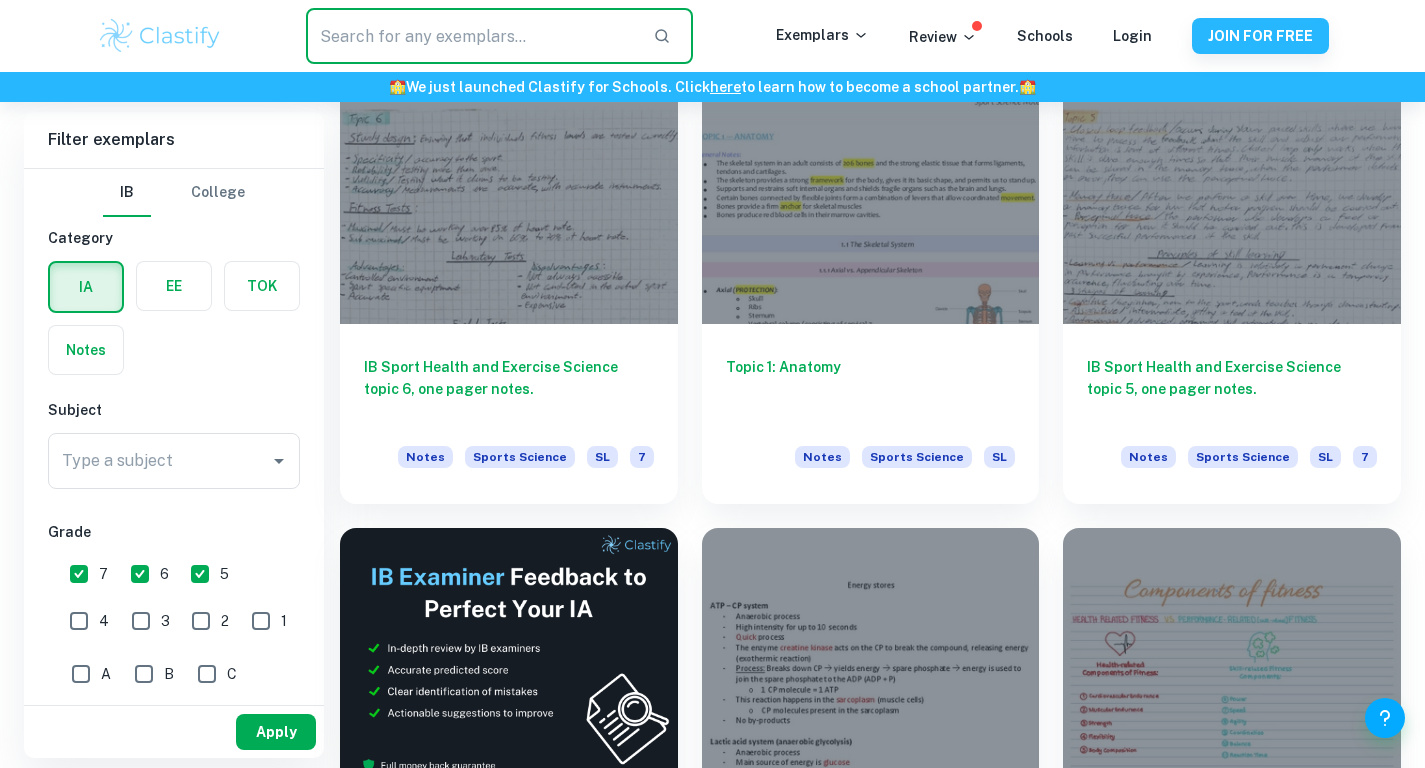 type 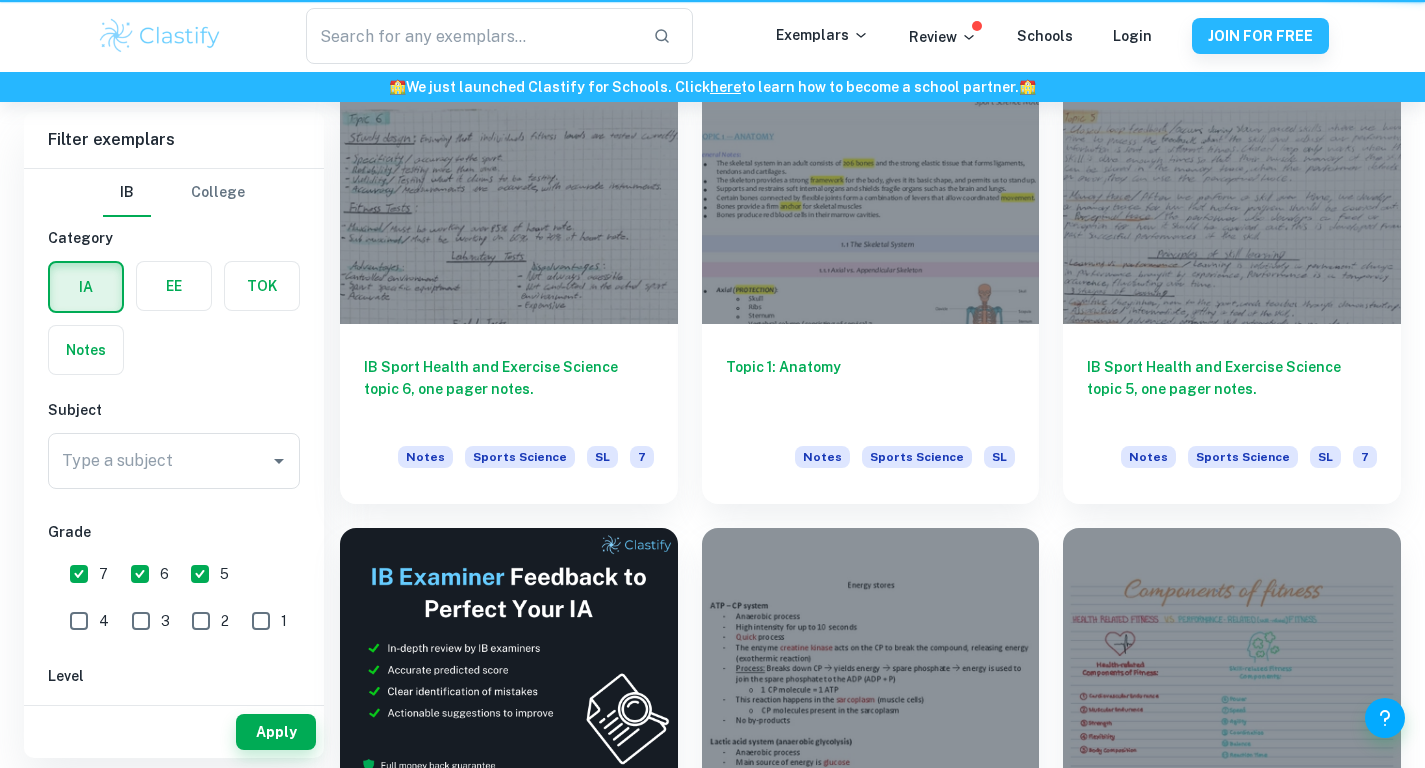scroll, scrollTop: 0, scrollLeft: 0, axis: both 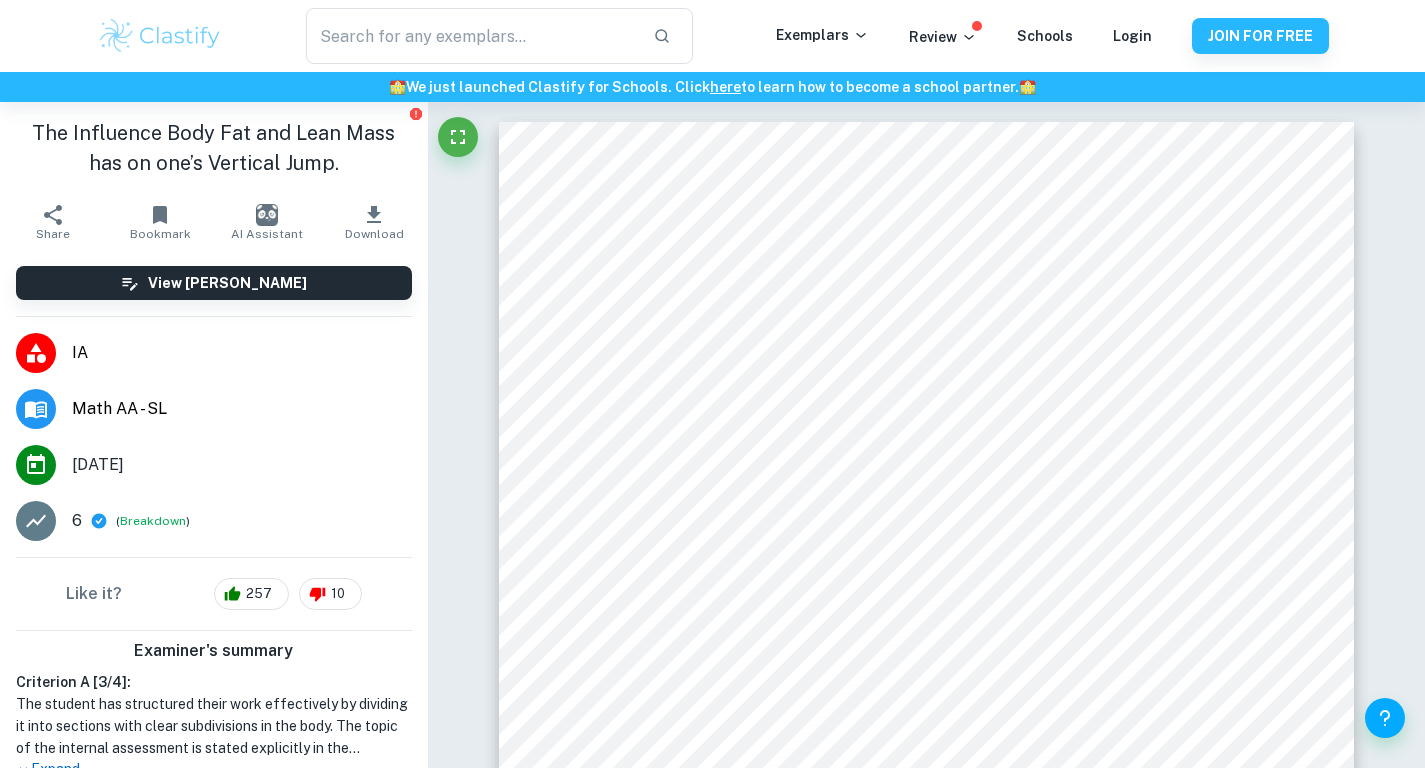 click on "Math AA - SL" at bounding box center [242, 409] 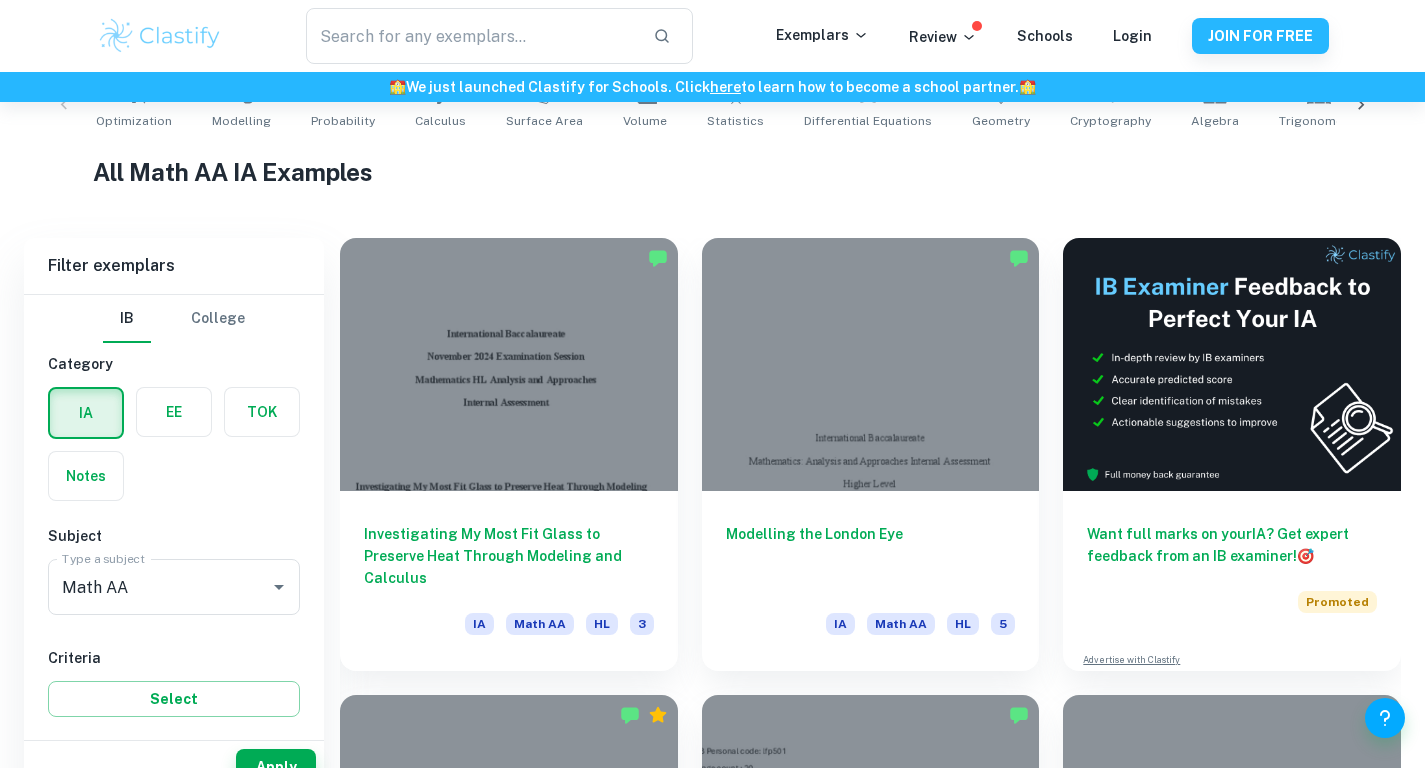 scroll, scrollTop: 486, scrollLeft: 0, axis: vertical 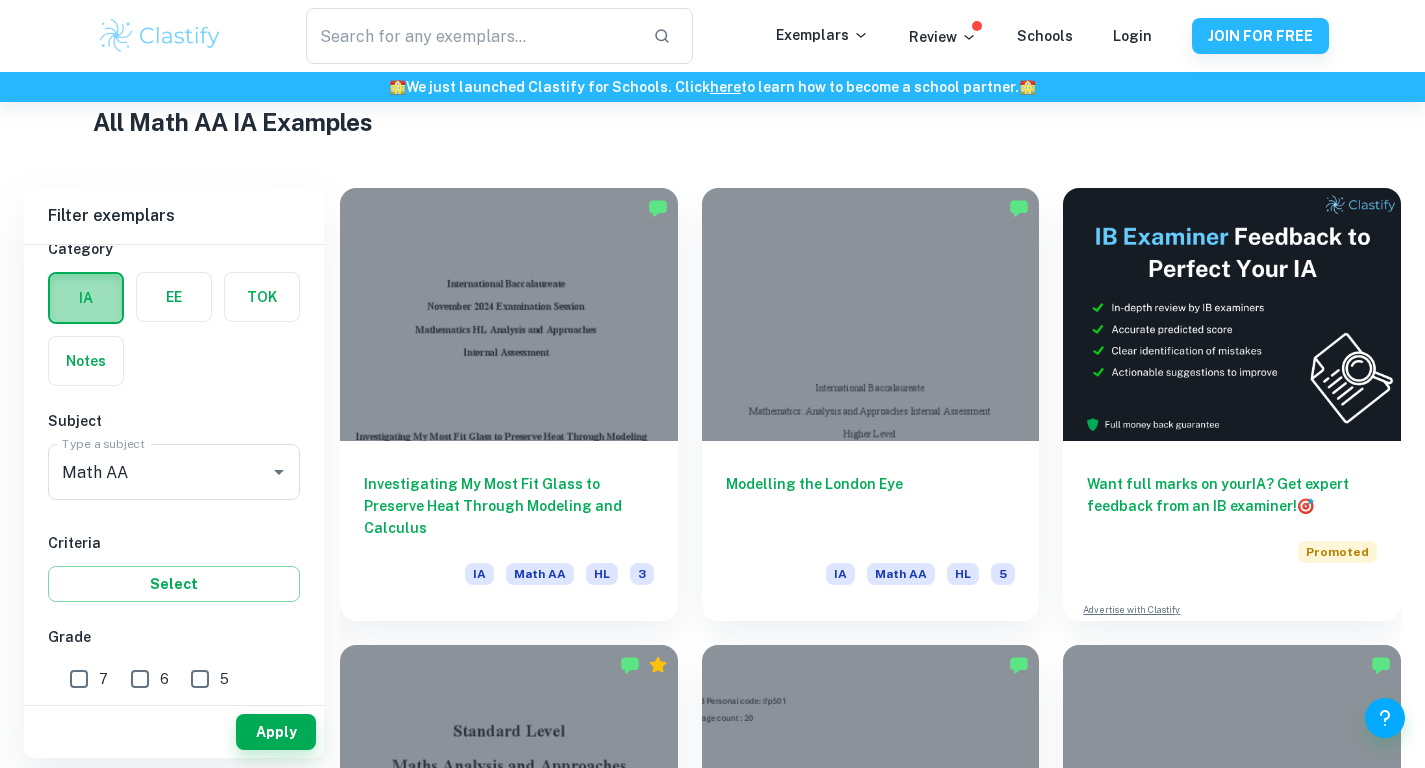 click at bounding box center [86, 298] 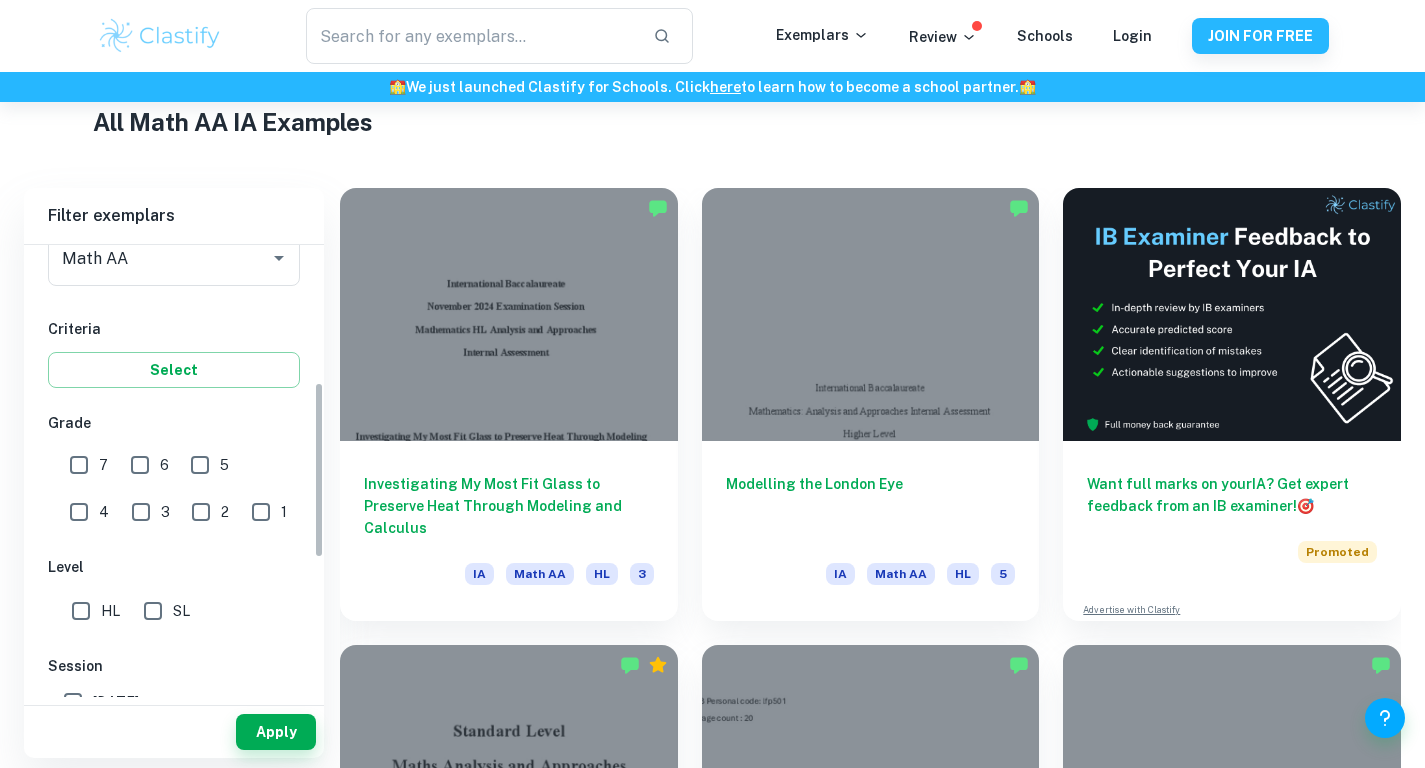 scroll, scrollTop: 350, scrollLeft: 0, axis: vertical 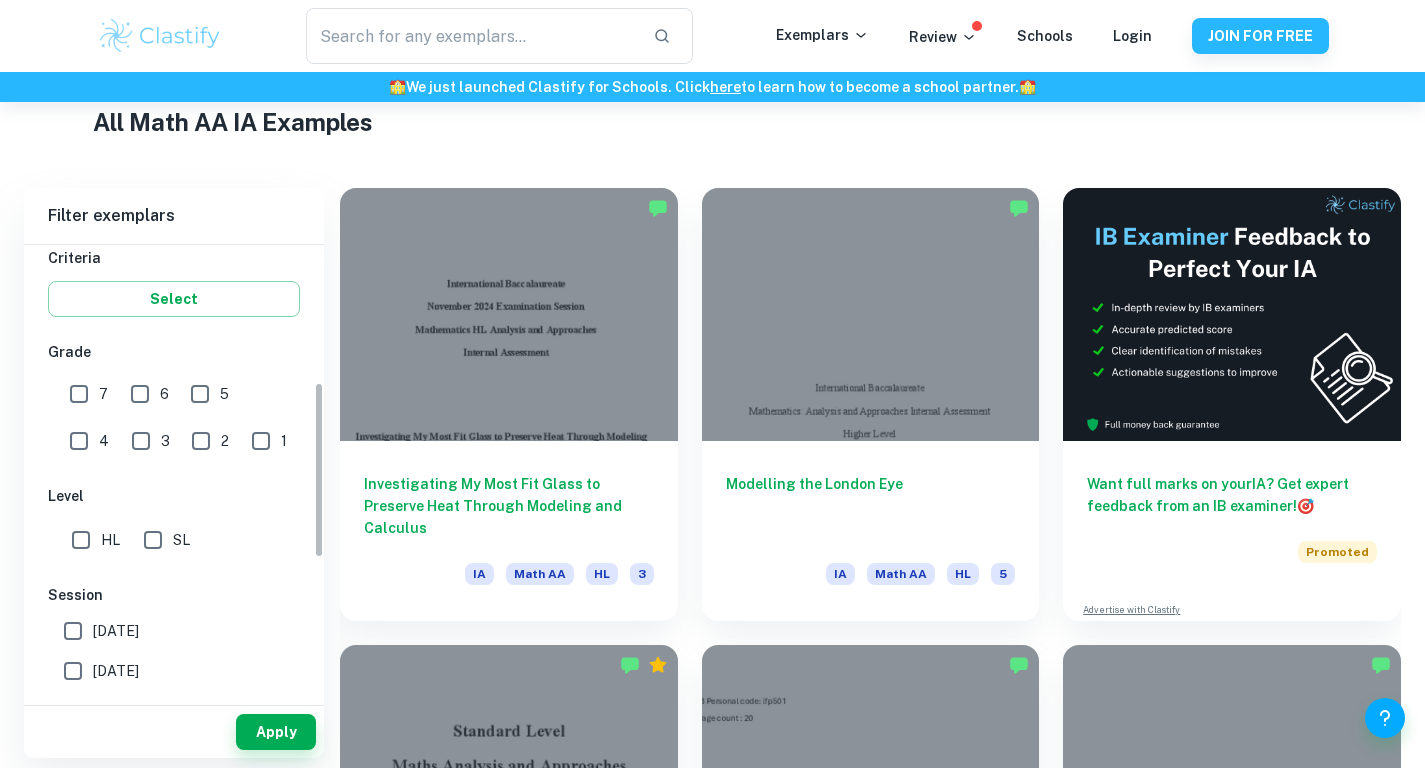 click on "SL" at bounding box center [153, 540] 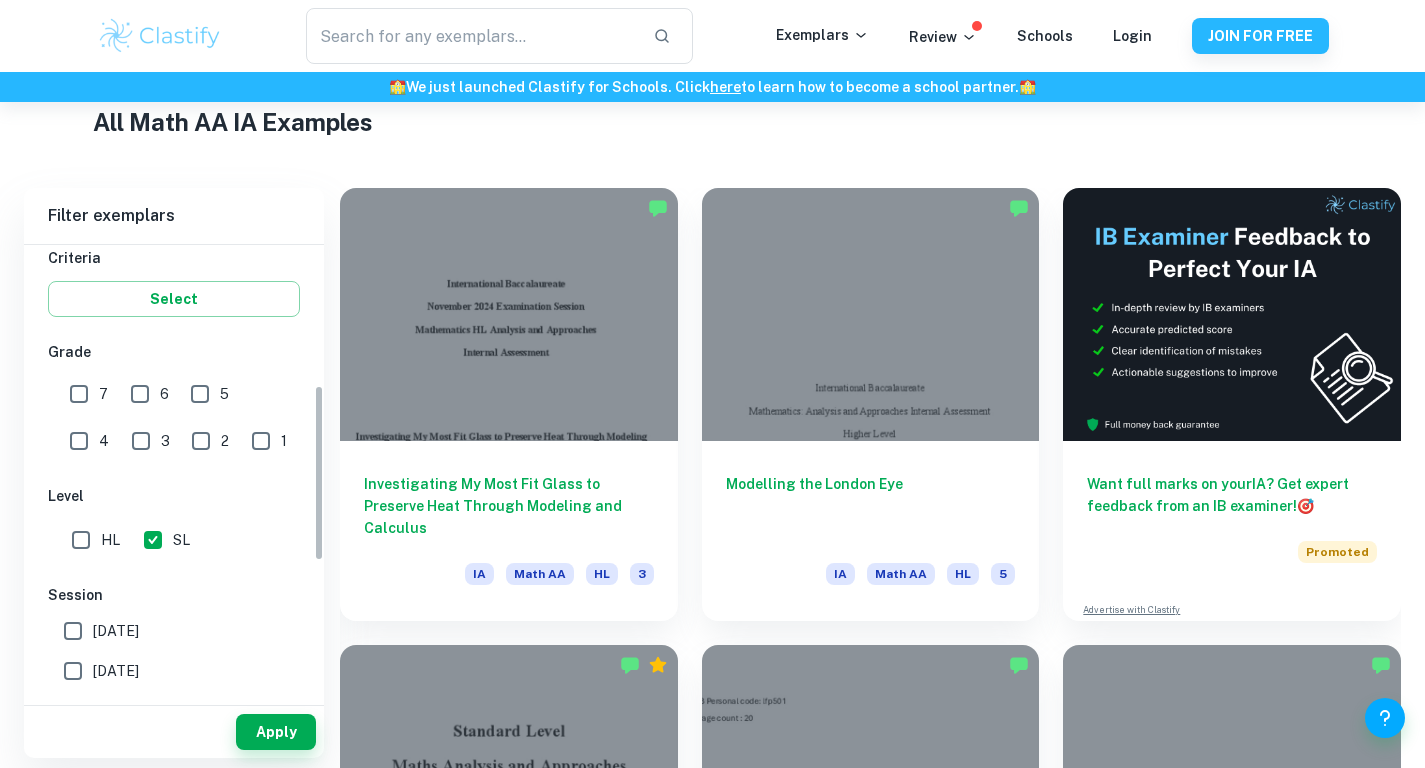 scroll, scrollTop: 360, scrollLeft: 0, axis: vertical 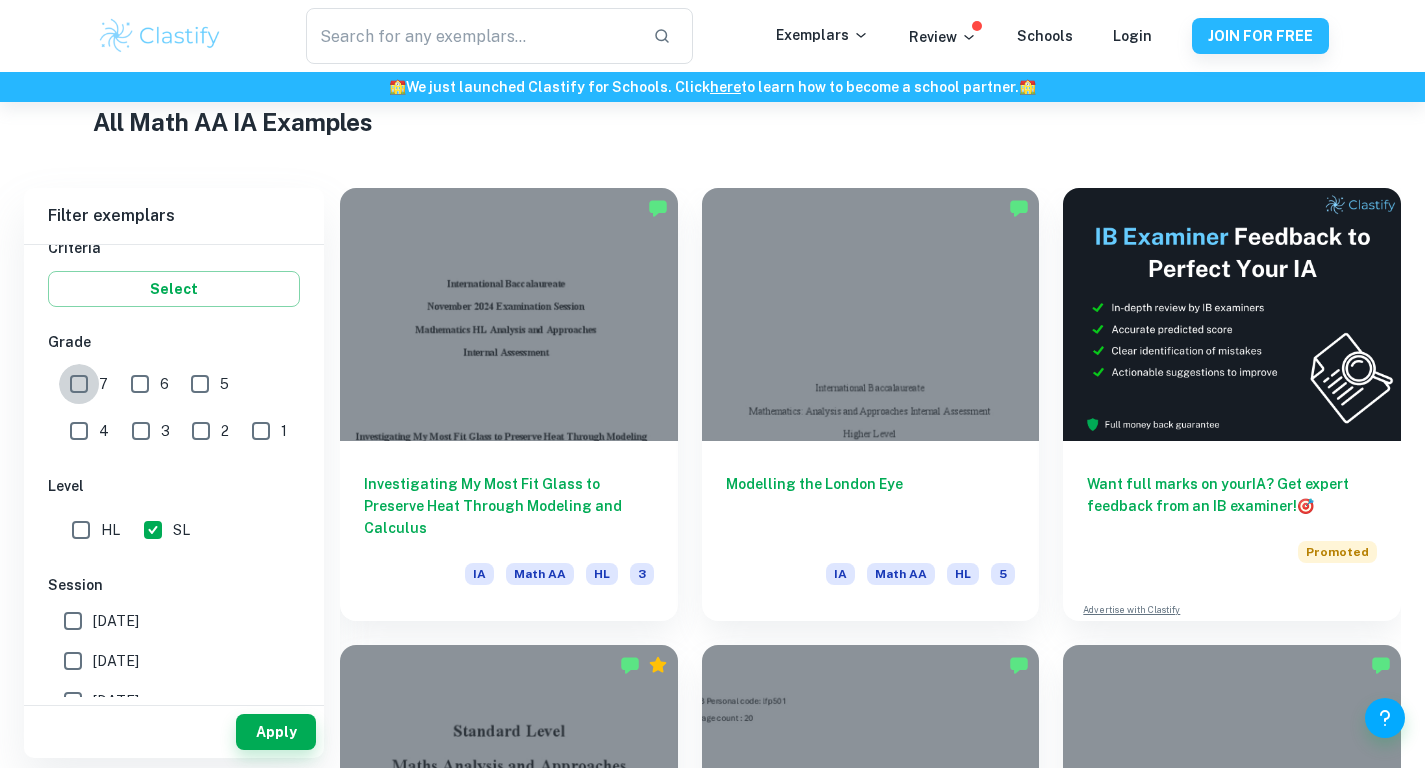click on "7" at bounding box center (79, 384) 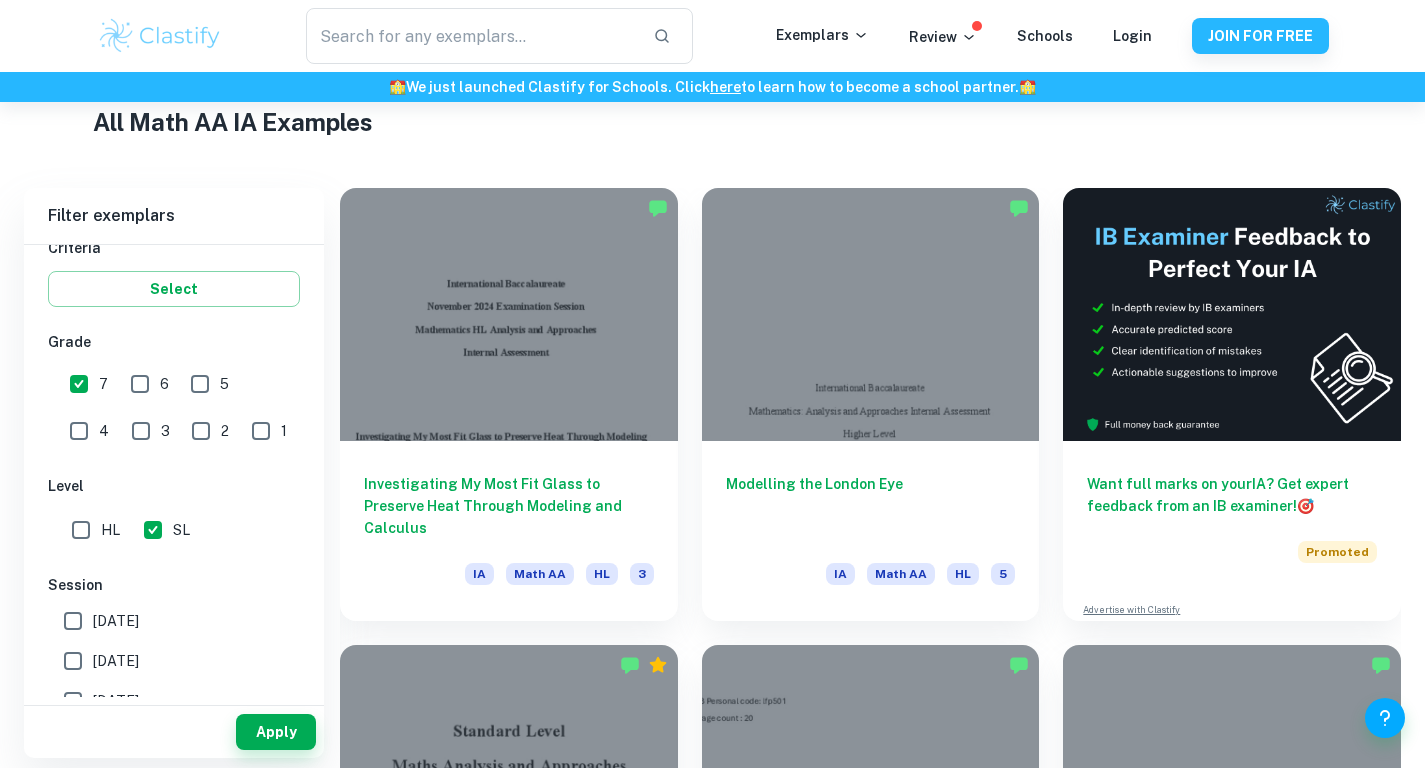 click on "6" at bounding box center [140, 384] 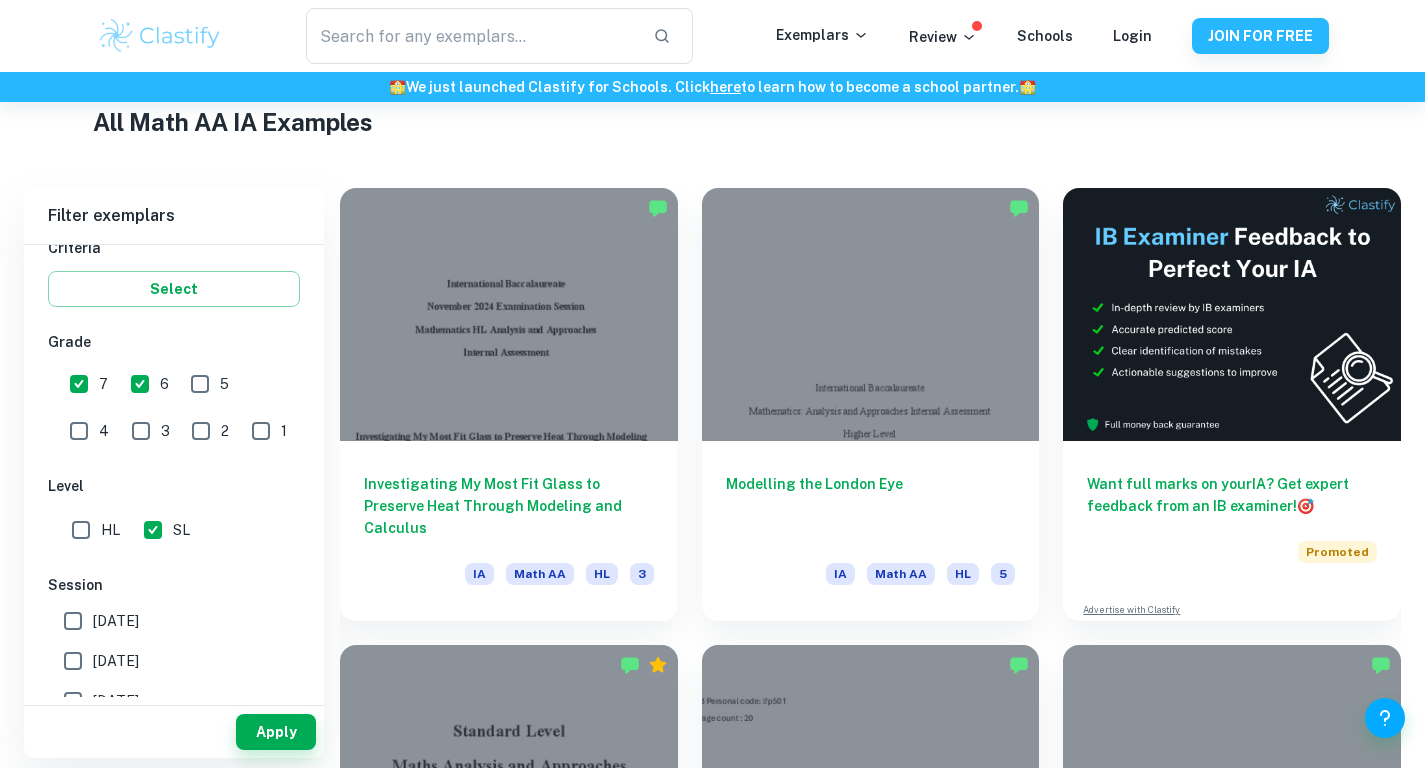 click on "5" at bounding box center (200, 384) 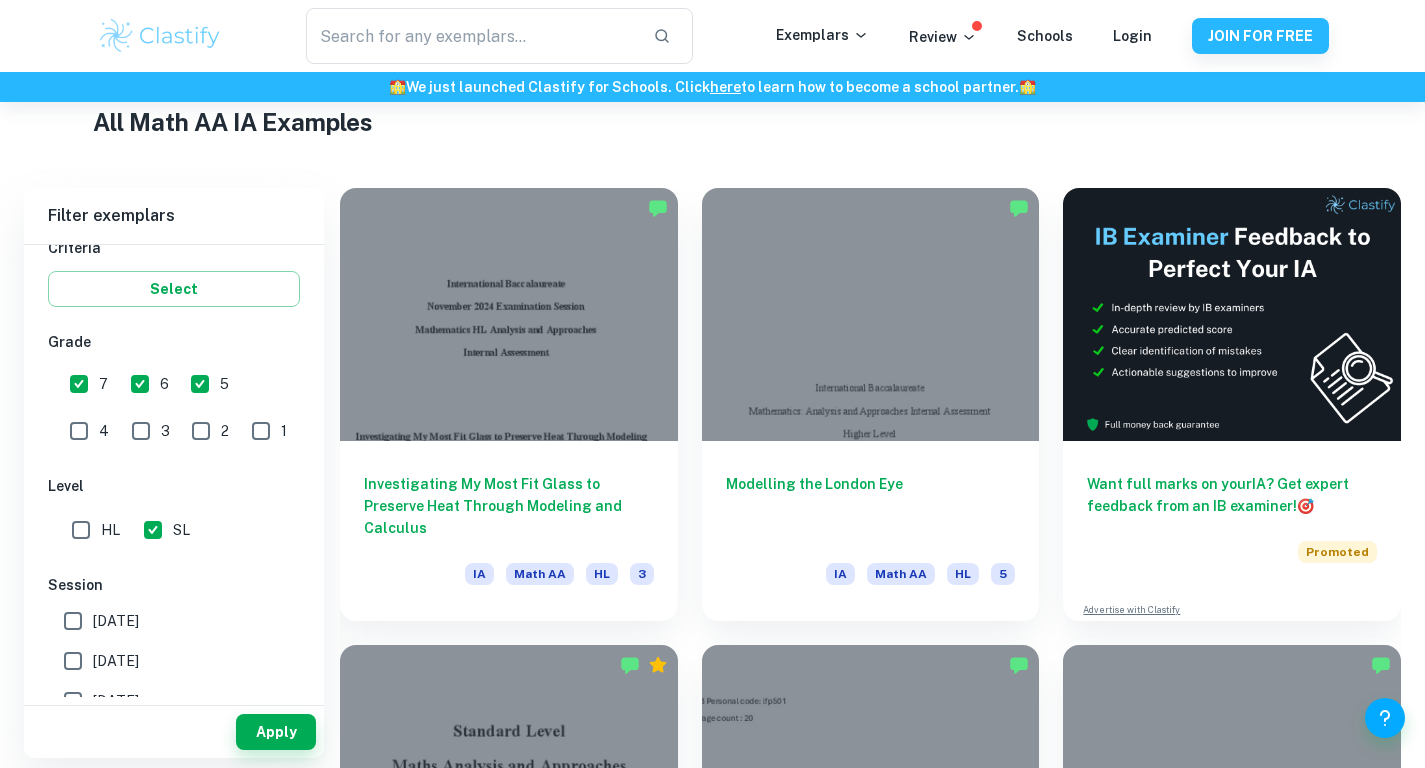 click on "4" at bounding box center [79, 431] 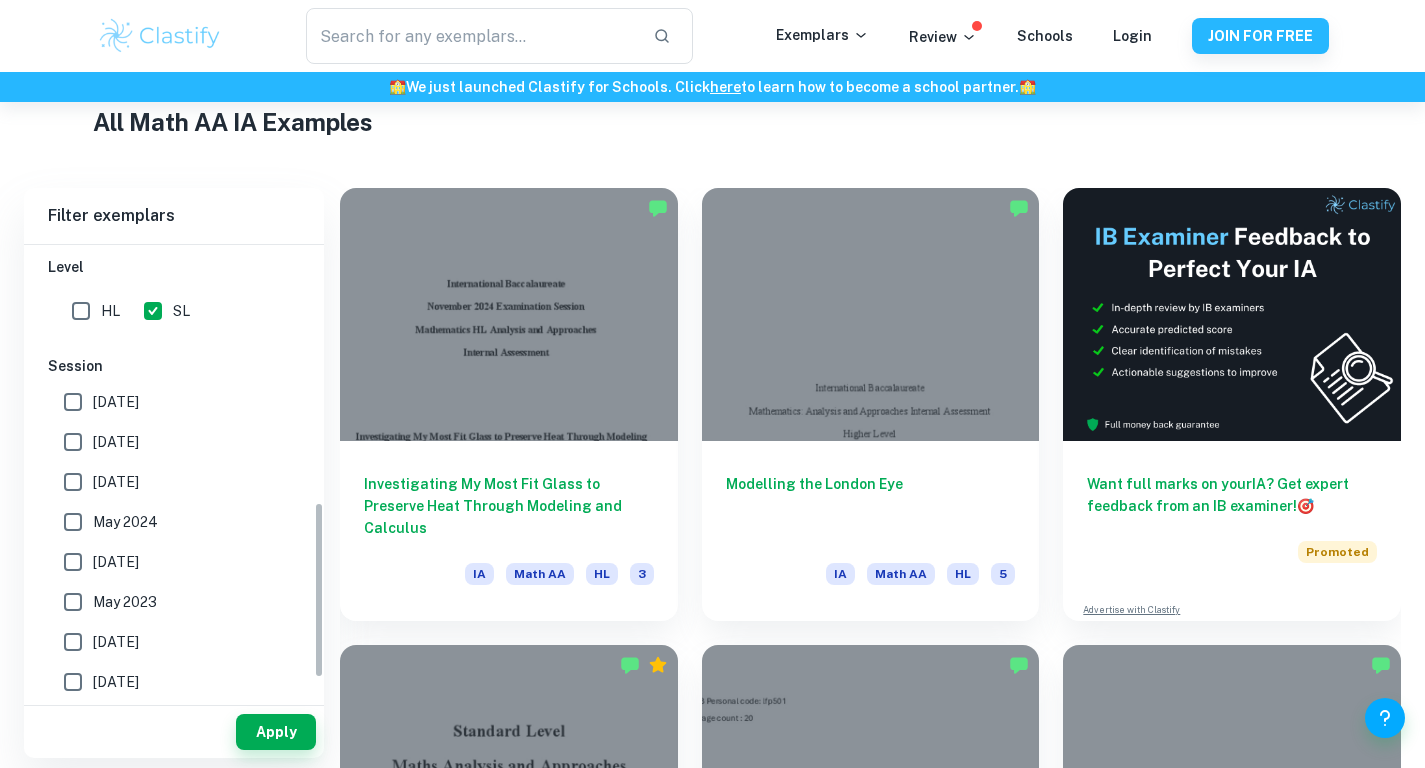 scroll, scrollTop: 670, scrollLeft: 0, axis: vertical 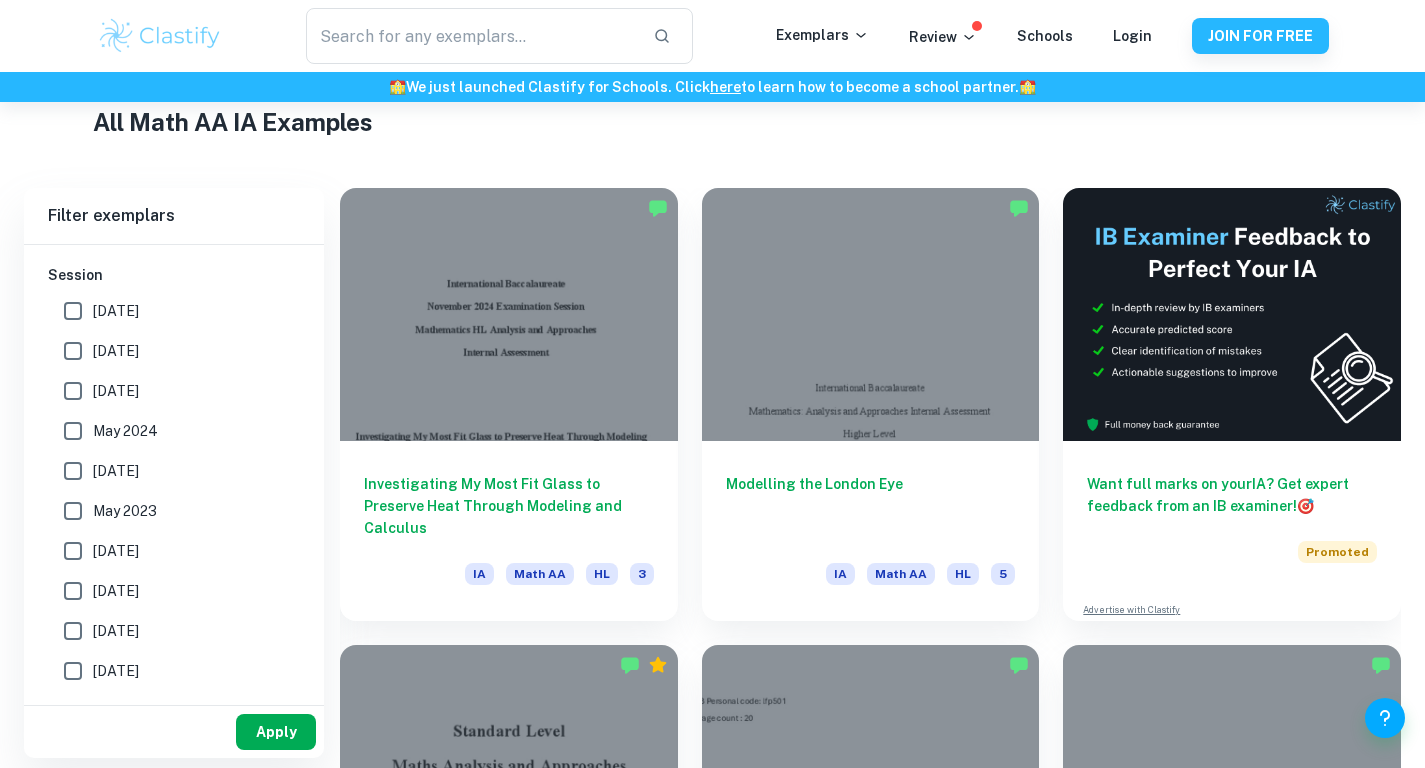 click on "Apply" at bounding box center [276, 732] 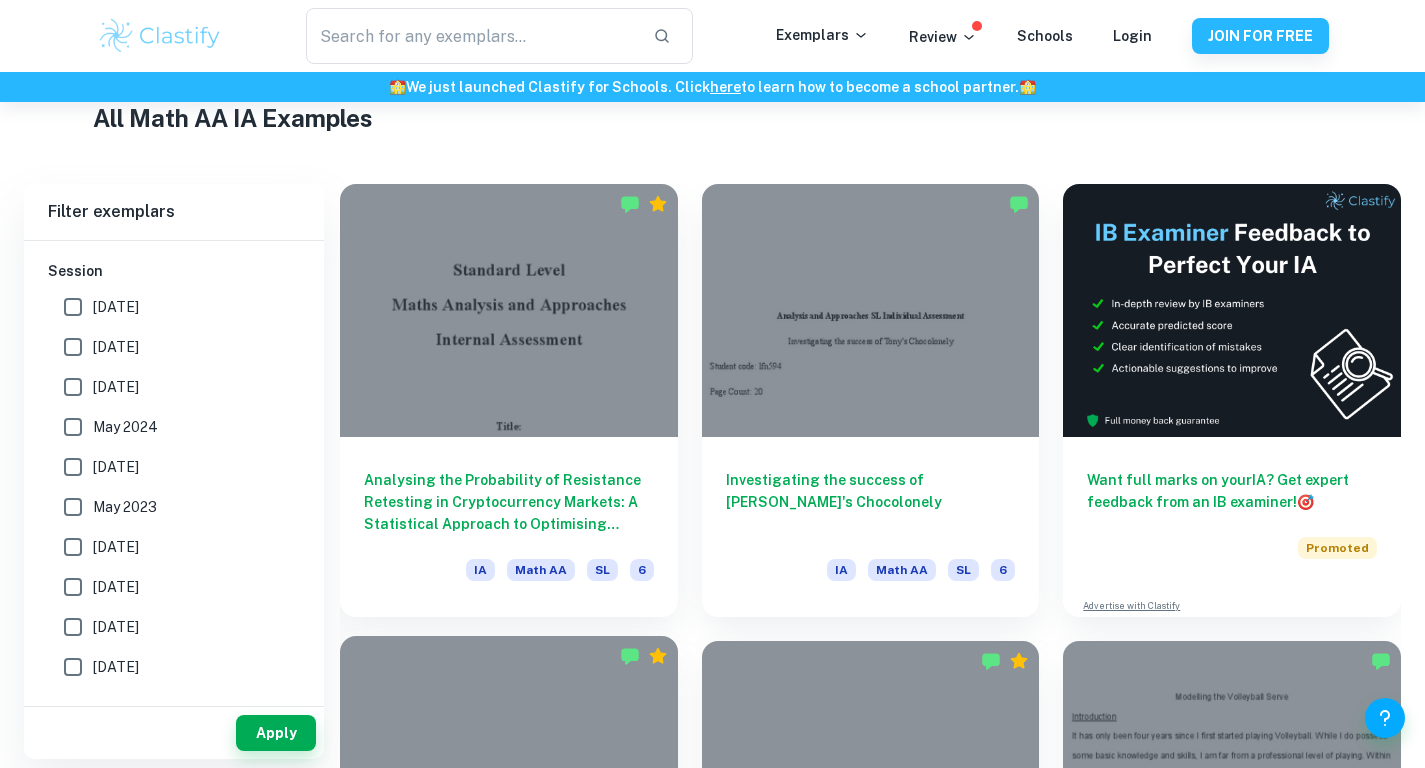 scroll, scrollTop: 525, scrollLeft: 0, axis: vertical 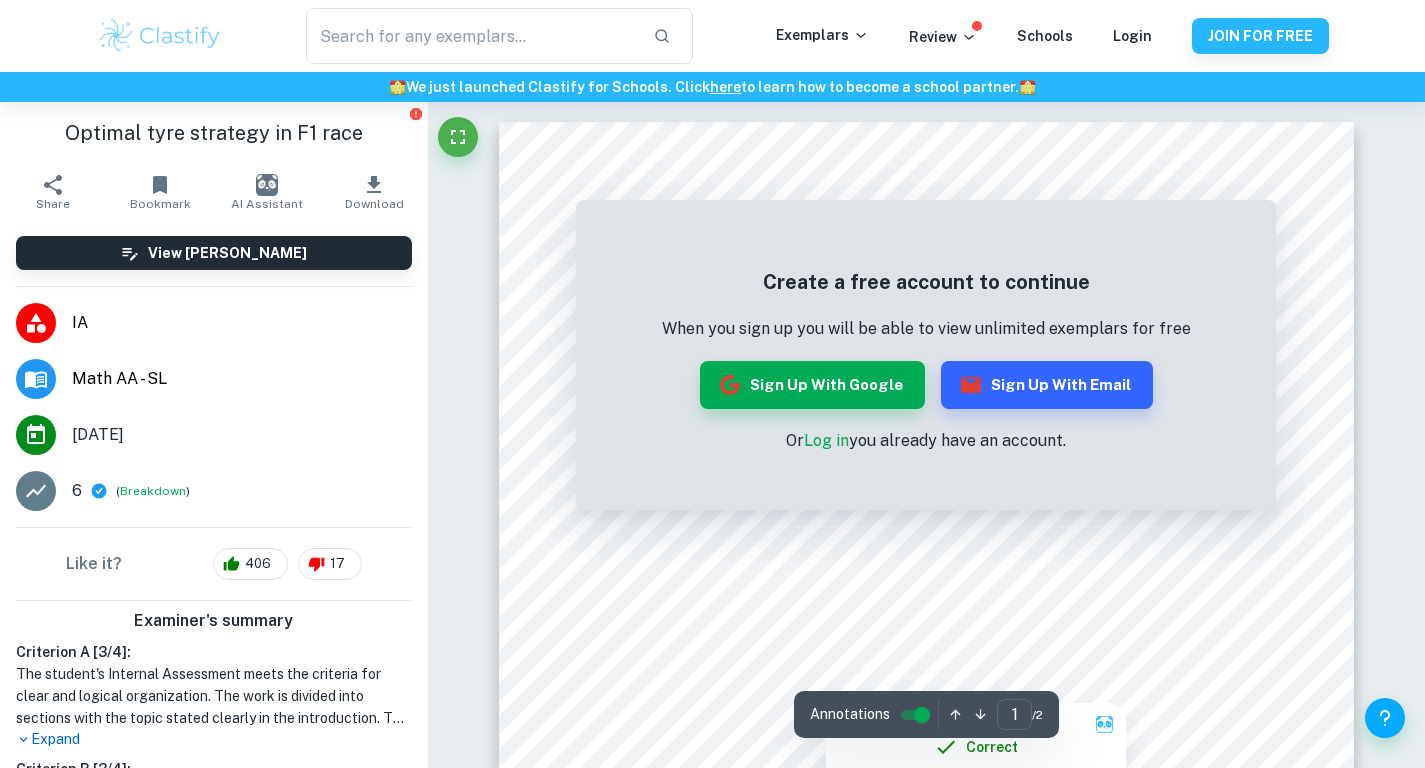 click at bounding box center (925, 613) 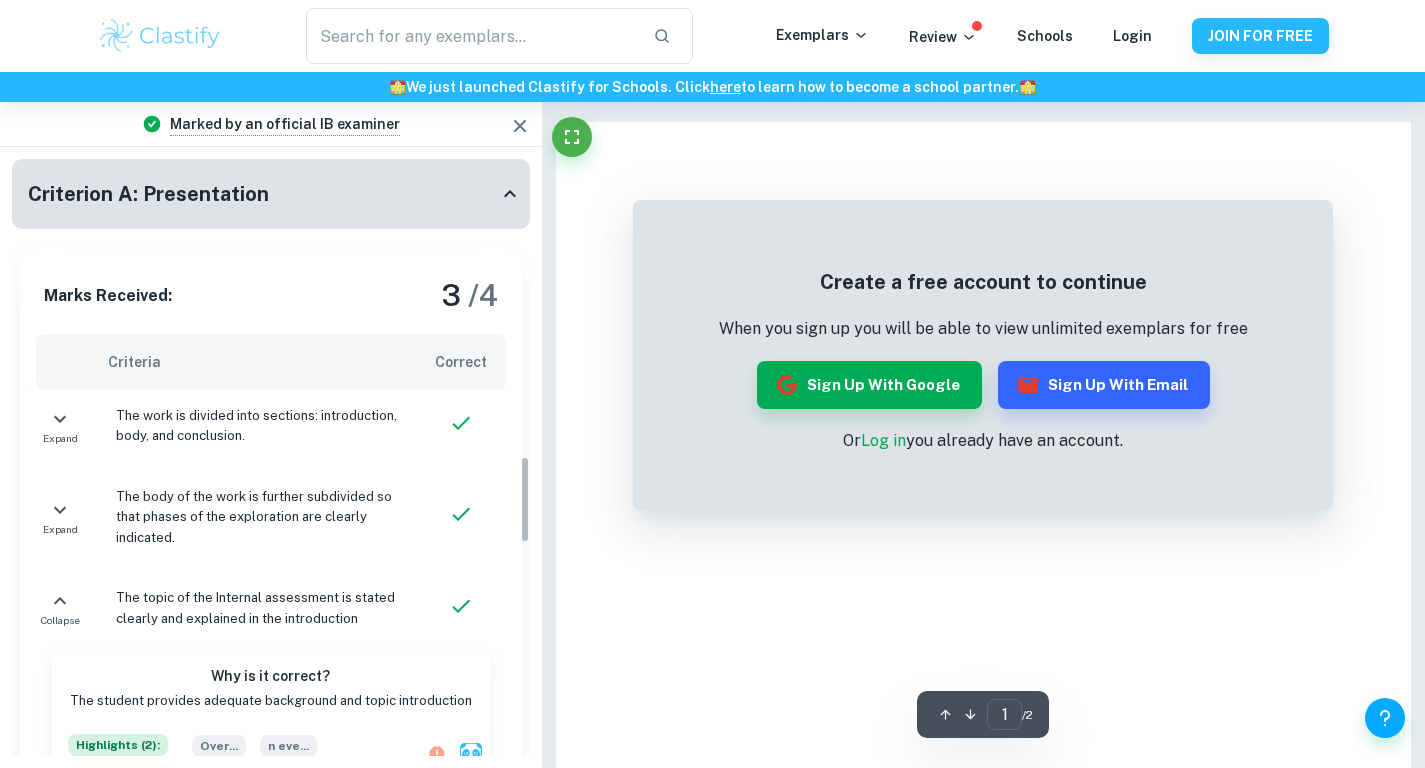 scroll, scrollTop: 2966, scrollLeft: 0, axis: vertical 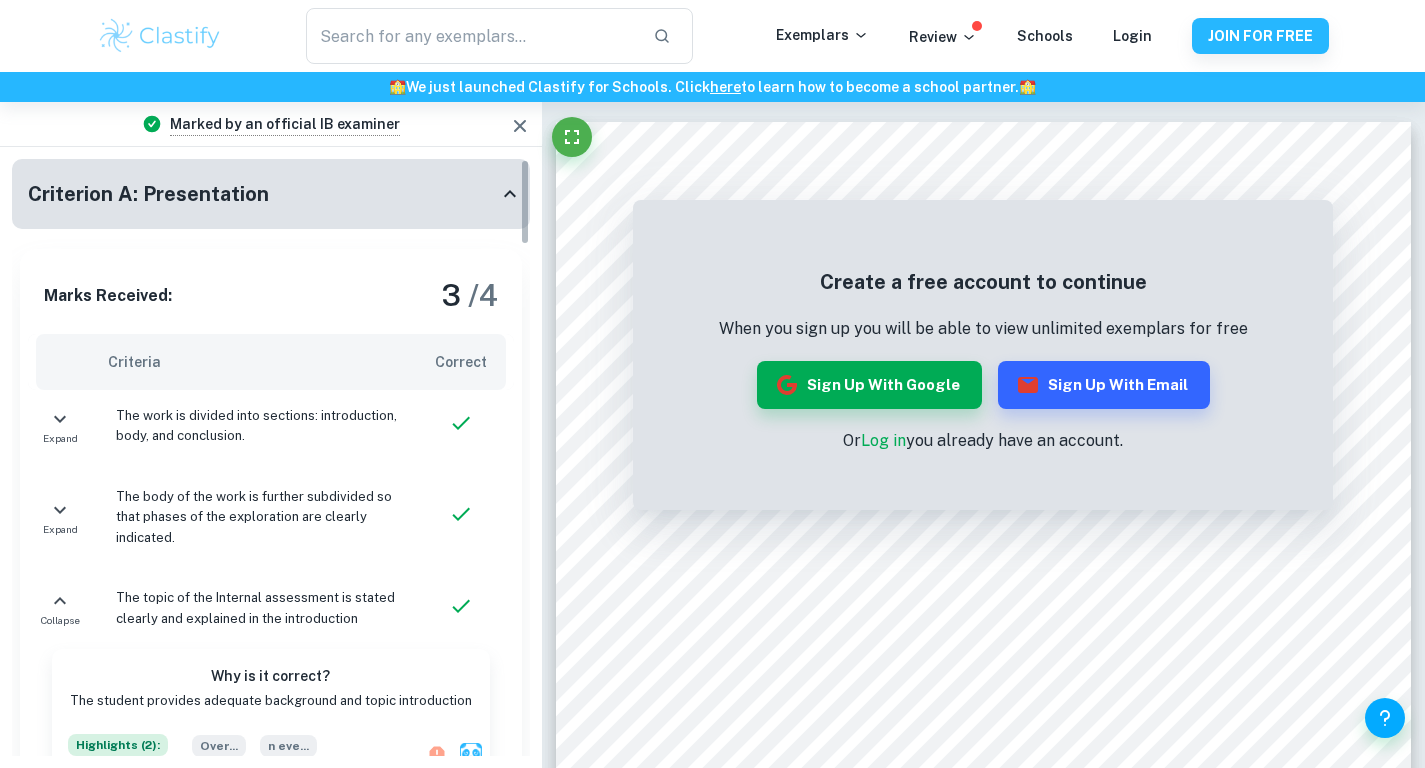 drag, startPoint x: 524, startPoint y: 619, endPoint x: 527, endPoint y: 159, distance: 460.0098 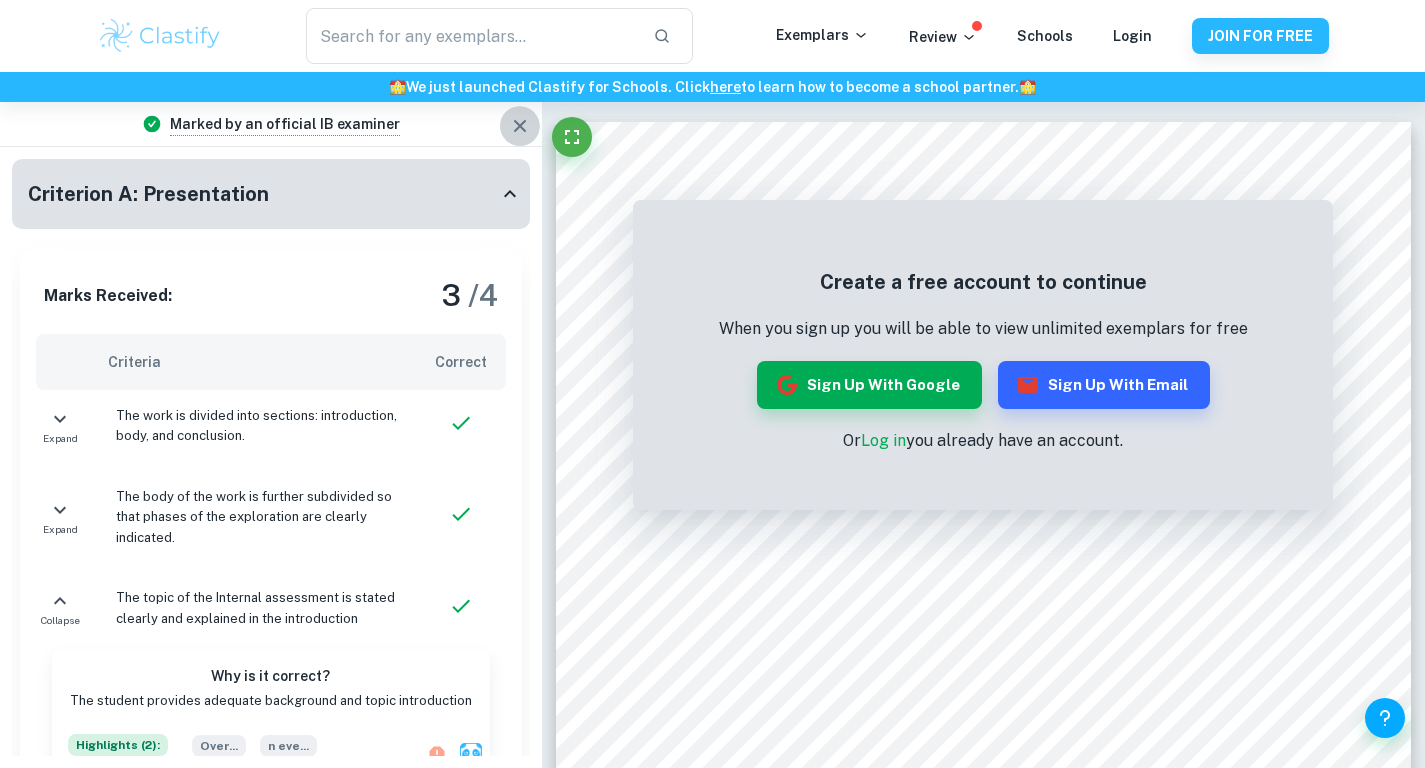 click 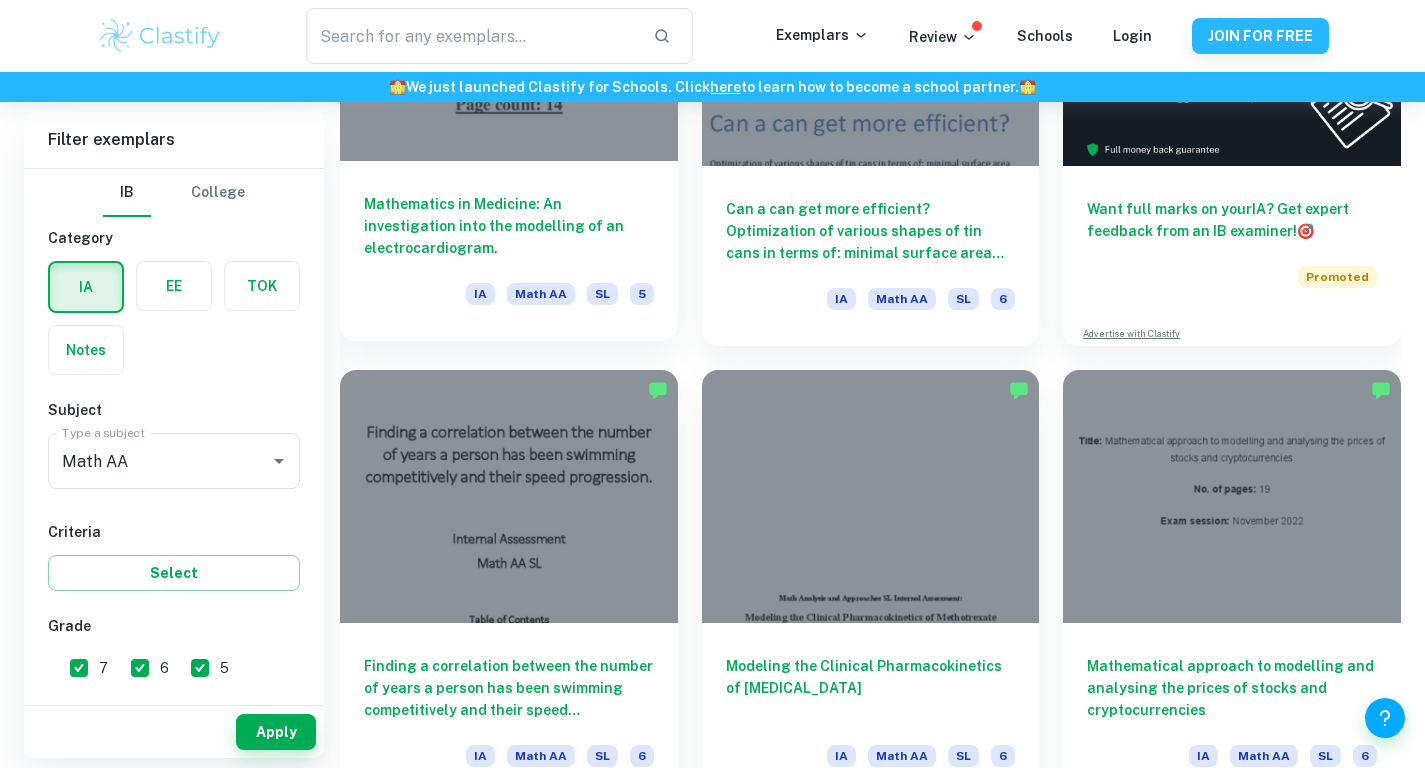scroll, scrollTop: 8075, scrollLeft: 0, axis: vertical 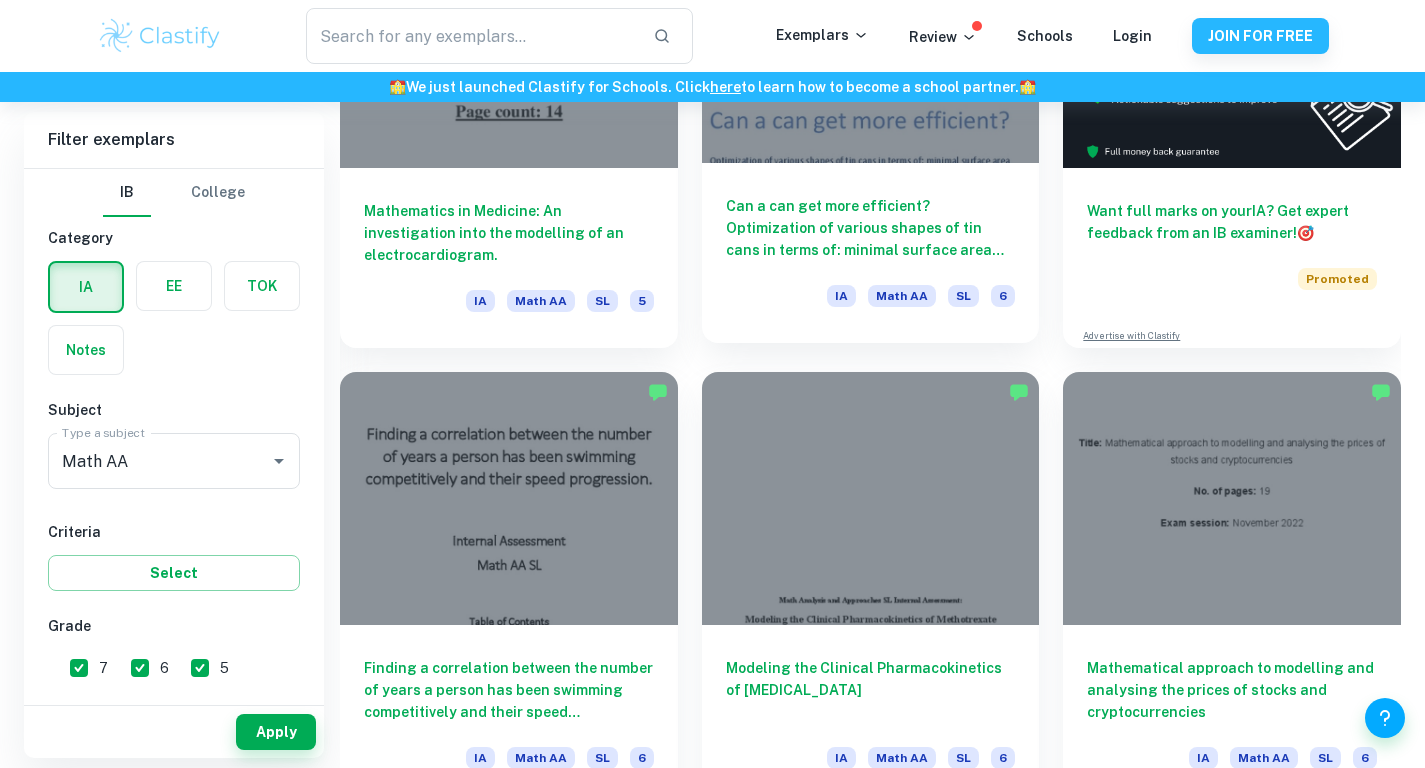 click at bounding box center [871, 36] 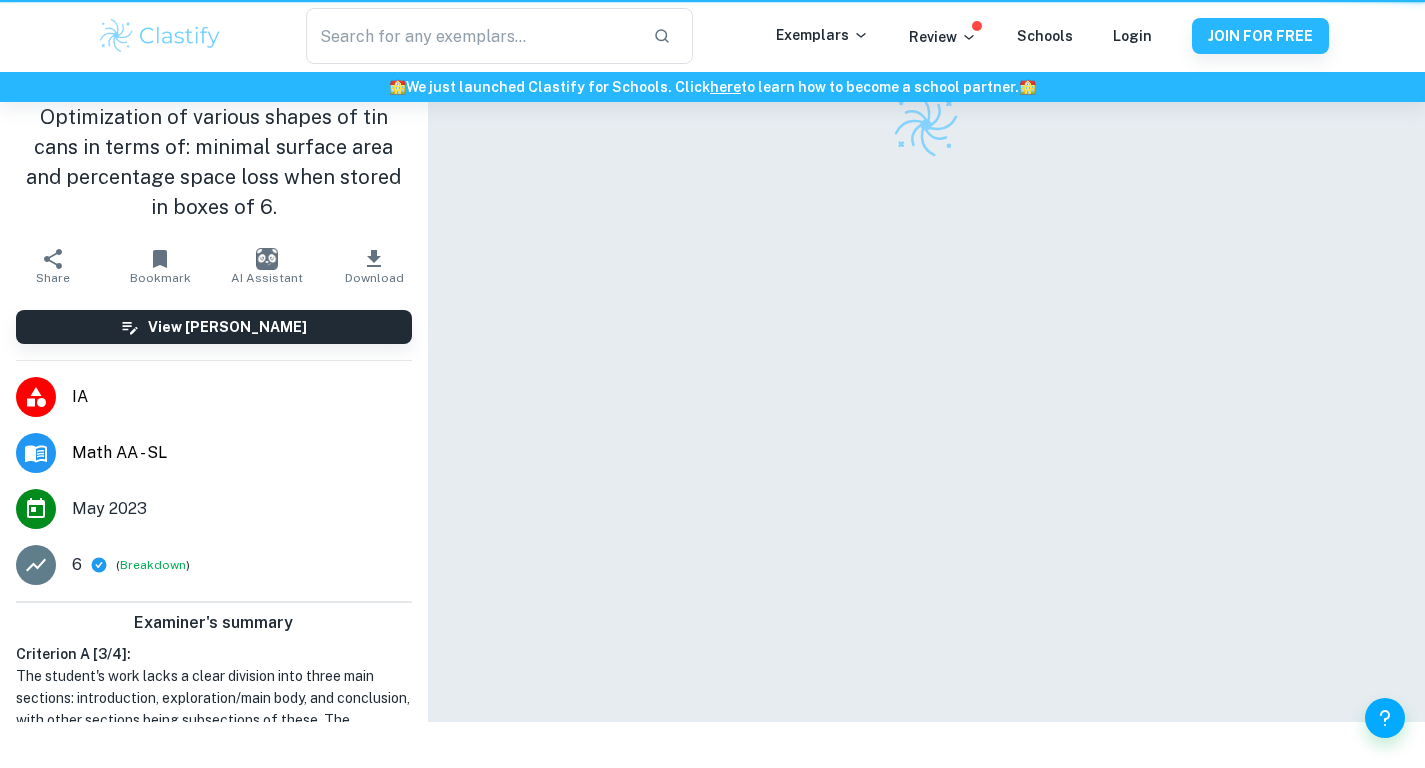 scroll, scrollTop: 0, scrollLeft: 0, axis: both 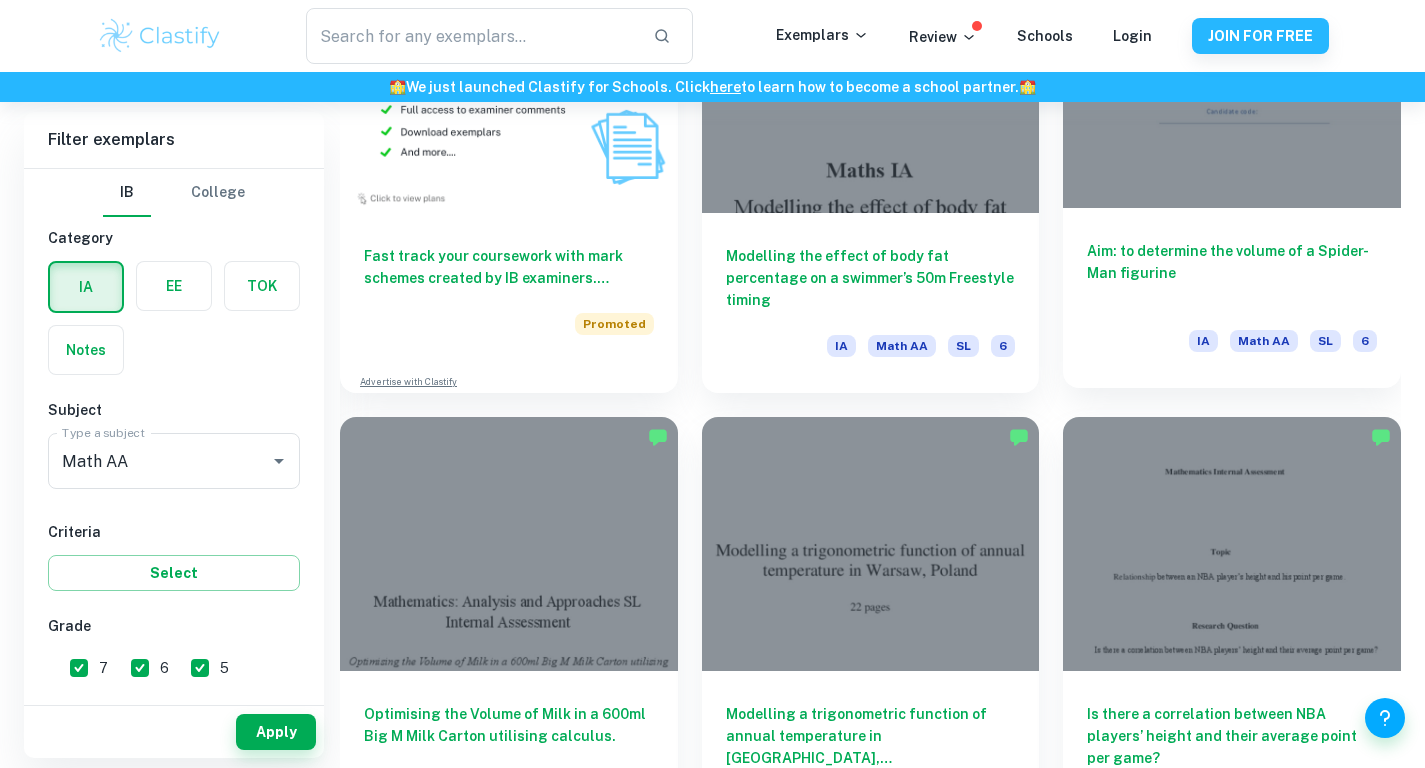 click at bounding box center [1232, 81] 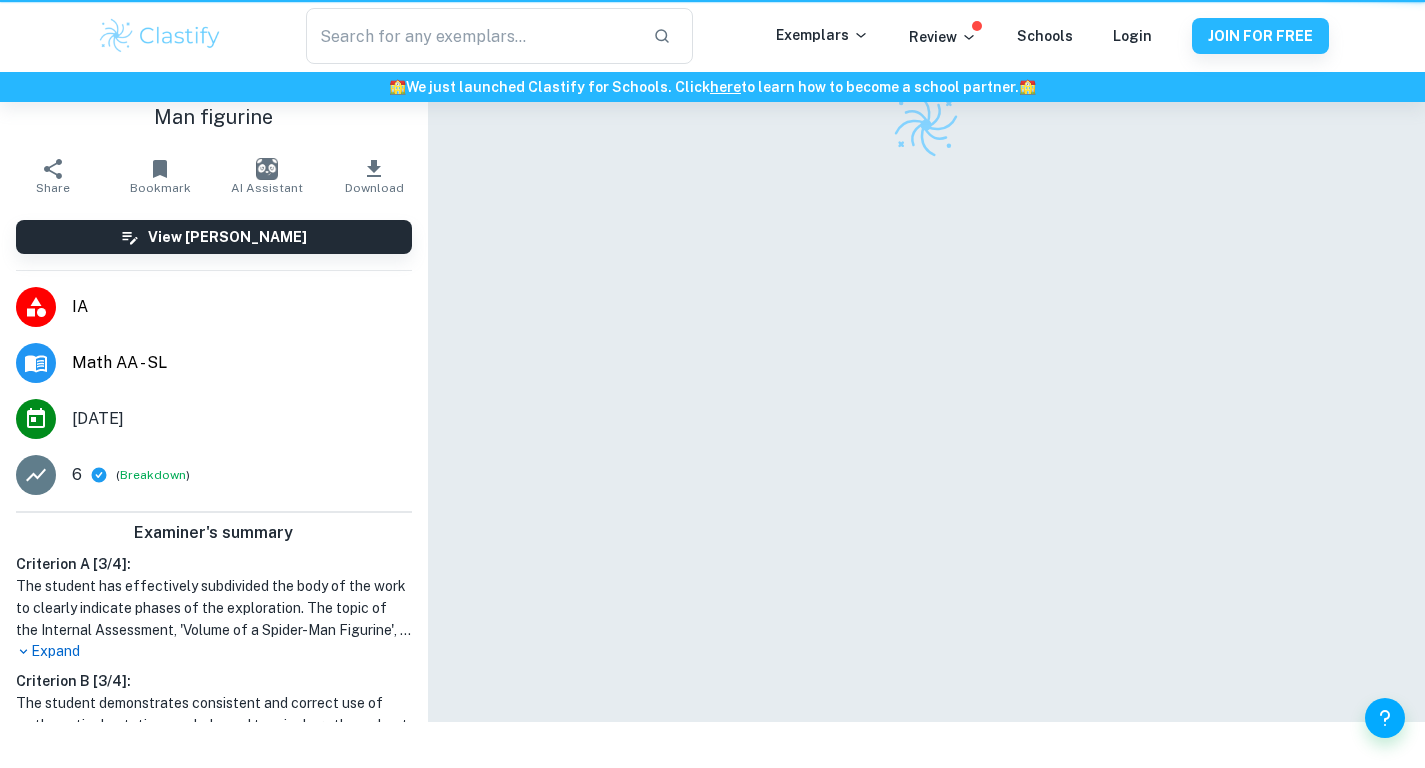 scroll, scrollTop: 0, scrollLeft: 0, axis: both 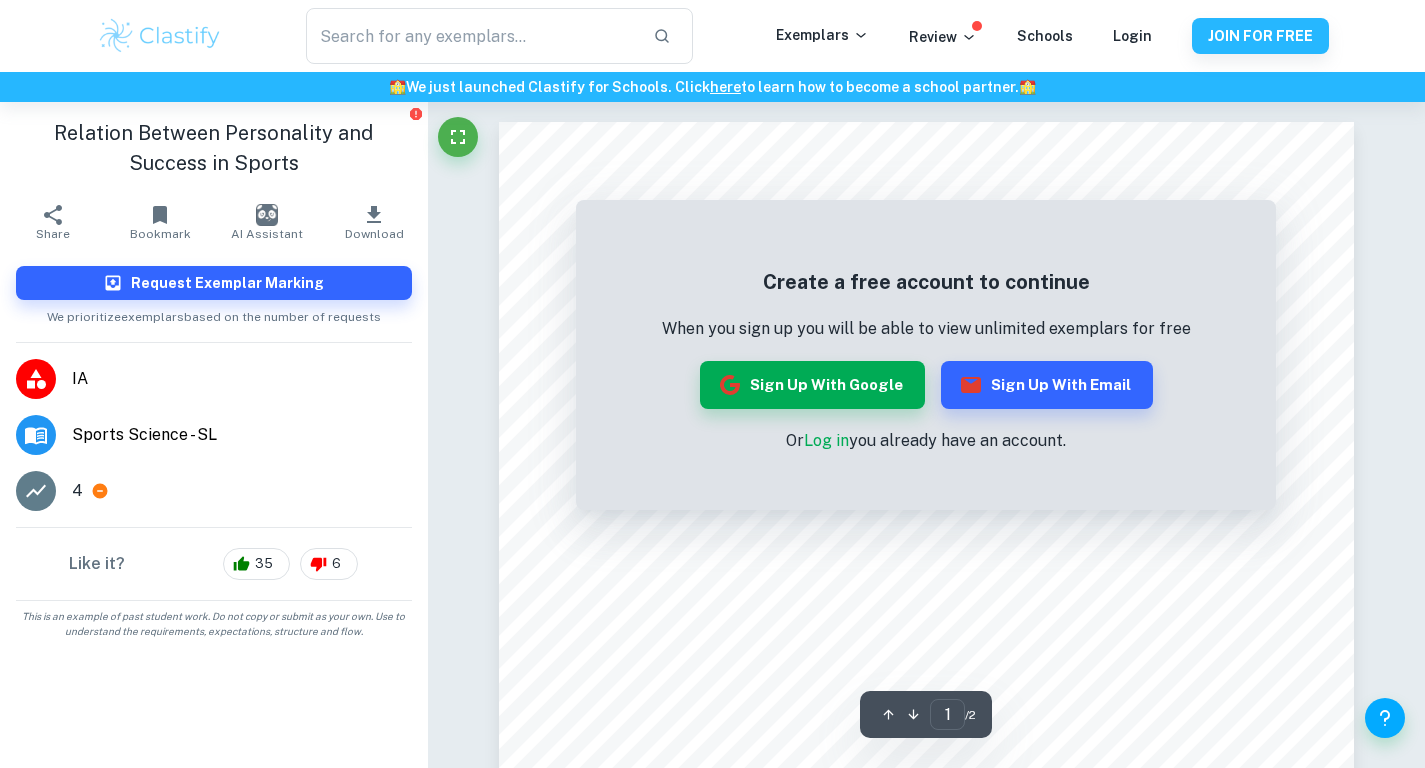 click on "Sports Science - SL" at bounding box center (242, 435) 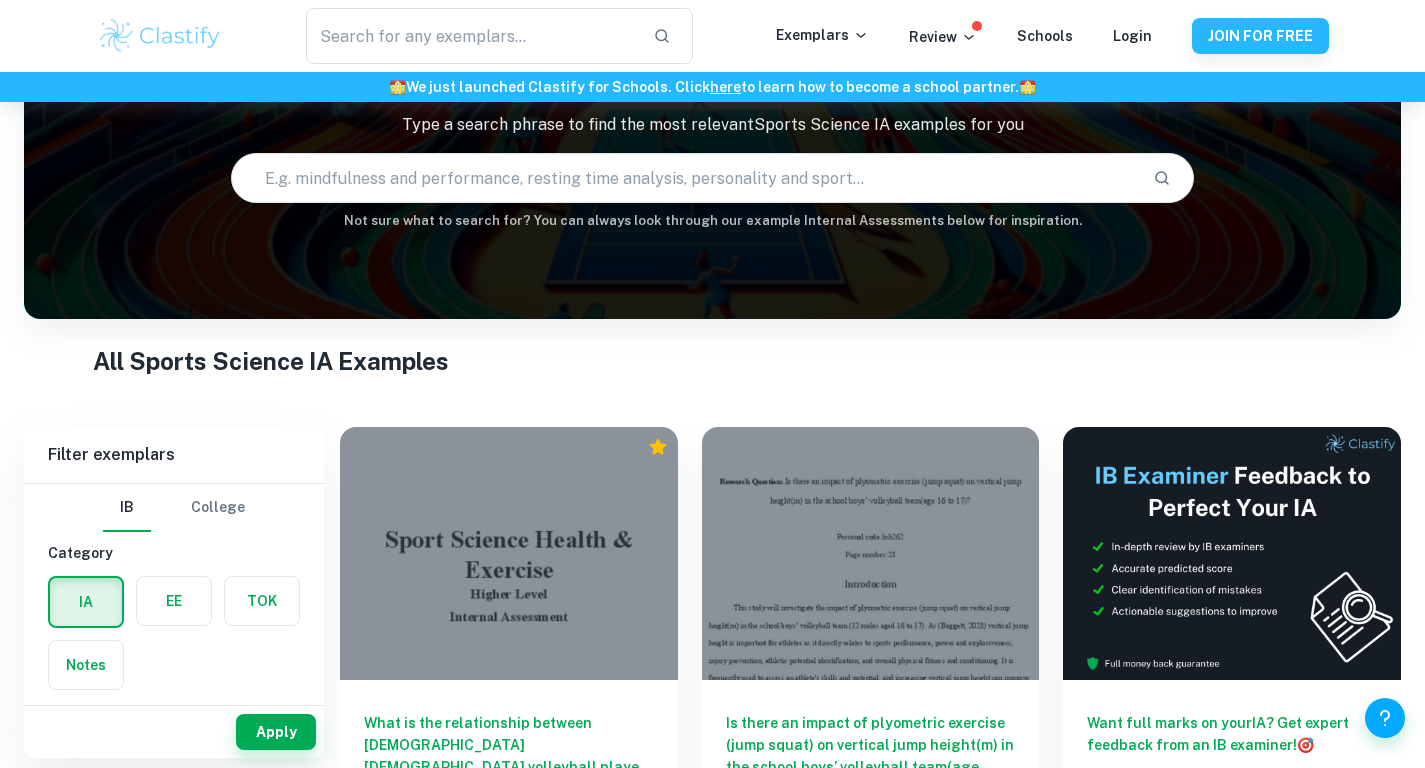 scroll, scrollTop: 183, scrollLeft: 0, axis: vertical 